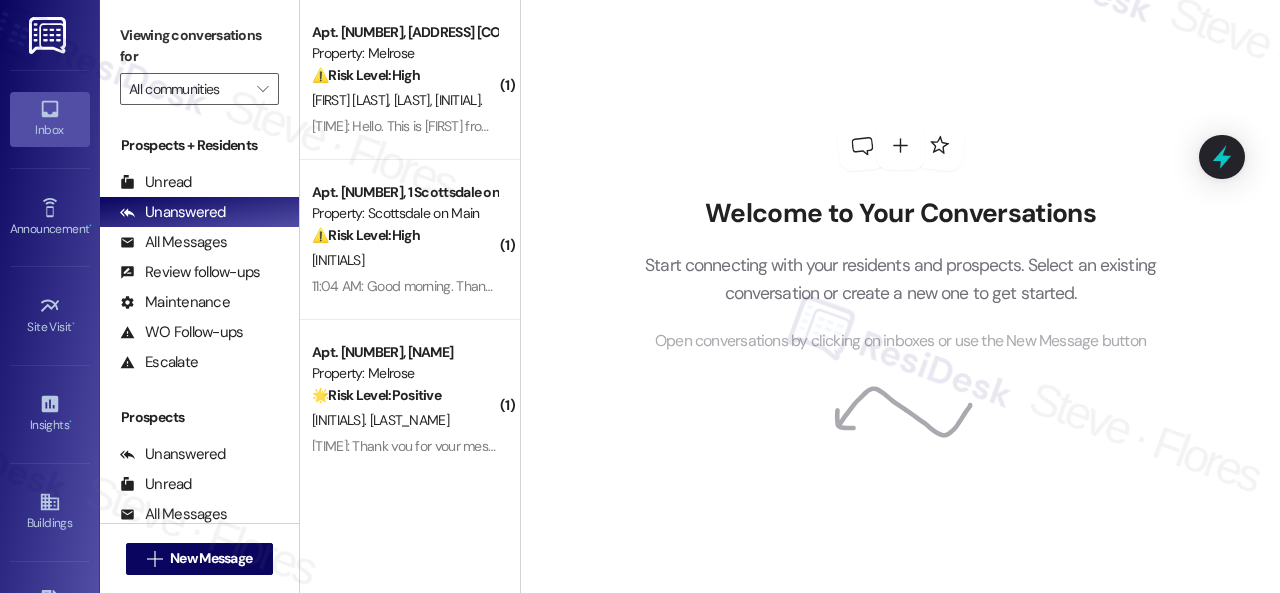 scroll, scrollTop: 0, scrollLeft: 0, axis: both 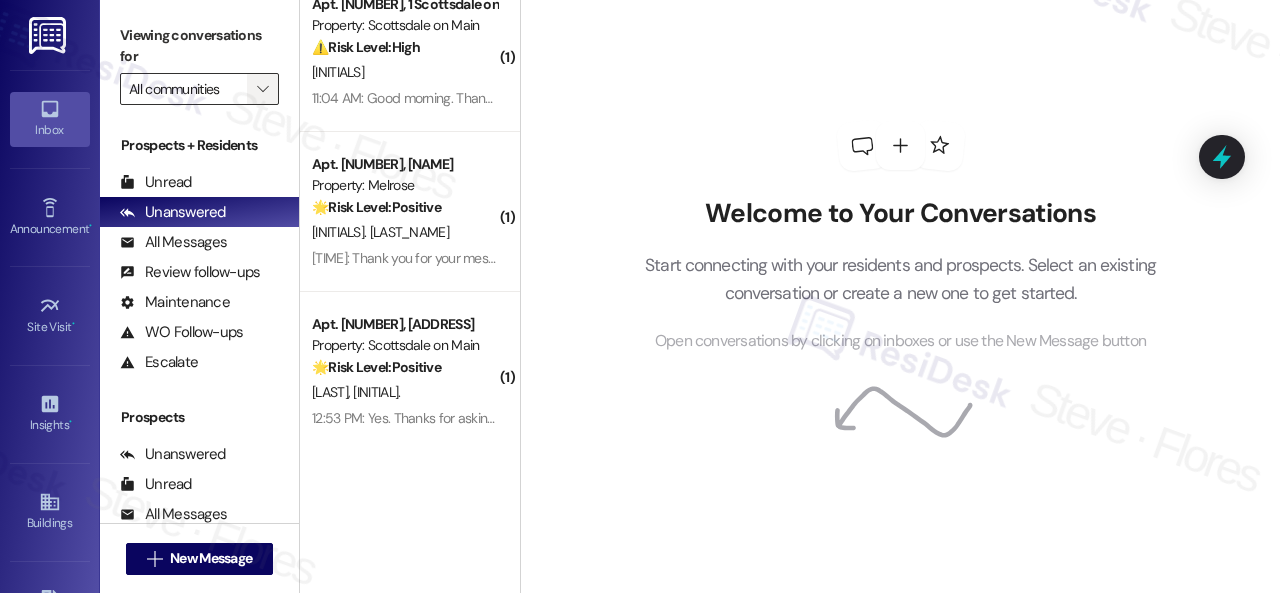 click on "" at bounding box center [262, 89] 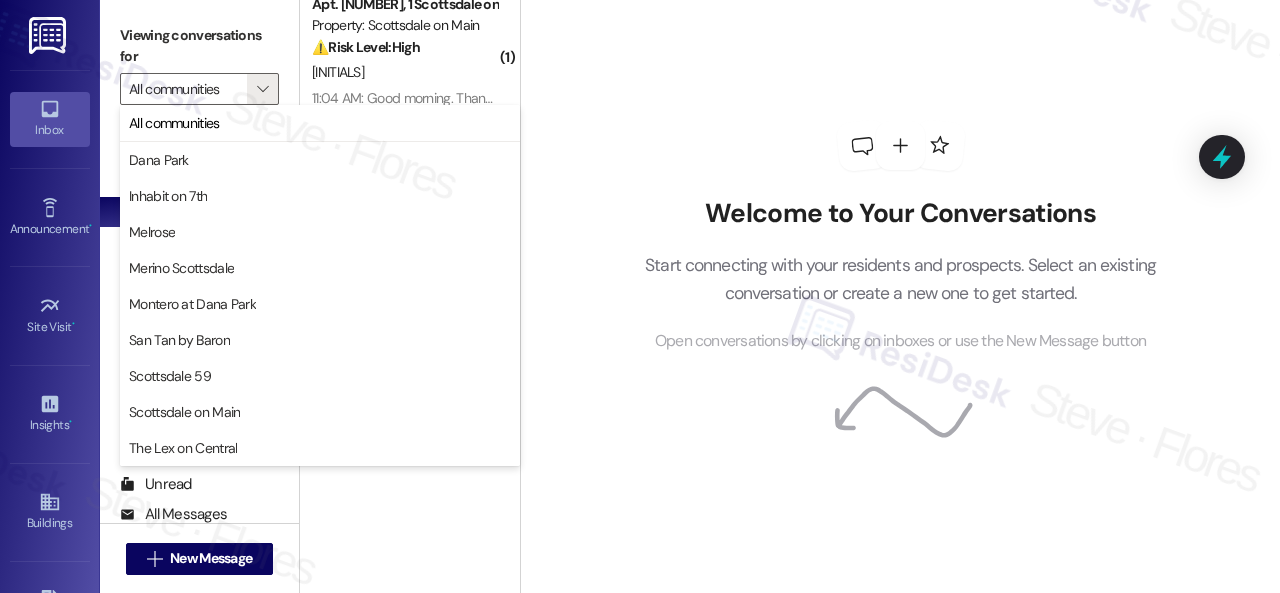 click on "Welcome to Your Conversations Start connecting with your residents and prospects. Select an existing conversation or create a new one to get started. Open conversations by clicking on inboxes or use the New Message button" at bounding box center [901, 237] 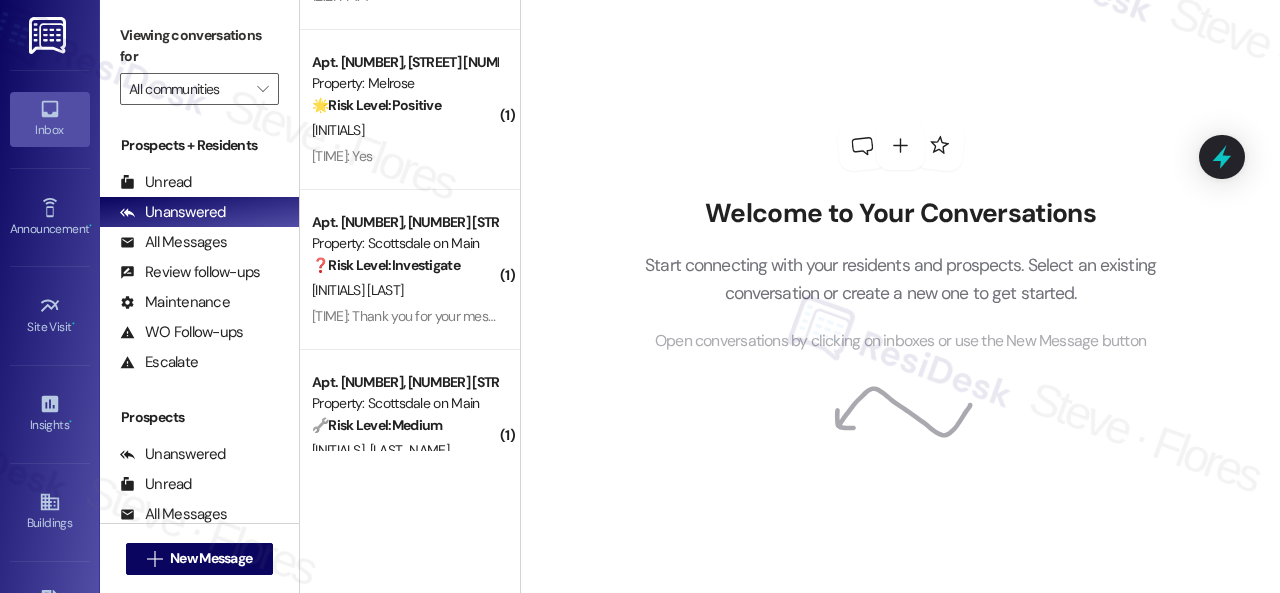scroll, scrollTop: 988, scrollLeft: 0, axis: vertical 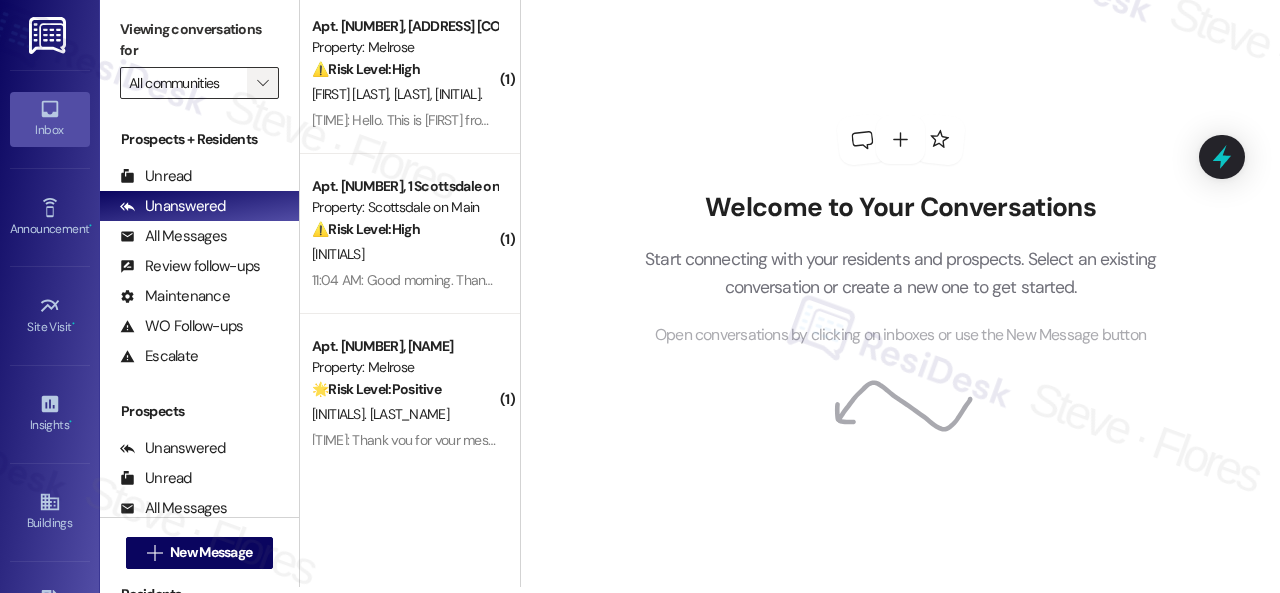 click on "" at bounding box center [262, 83] 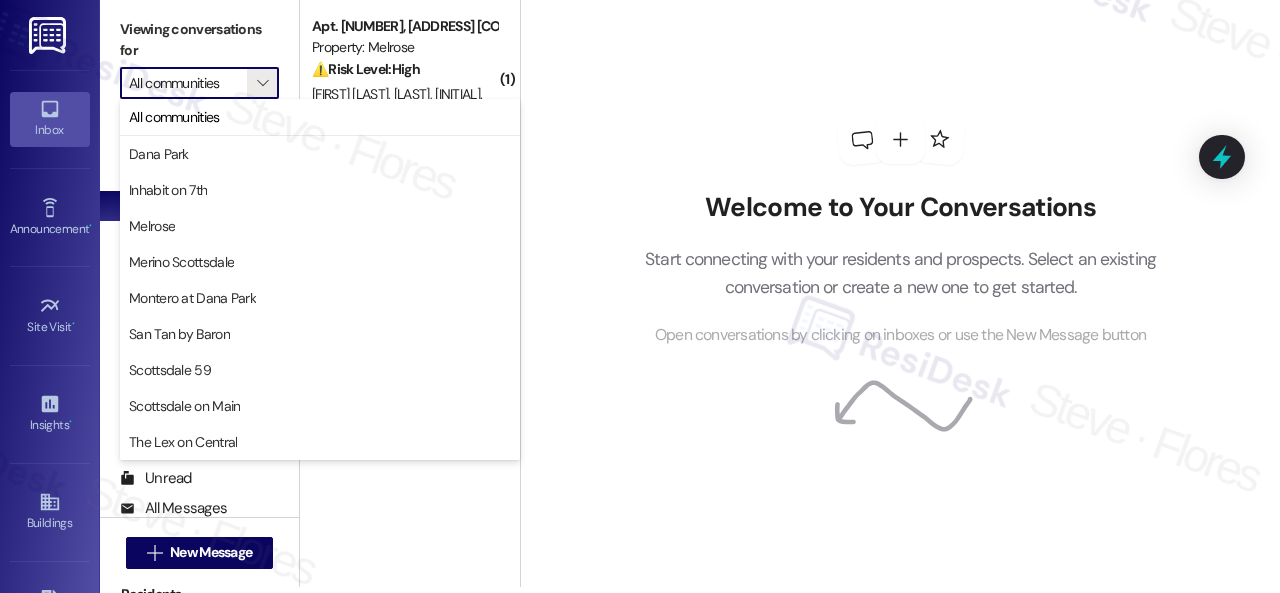 click on "Welcome to Your Conversations Start connecting with your residents and prospects. Select an existing conversation or create a new one to get started. Open conversations by clicking on inboxes or use the New Message button" at bounding box center [901, 231] 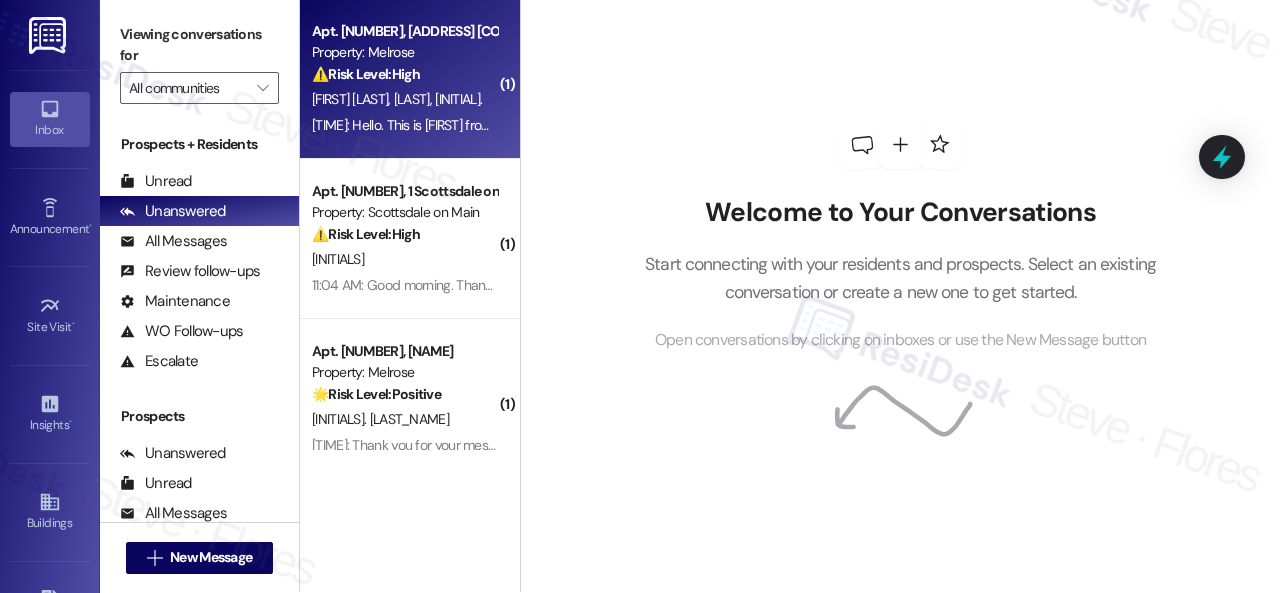 scroll, scrollTop: 0, scrollLeft: 0, axis: both 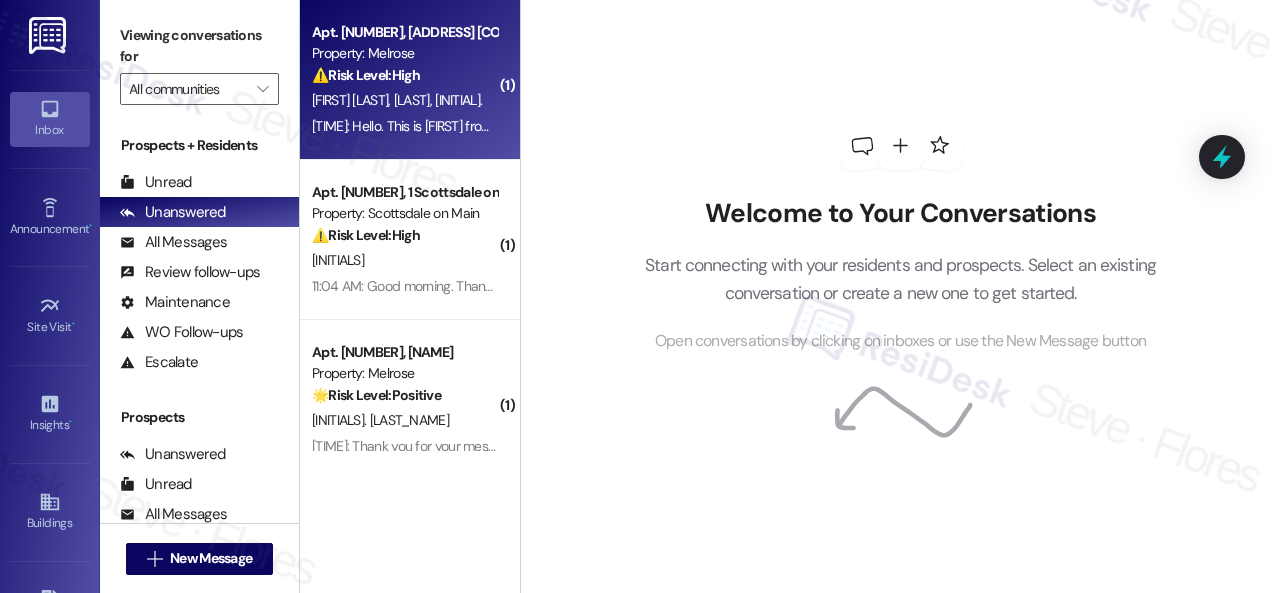 click on "⚠️ Risk Level: High The resident is trying to move out and needs access to the unit. This impacts their move-out timeline and requires urgent attention to avoid potential issues or delays." at bounding box center (404, 75) 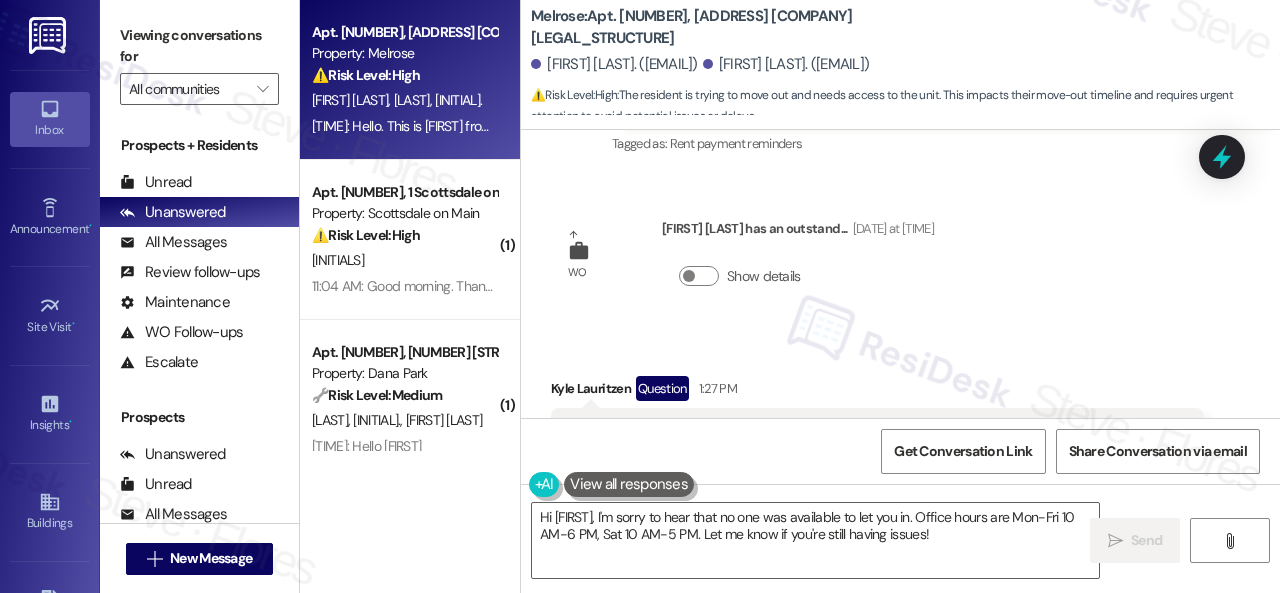 scroll, scrollTop: 12780, scrollLeft: 0, axis: vertical 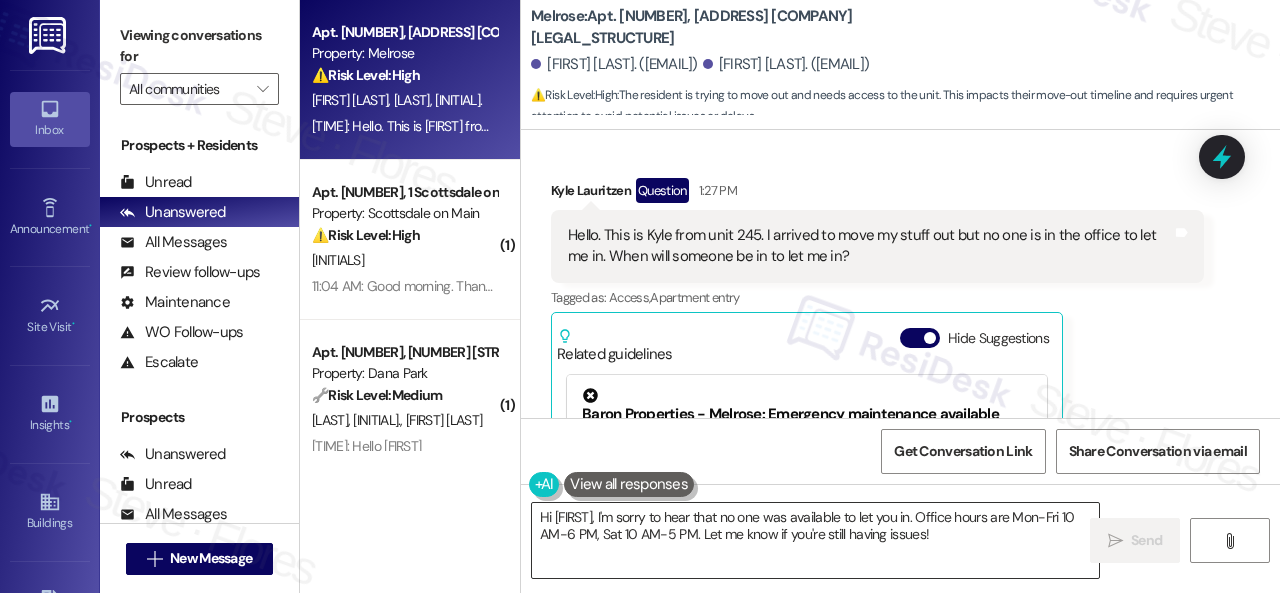 click on "Hi [FIRST], I'm sorry to hear that no one was available to let you in. Office hours are Mon-Fri 10 AM-6 PM, Sat 10 AM-5 PM. Let me know if you're still having issues!" at bounding box center [815, 540] 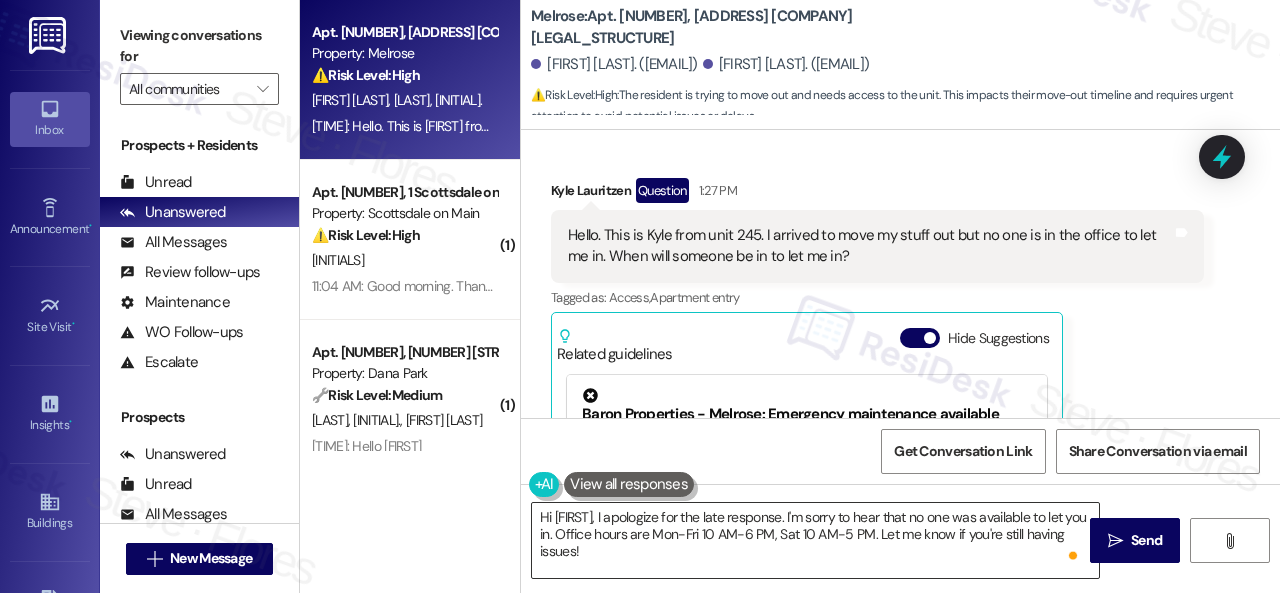 click on "Hi [FIRST], I apologize for the late response. I'm sorry to hear that no one was available to let you in. Office hours are Mon-Fri 10 AM-6 PM, Sat 10 AM-5 PM. Let me know if you're still having issues!" at bounding box center (815, 540) 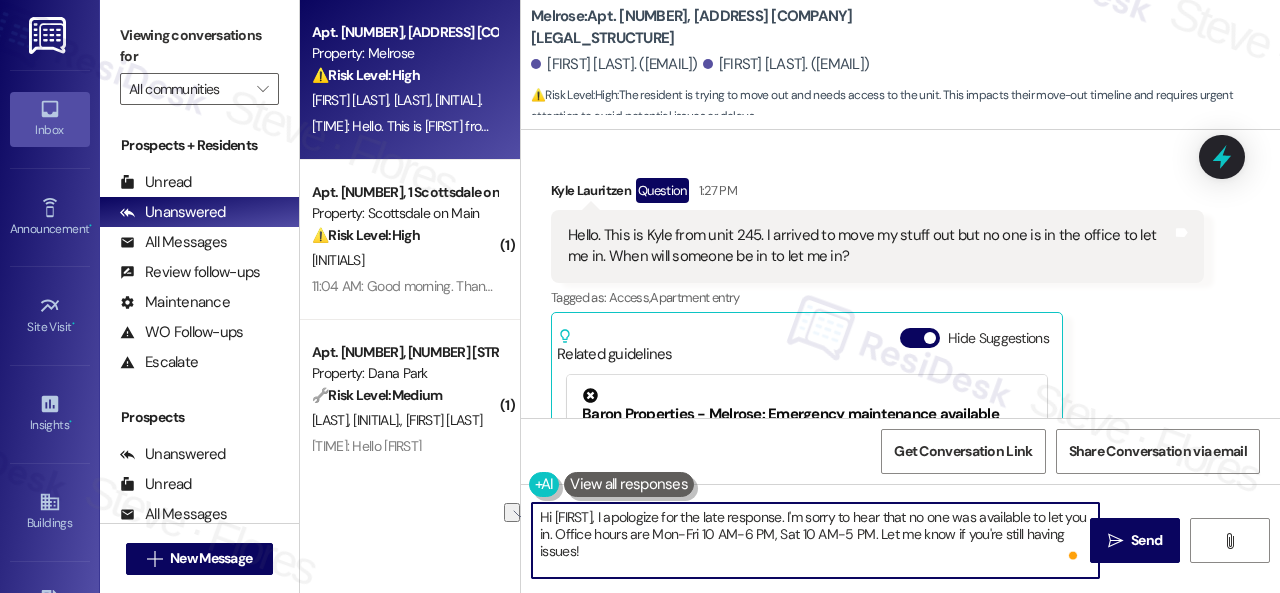 drag, startPoint x: 540, startPoint y: 535, endPoint x: 1200, endPoint y: 563, distance: 660.5937 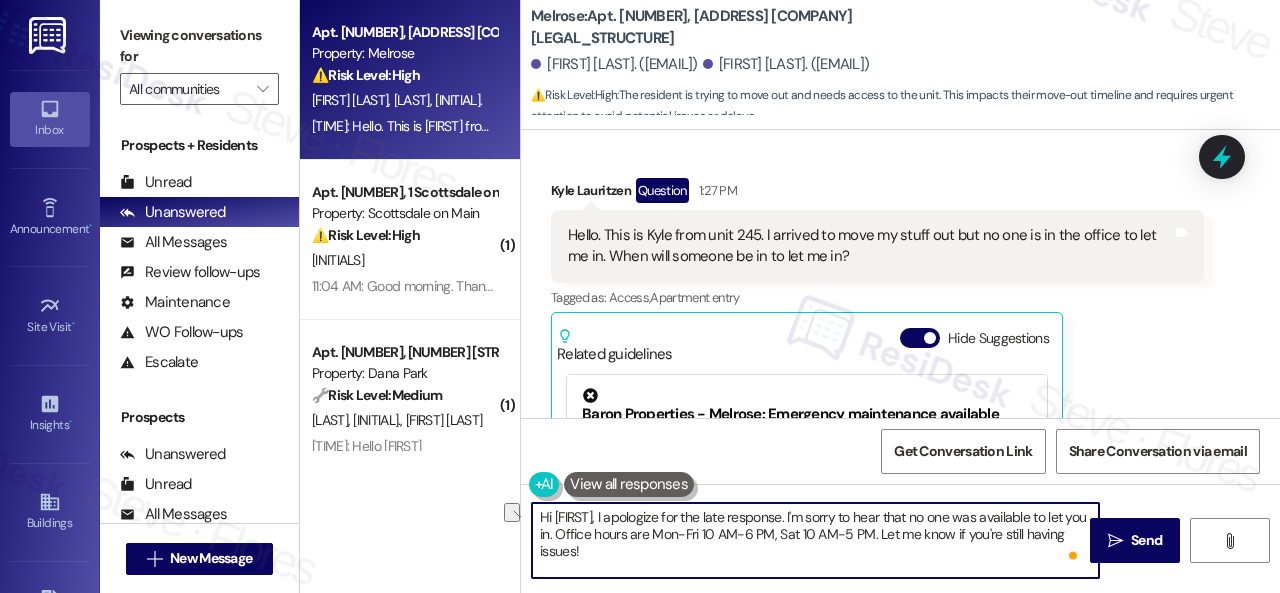 click on "Hi Kyle, I apologize for the late response. I'm sorry to hear that no one was available to let you in. Office hours are Mon-Fri 10 AM-6 PM, Sat 10 AM-5 PM. Let me know if you're still having issues!  Send " at bounding box center [900, 559] 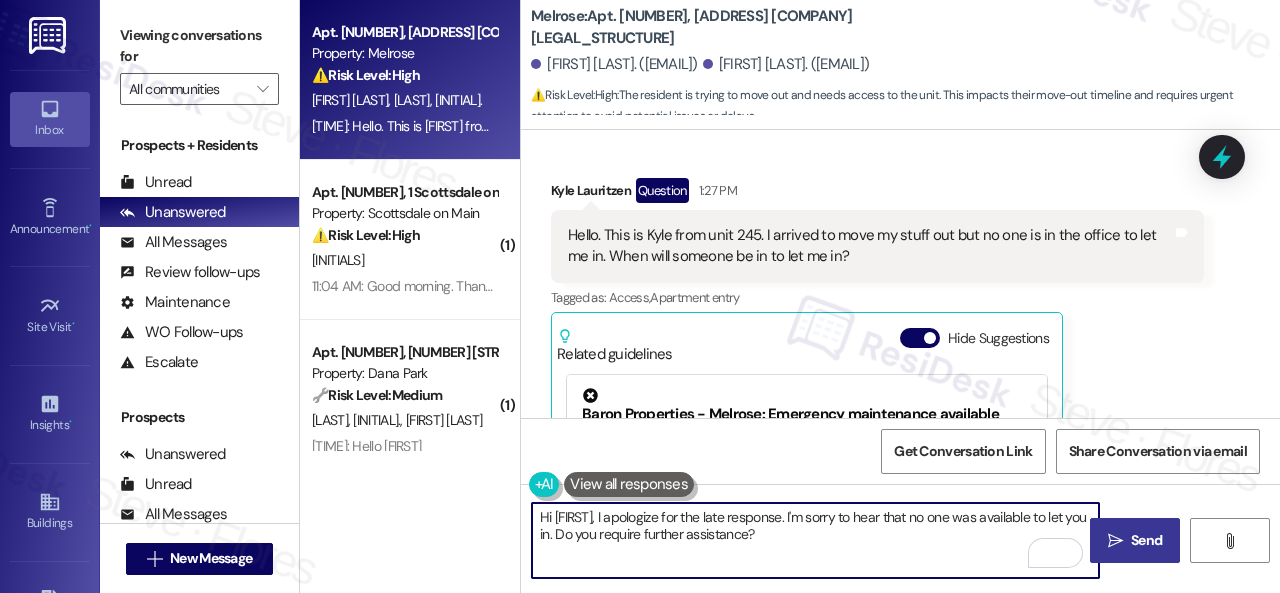 type on "Hi [FIRST], I apologize for the late response. I'm sorry to hear that no one was available to let you in. Do you require further assistance?" 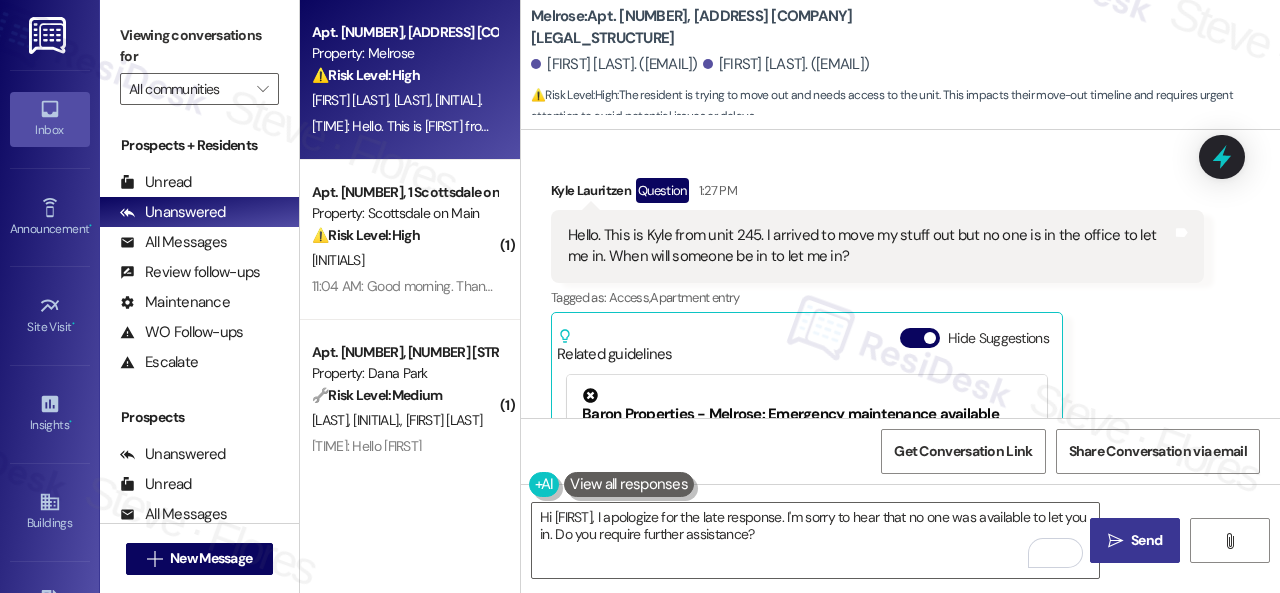 click on "Send" at bounding box center (1146, 540) 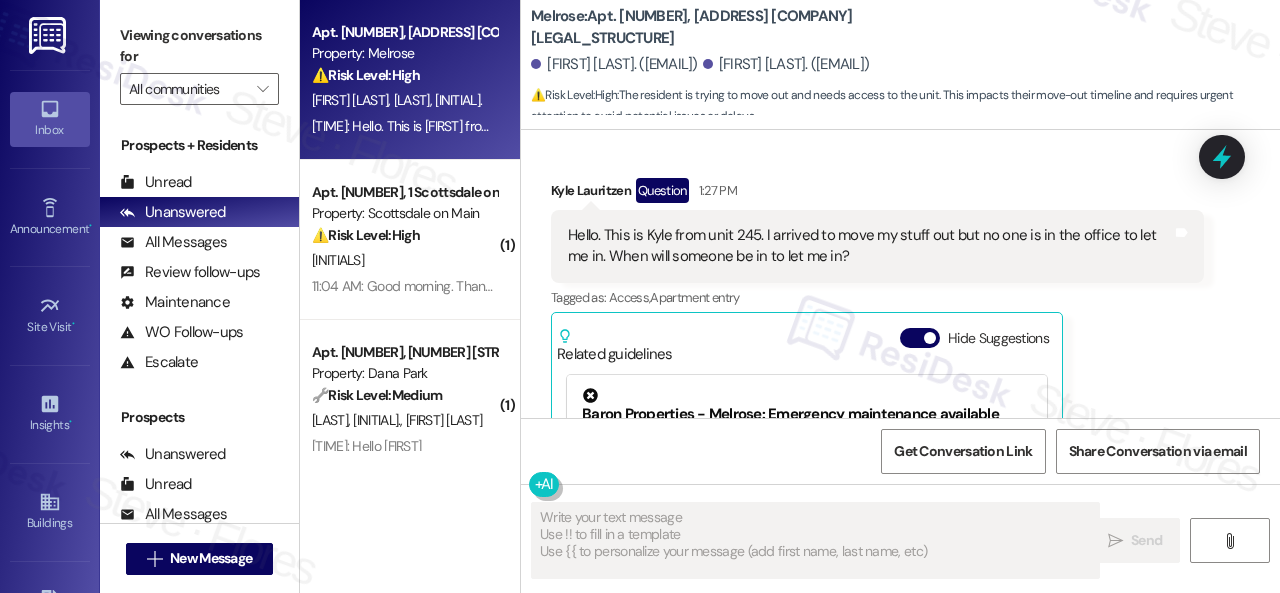 type on "Fetching suggested responses. Please feel free to read through the conversation in the meantime." 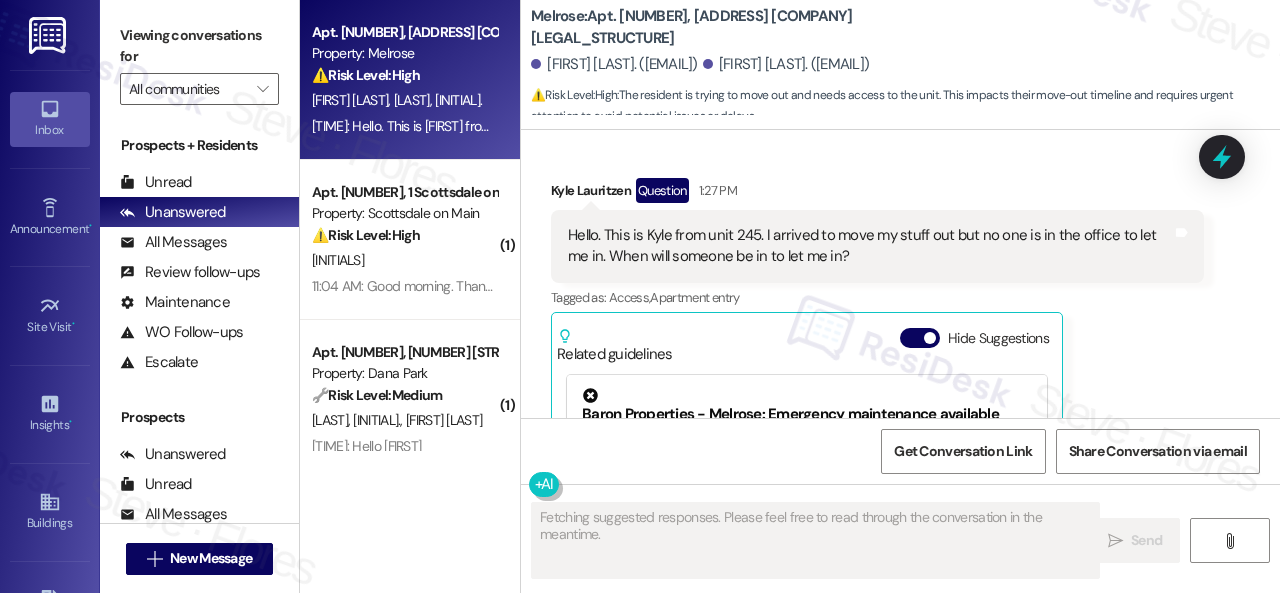 scroll, scrollTop: 12979, scrollLeft: 0, axis: vertical 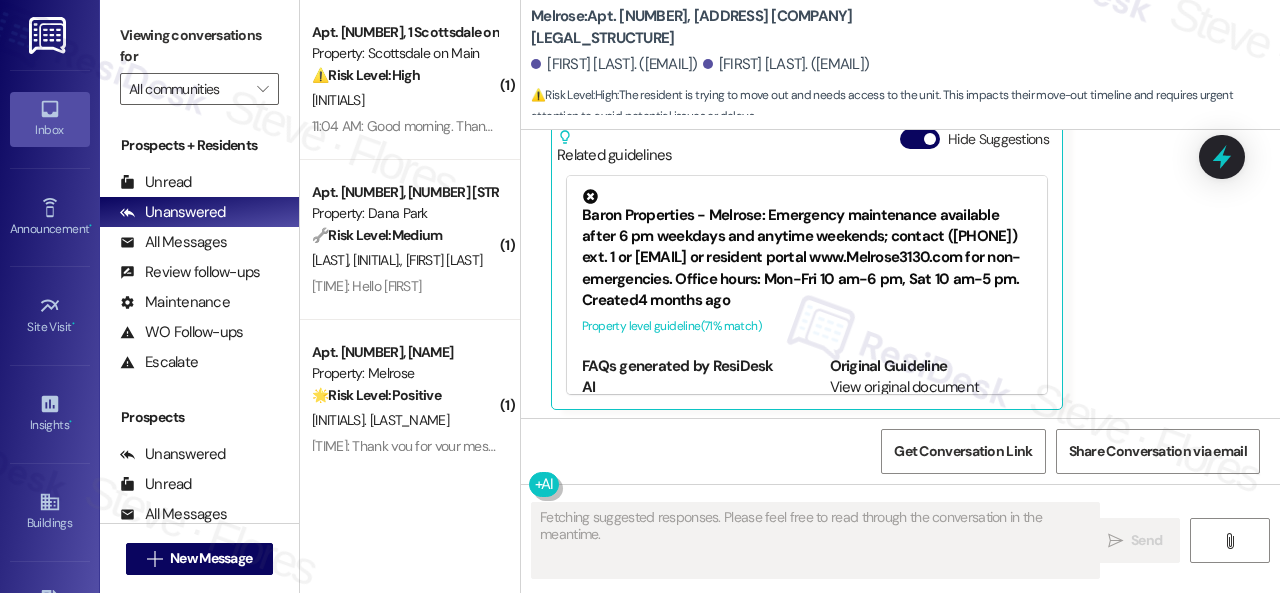 click on "S. Conover" at bounding box center (404, 100) 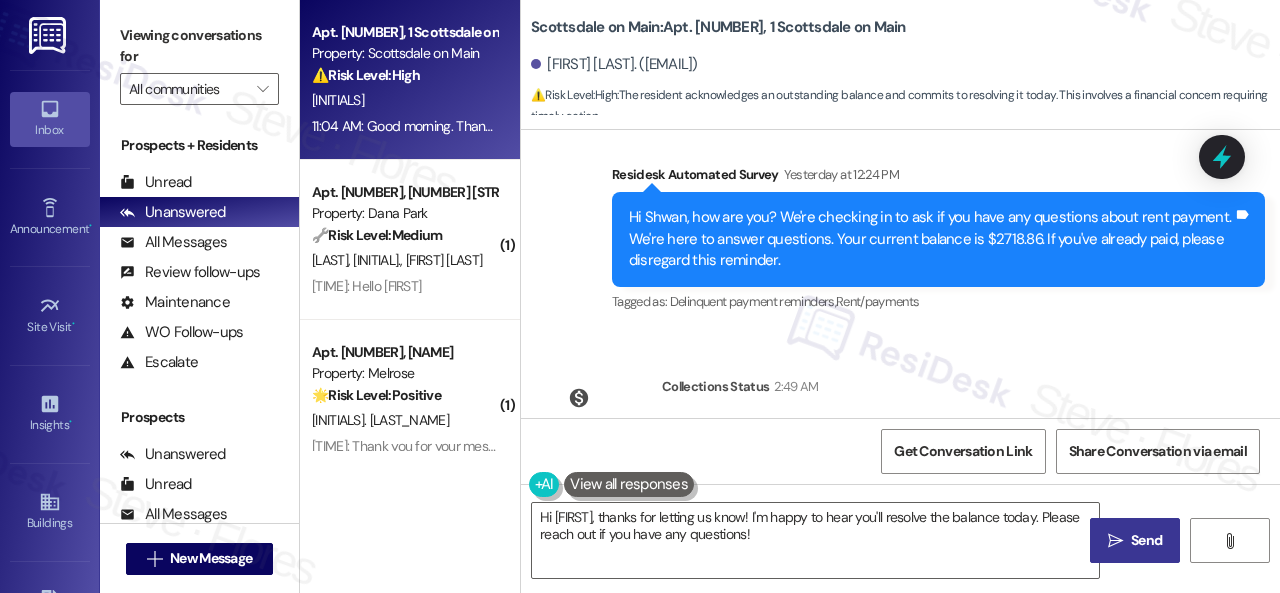 scroll, scrollTop: 3094, scrollLeft: 0, axis: vertical 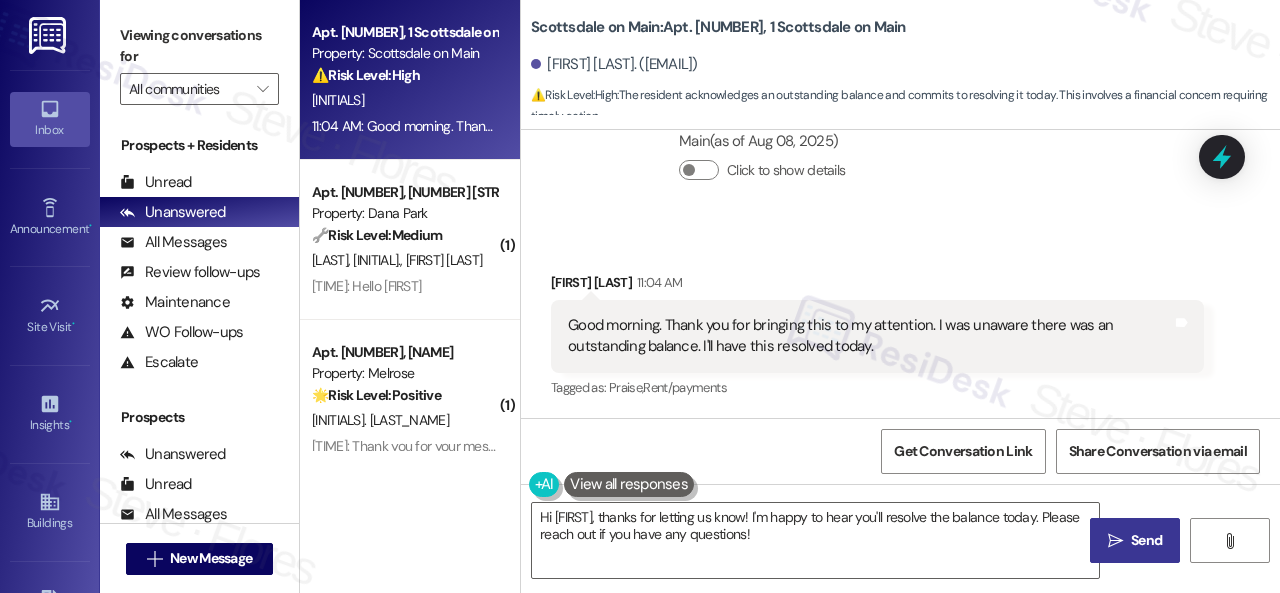 drag, startPoint x: 809, startPoint y: 537, endPoint x: 402, endPoint y: 456, distance: 414.98193 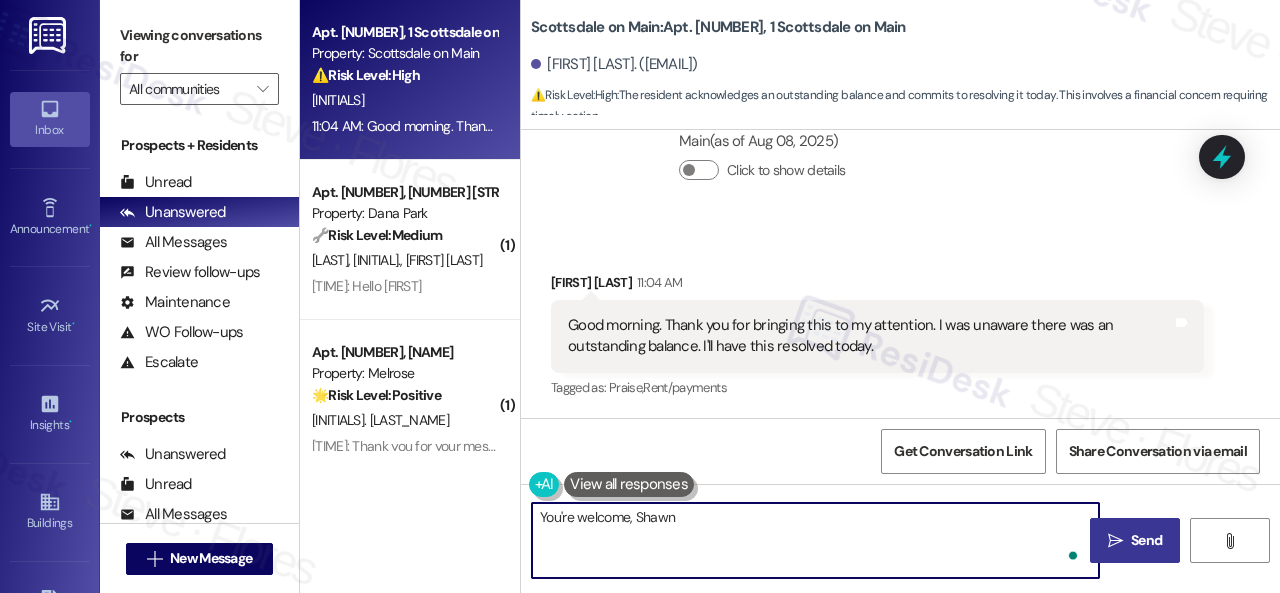 type on "You're welcome, Shawn!" 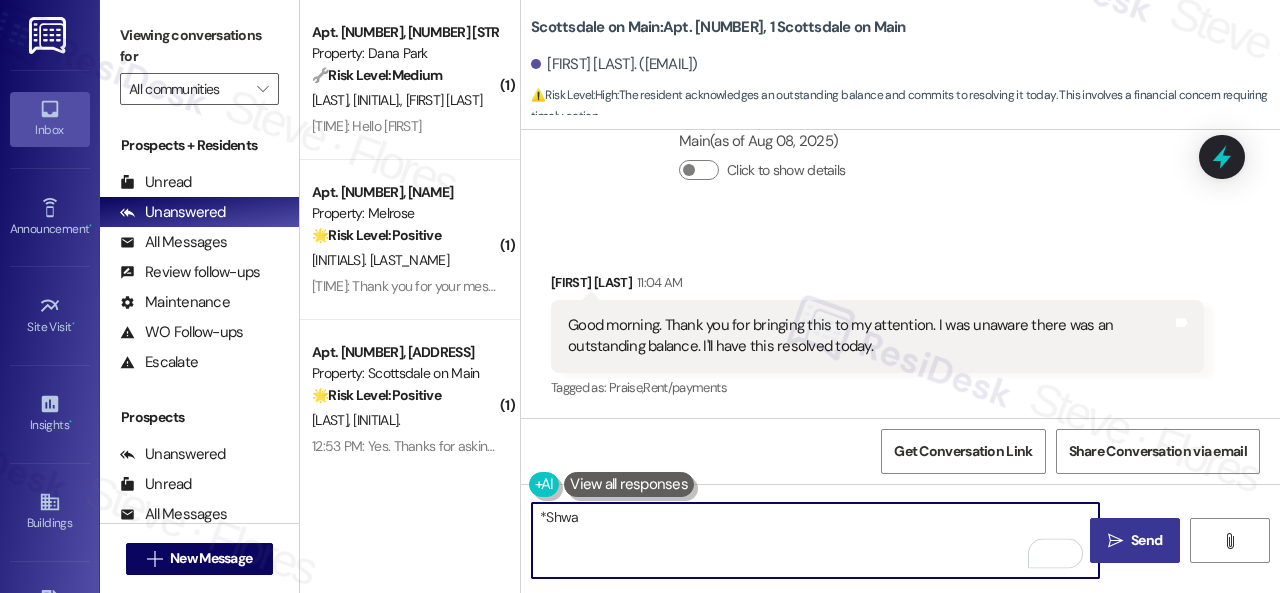 type on "*Shwan" 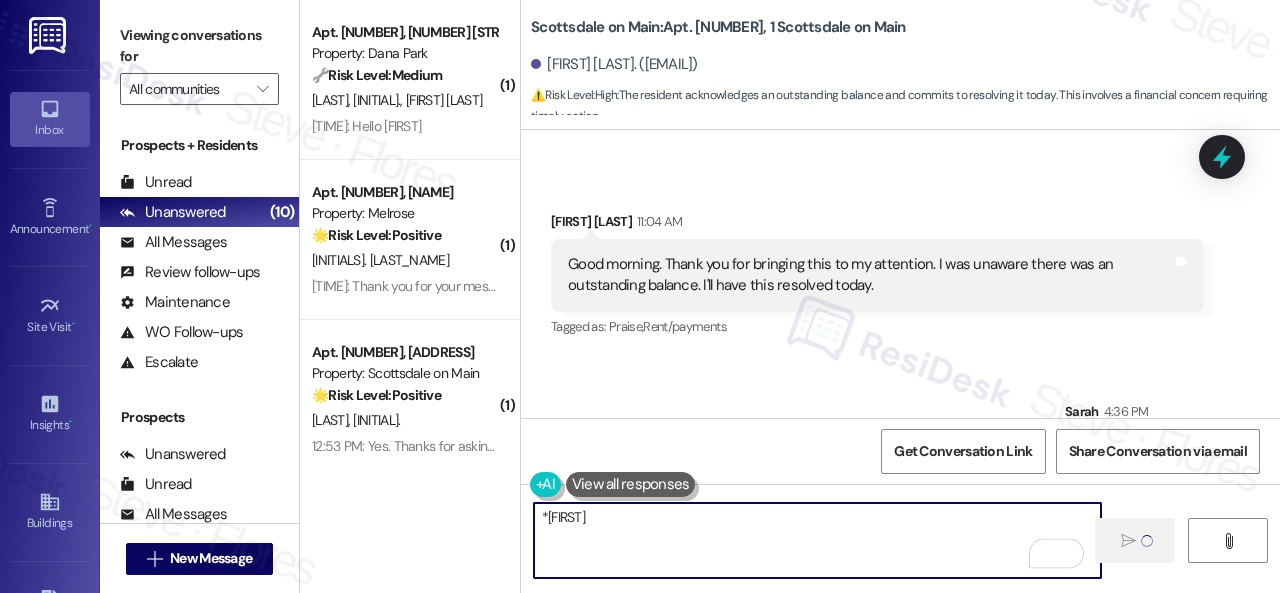 scroll, scrollTop: 3234, scrollLeft: 0, axis: vertical 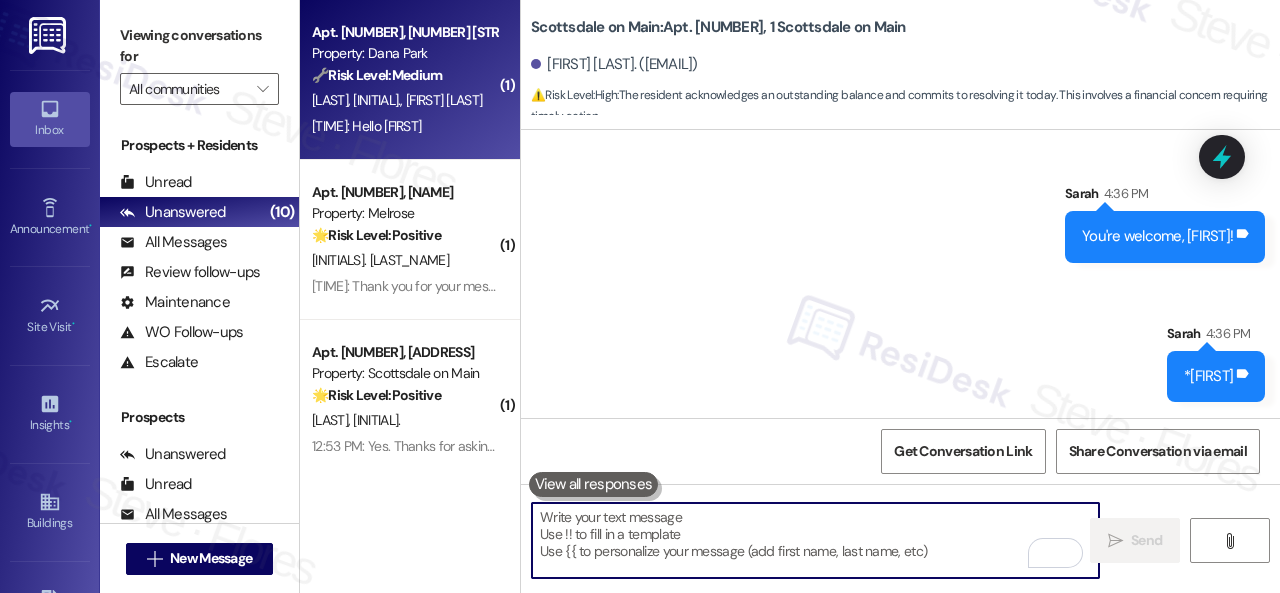 type 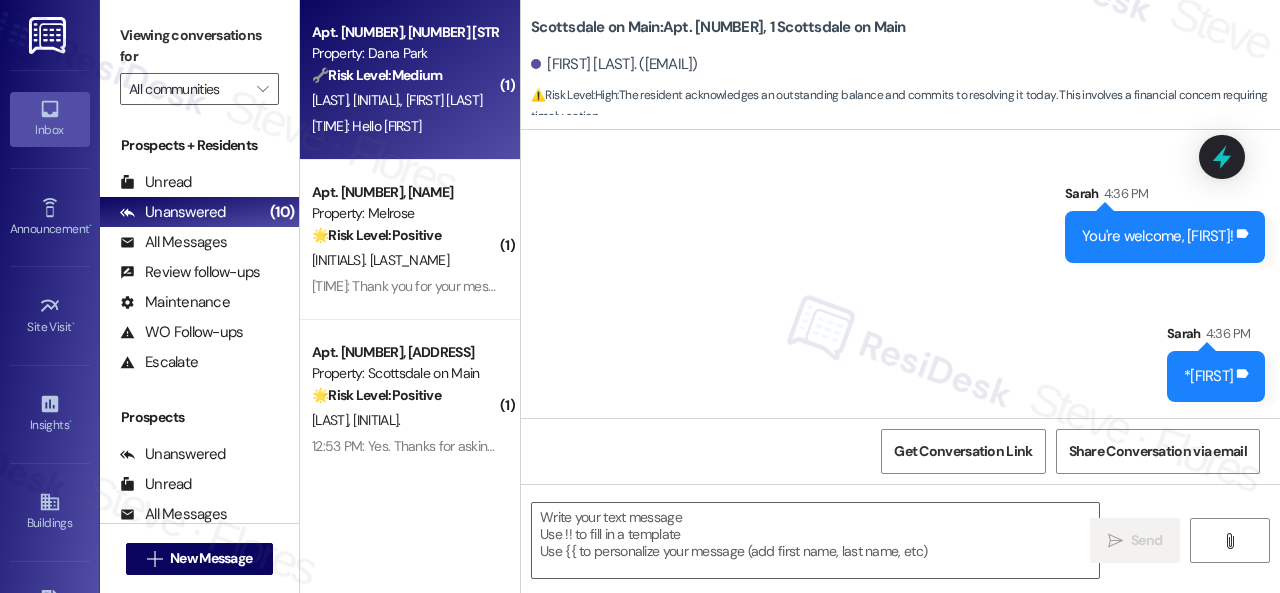 type on "Fetching suggested responses. Please feel free to read through the conversation in the meantime." 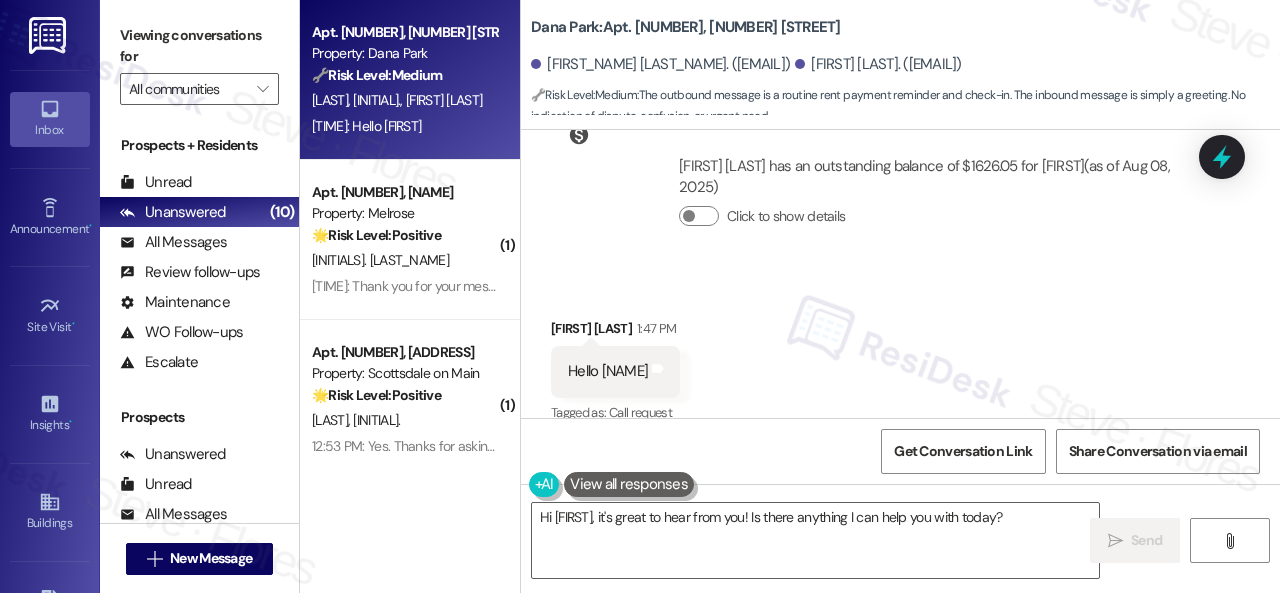 scroll, scrollTop: 6726, scrollLeft: 0, axis: vertical 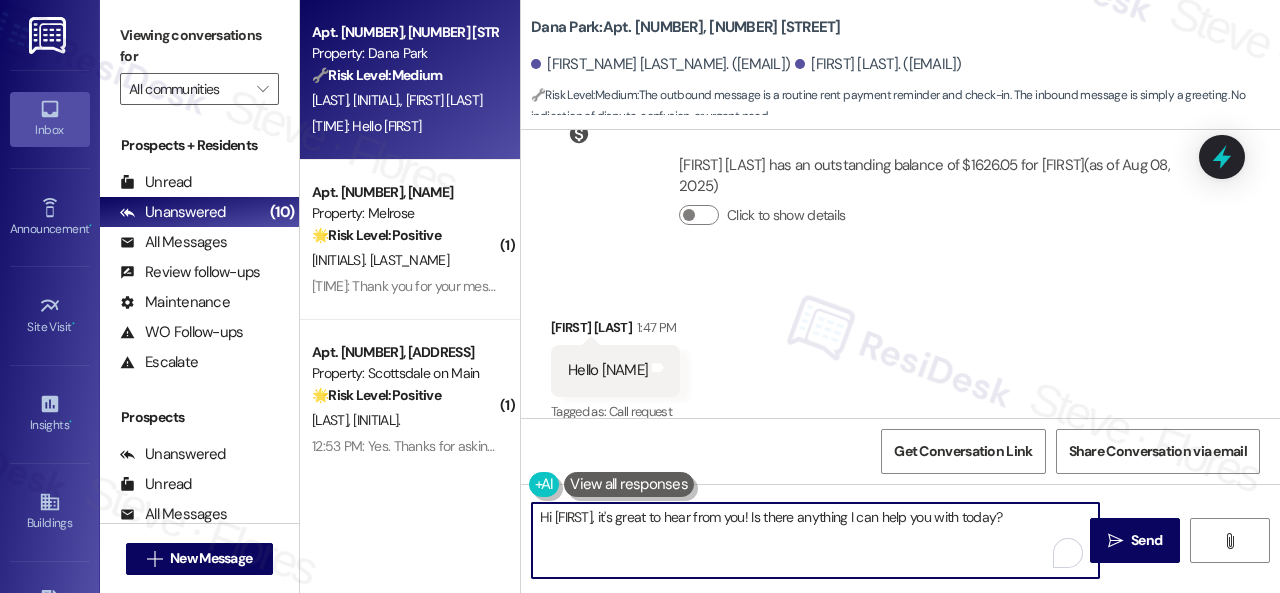 drag, startPoint x: 1007, startPoint y: 519, endPoint x: 360, endPoint y: 513, distance: 647.02783 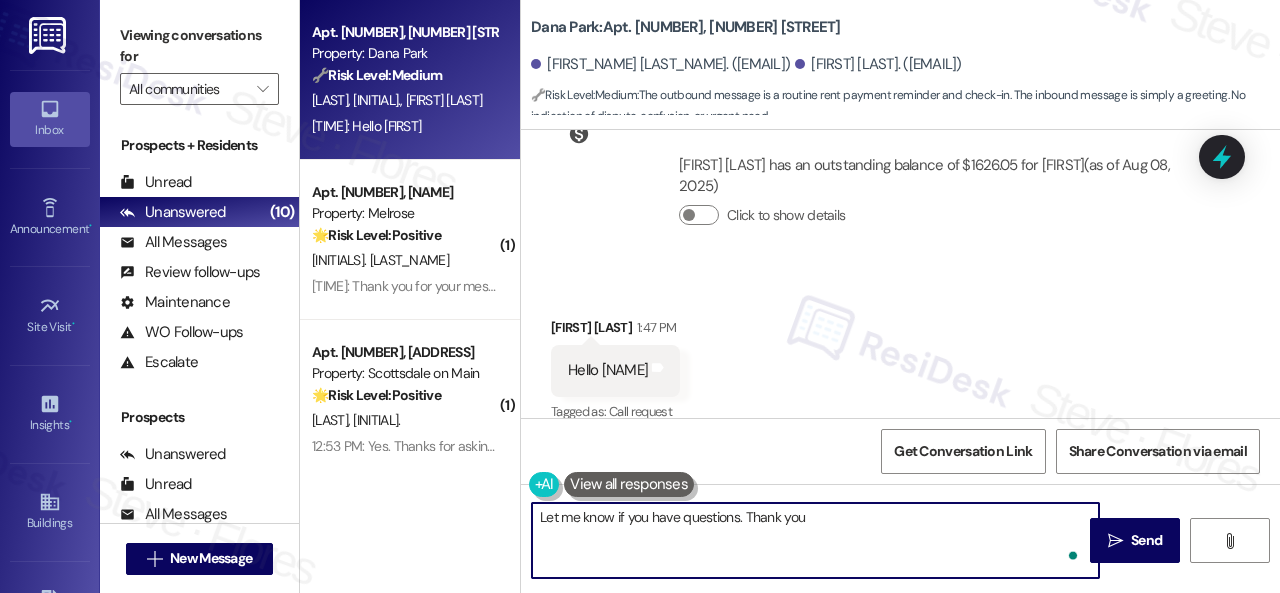 type on "Let me know if you have questions. Thank you." 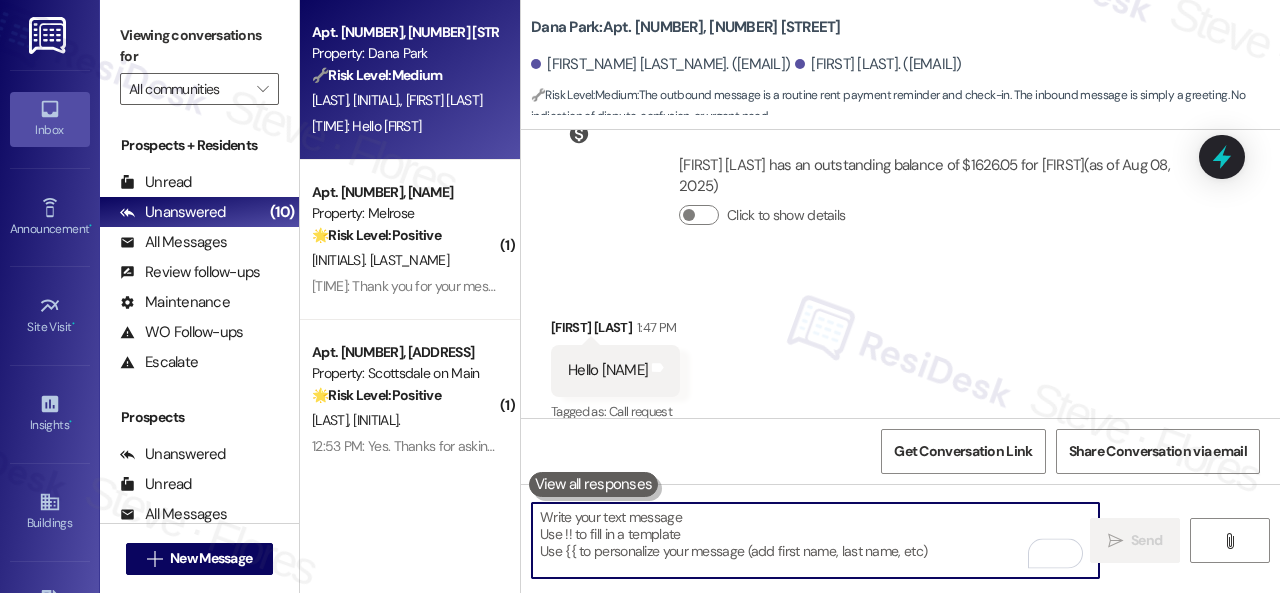 scroll, scrollTop: 6725, scrollLeft: 0, axis: vertical 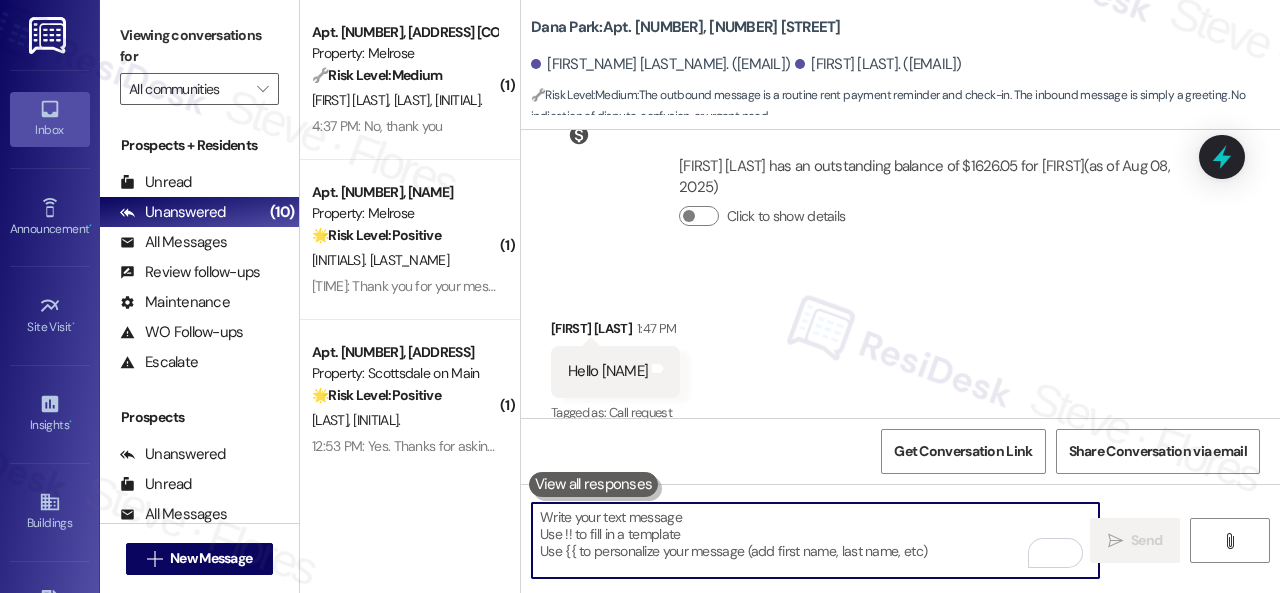 type 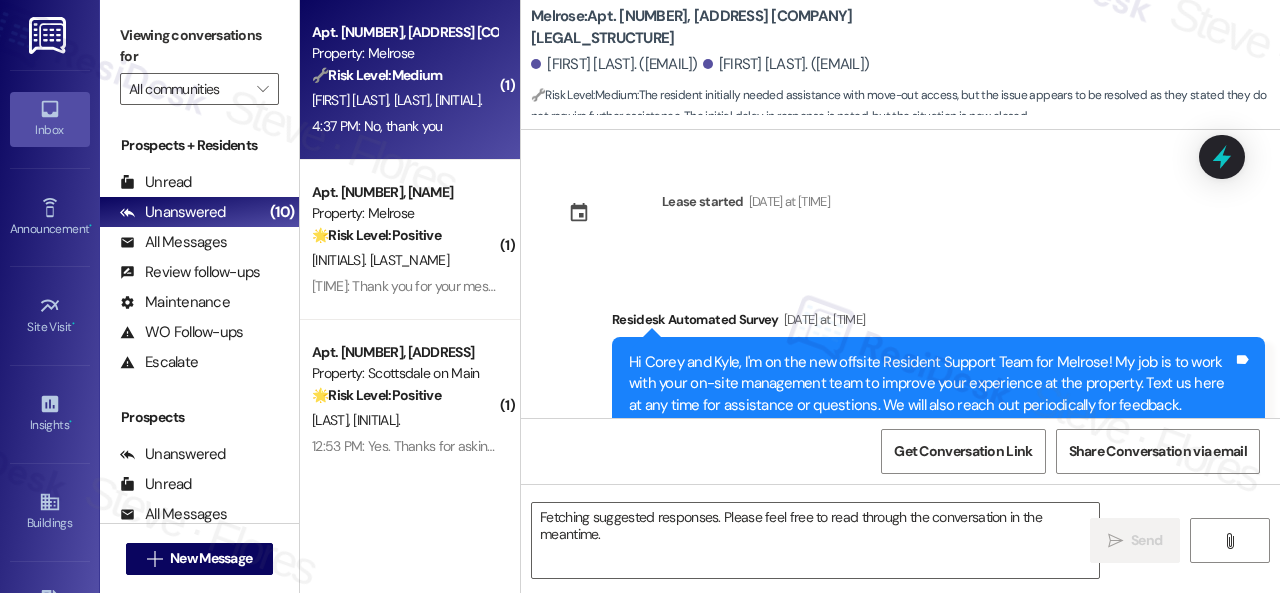 scroll, scrollTop: 13122, scrollLeft: 0, axis: vertical 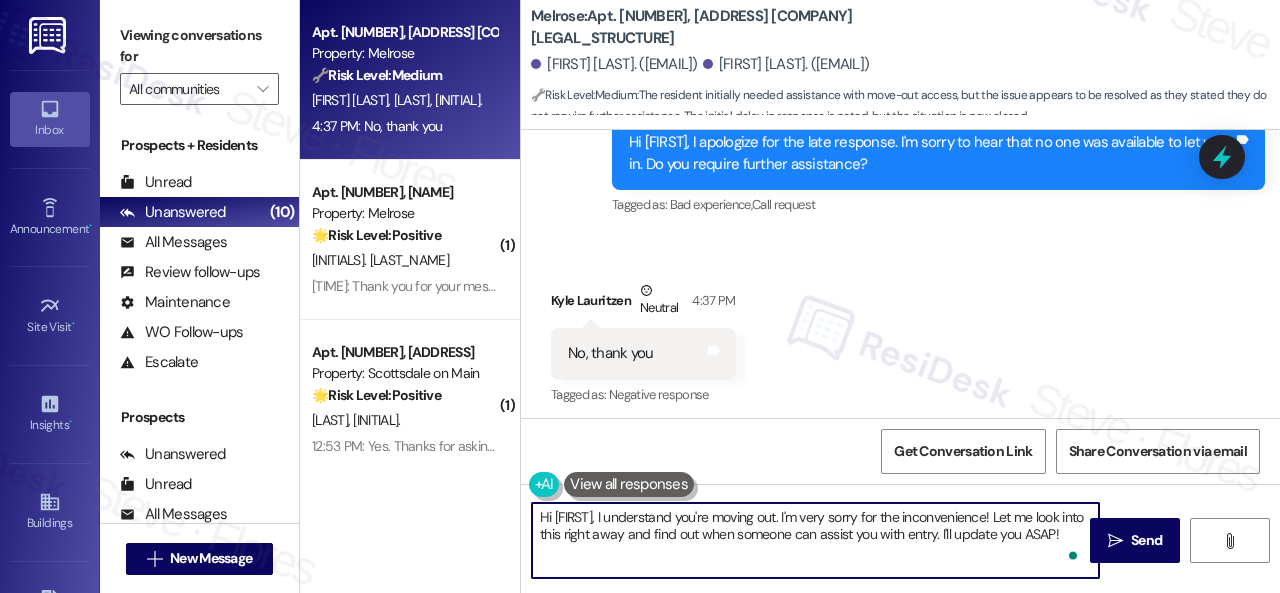 drag, startPoint x: 985, startPoint y: 527, endPoint x: 436, endPoint y: 501, distance: 549.6153 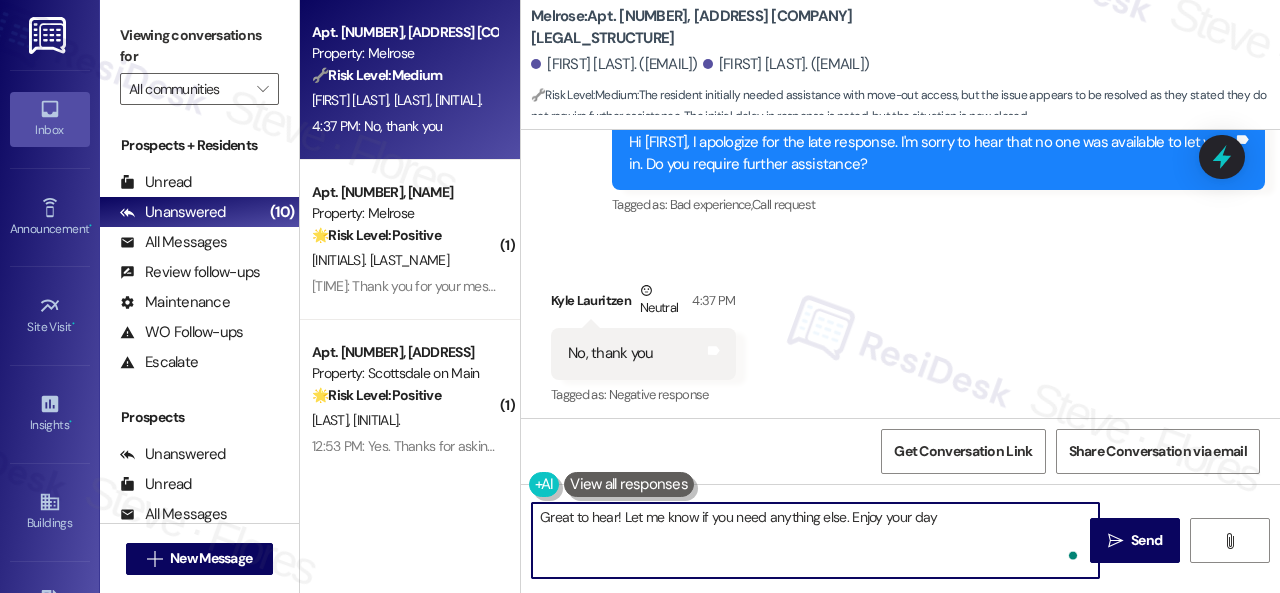 type on "Great to hear! Let me know if you need anything else. Enjoy your day!" 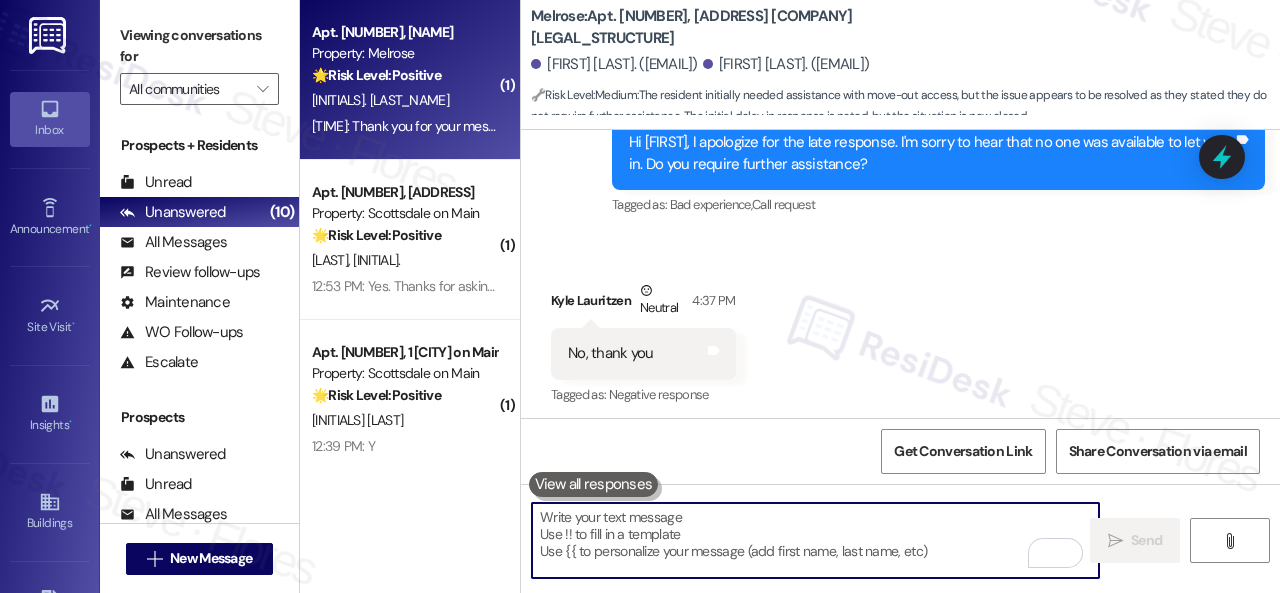 type 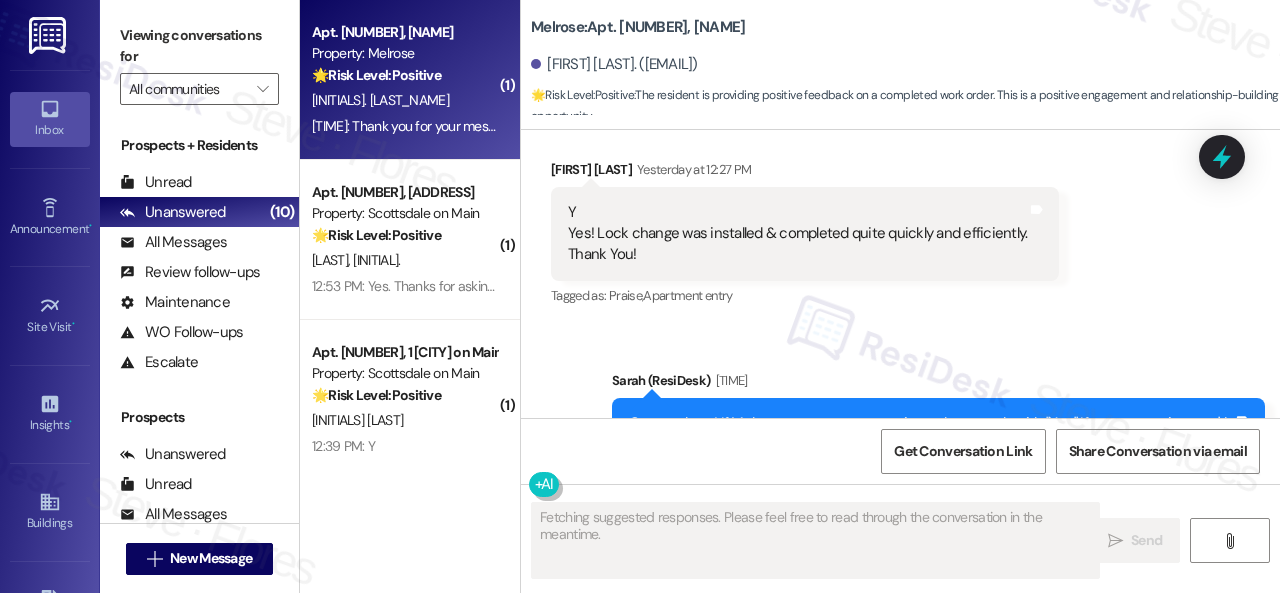 scroll, scrollTop: 6893, scrollLeft: 0, axis: vertical 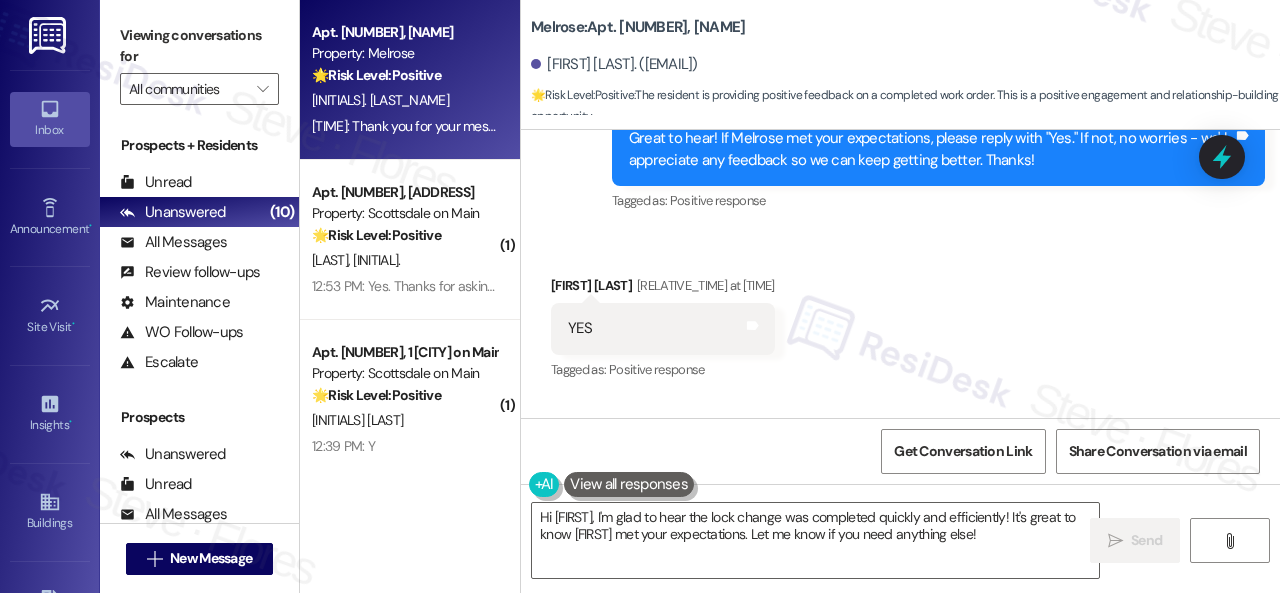 drag, startPoint x: 568, startPoint y: 233, endPoint x: 580, endPoint y: 246, distance: 17.691807 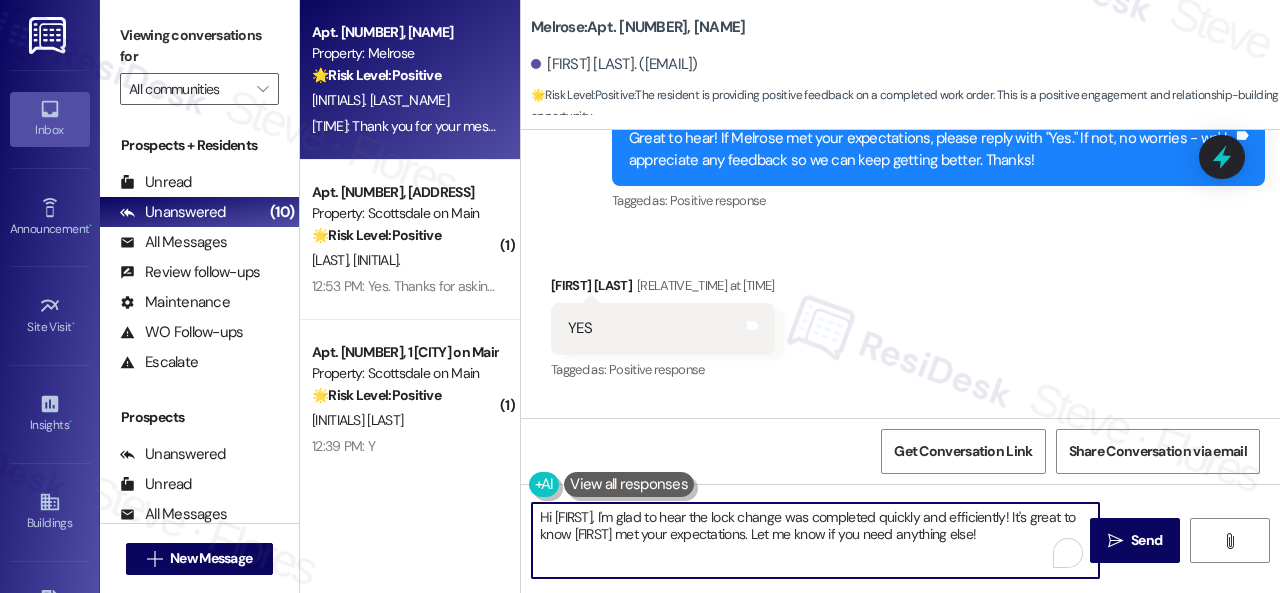 drag, startPoint x: 1009, startPoint y: 535, endPoint x: 402, endPoint y: 457, distance: 611.991 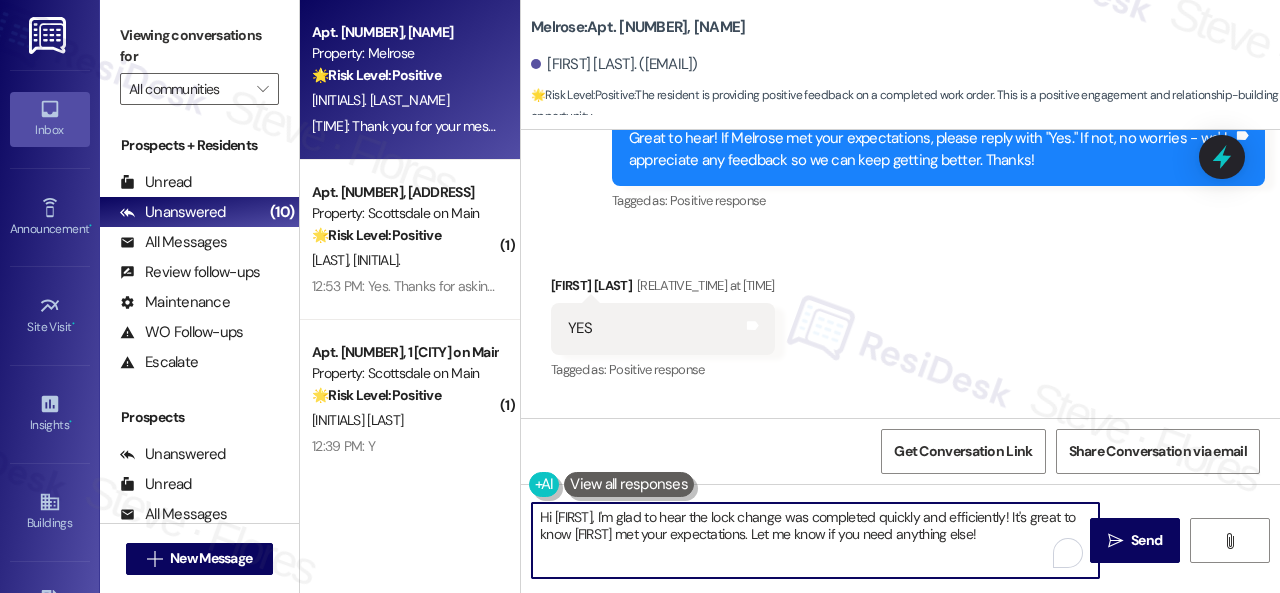 click on "Apt. 350, 1 Melrose 3130 Apts LLLP Property: Melrose 🌟  Risk Level:  Positive The resident is providing positive feedback on a completed work order. This is a positive engagement and relationship-building opportunity. L. Nardi Yesterday at 8:36 PM: Thank you for your message. Our offices are currently closed, but we will contact you when we resume operations. For crimes in progress or medical emergencies, please call 911. To reach the courtesy patrol dispatch, please call (602) 283-4872. For non-emergency Phoenix Police, call (602) 262-6151. For emergency maintenance, please call (602) 635-4500 and leave a message. We will return your call shortly. If you are locked out, please contact a locksmith. Since this is outside of office hours, please go to www.melrose3130.com if you need to enter a work order. ( 1 ) Apt. 109, 1 Scottsdale on Main Property: Scottsdale on Main 🌟  Risk Level:  Positive M. Myneni 12:53 PM: Yes. Thanks for asking! 12:53 PM: Yes. Thanks for asking! ( 1 ) Property: Scottsdale on Main" at bounding box center (790, 296) 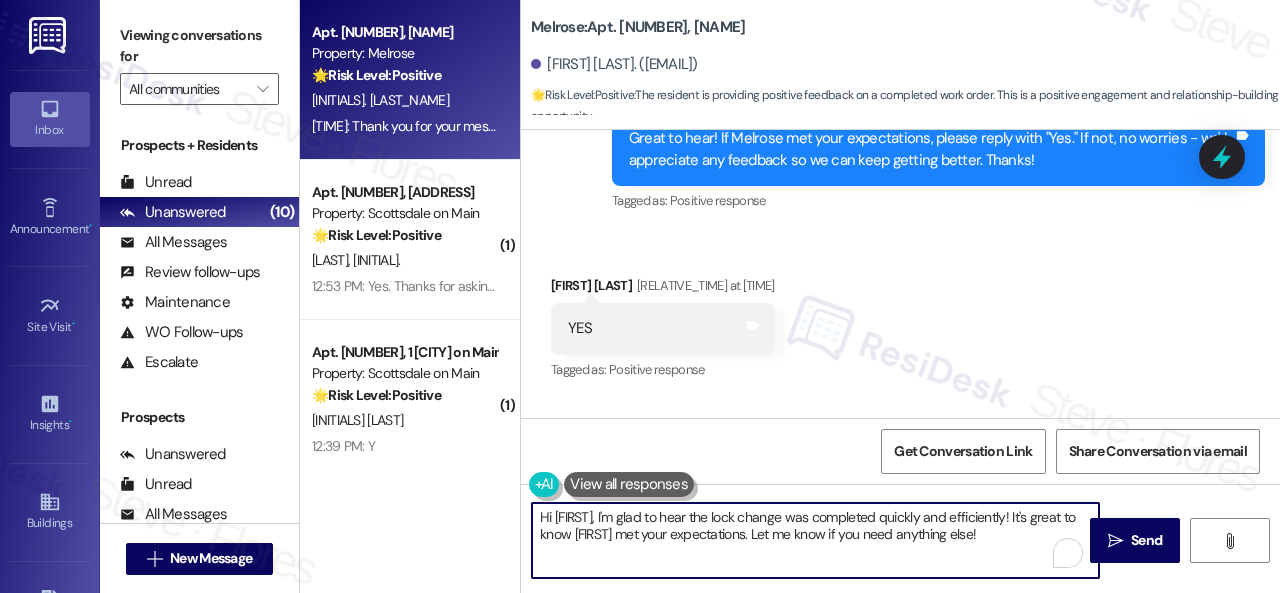 paste on "I'm glad you are satisfied with your home. Have you written a review for us before? If not, can I ask a quick favor? Would you mind writing one for us? I'll give you the link if you are willing.
If you've already done it or couldn't this time, no worries at all—no action is required. Thanks" 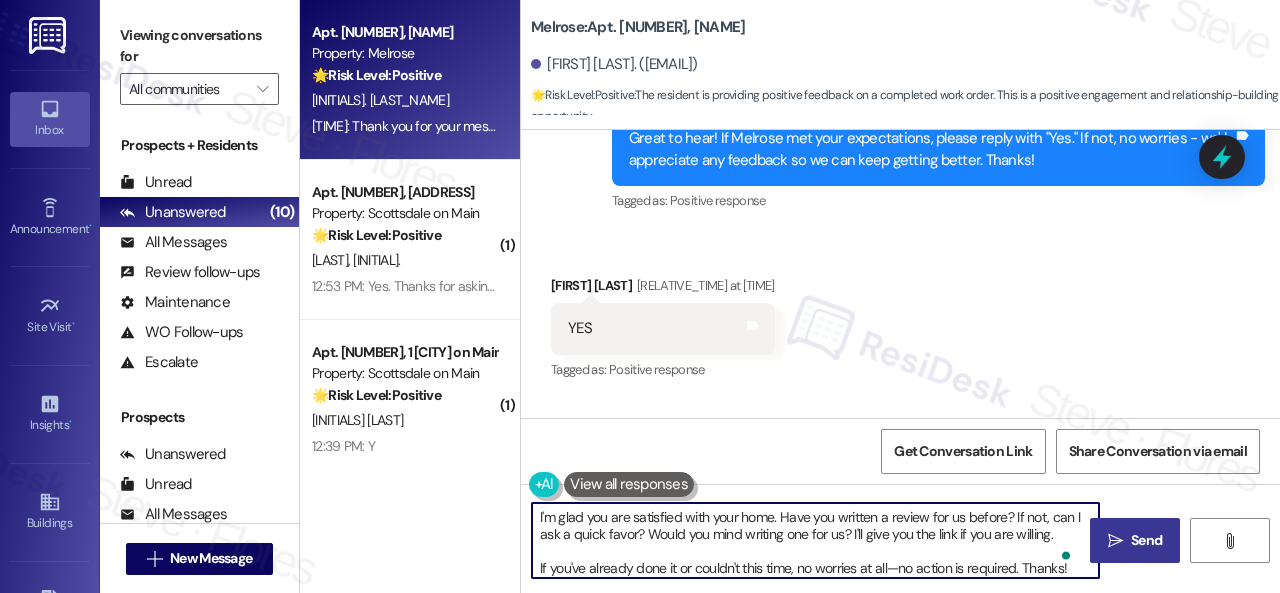 type on "I'm glad you are satisfied with your home. Have you written a review for us before? If not, can I ask a quick favor? Would you mind writing one for us? I'll give you the link if you are willing.
If you've already done it or couldn't this time, no worries at all—no action is required. Thanks!" 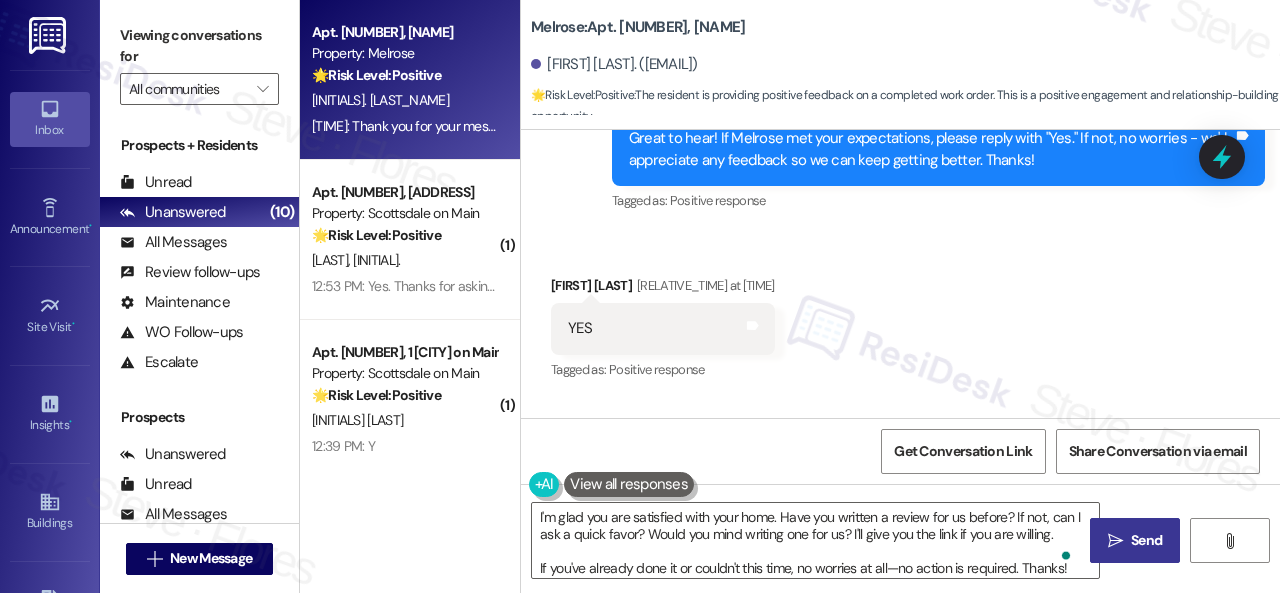 click on "" at bounding box center [1115, 541] 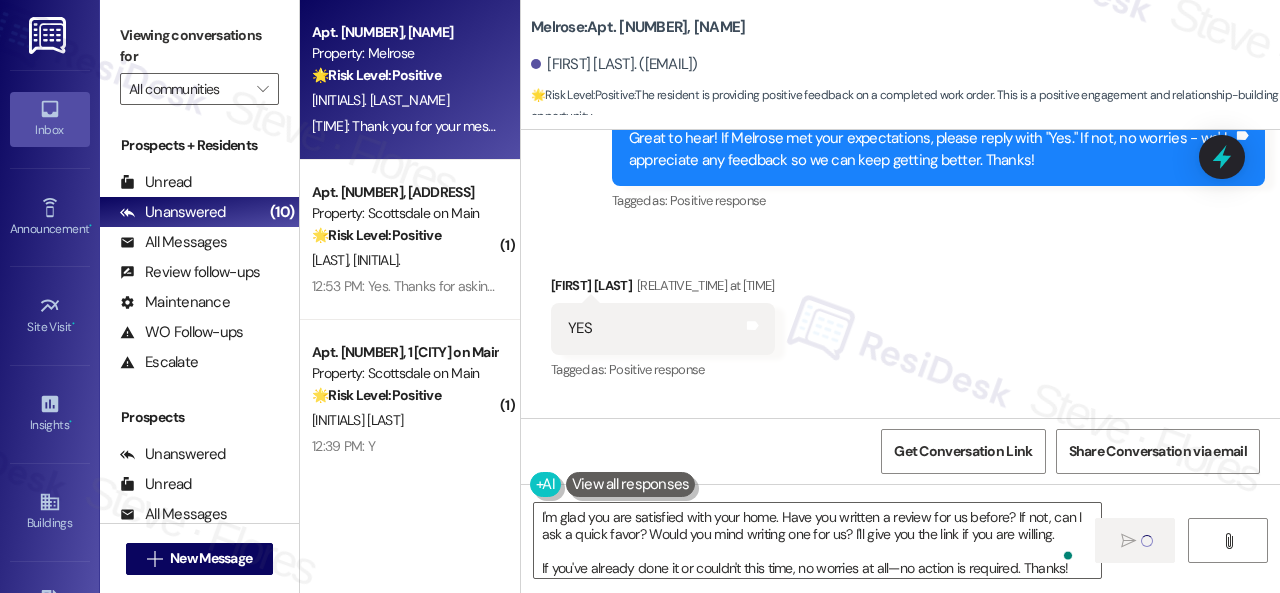 type 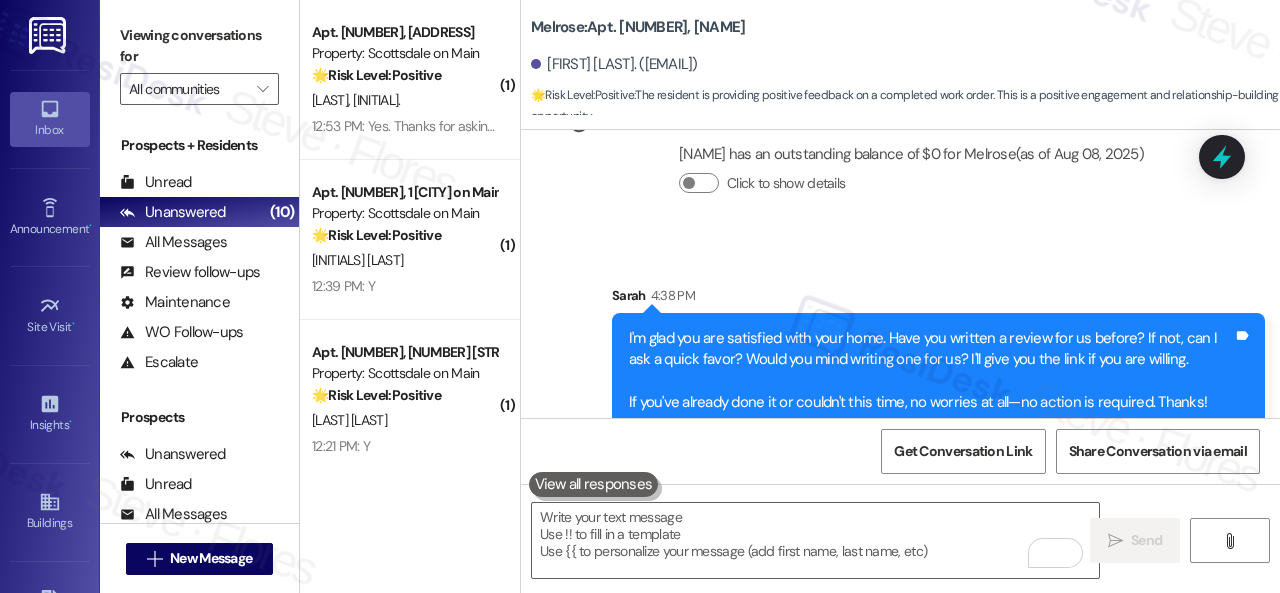 scroll, scrollTop: 7580, scrollLeft: 0, axis: vertical 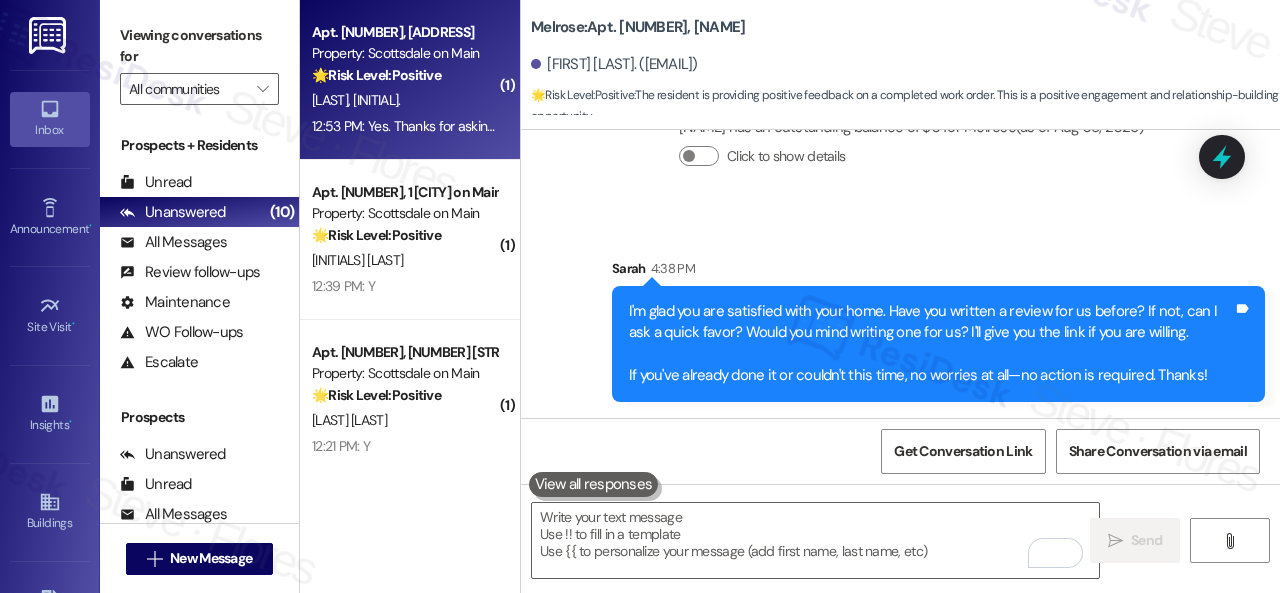 click on "M. Myneni" at bounding box center (404, 100) 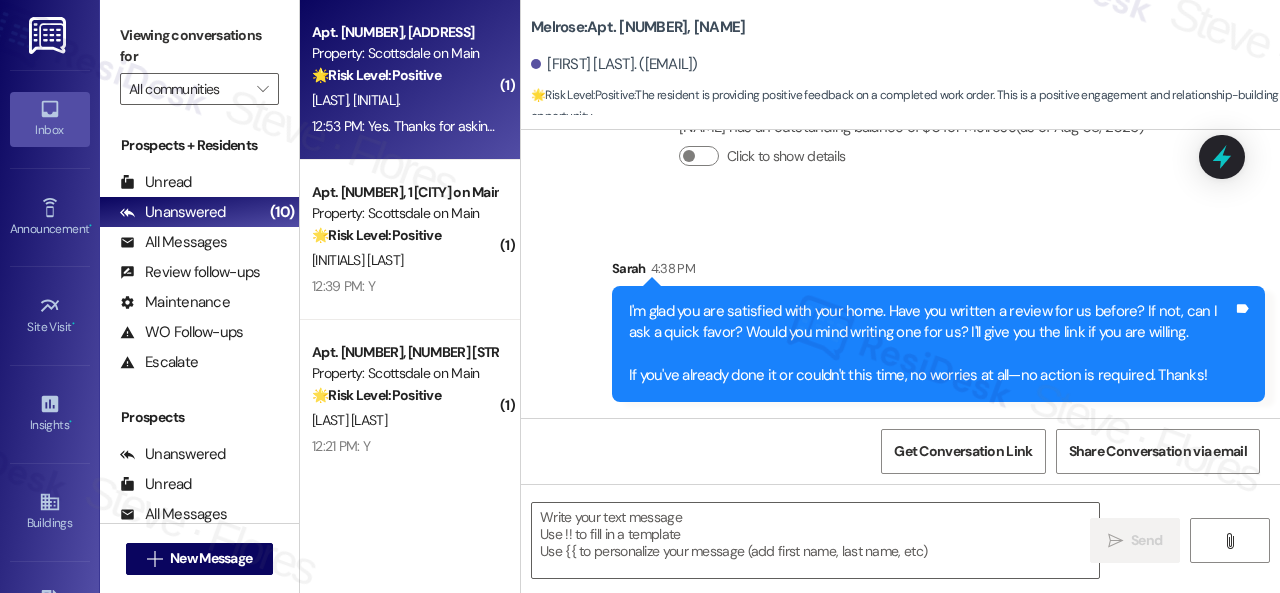 type on "Fetching suggested responses. Please feel free to read through the conversation in the meantime." 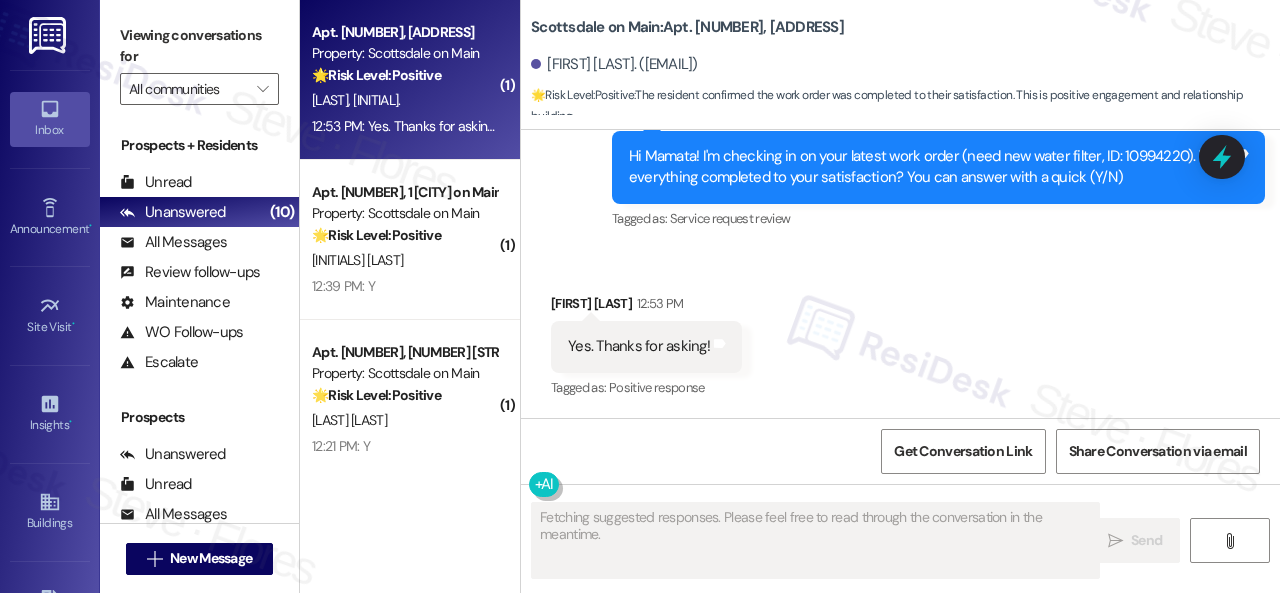 scroll, scrollTop: 3224, scrollLeft: 0, axis: vertical 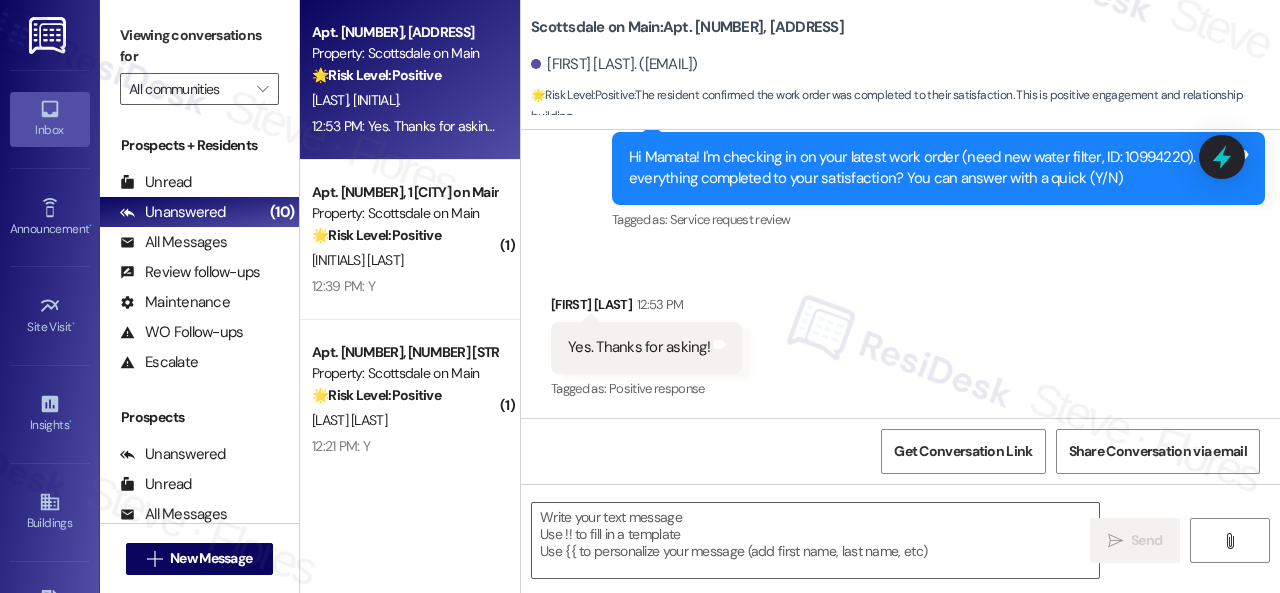 click on "Received via SMS Mamata Myneni 12:53 PM Yes. Thanks for asking! Tags and notes Tagged as:   Positive response Click to highlight conversations about Positive response" at bounding box center (900, 333) 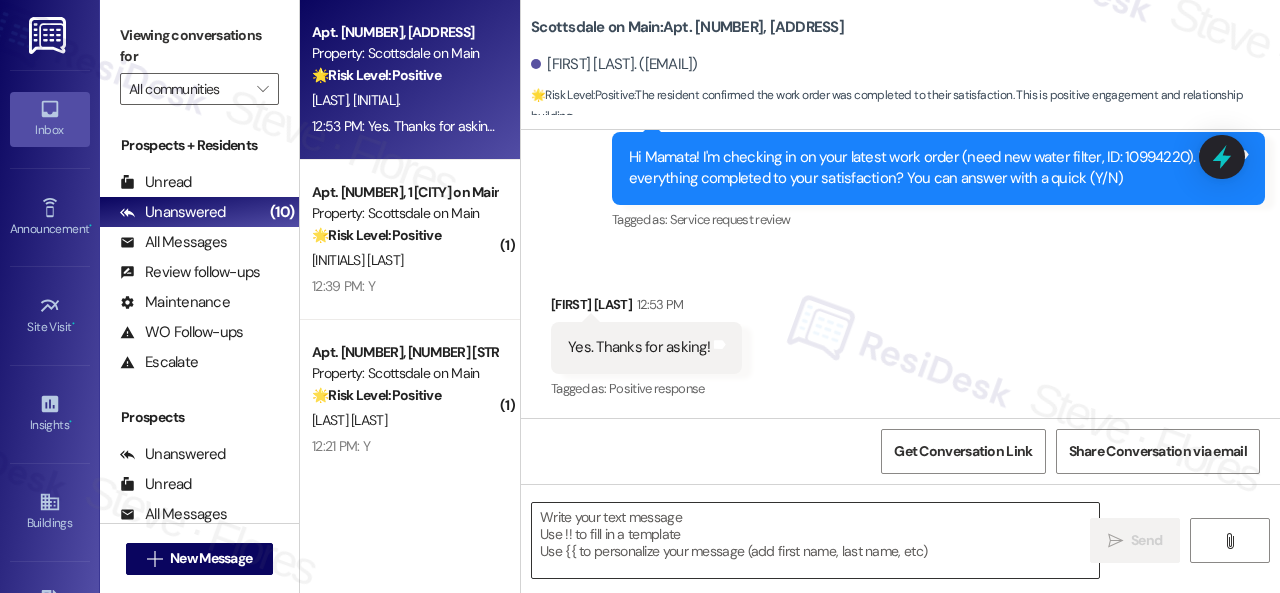 click at bounding box center (815, 540) 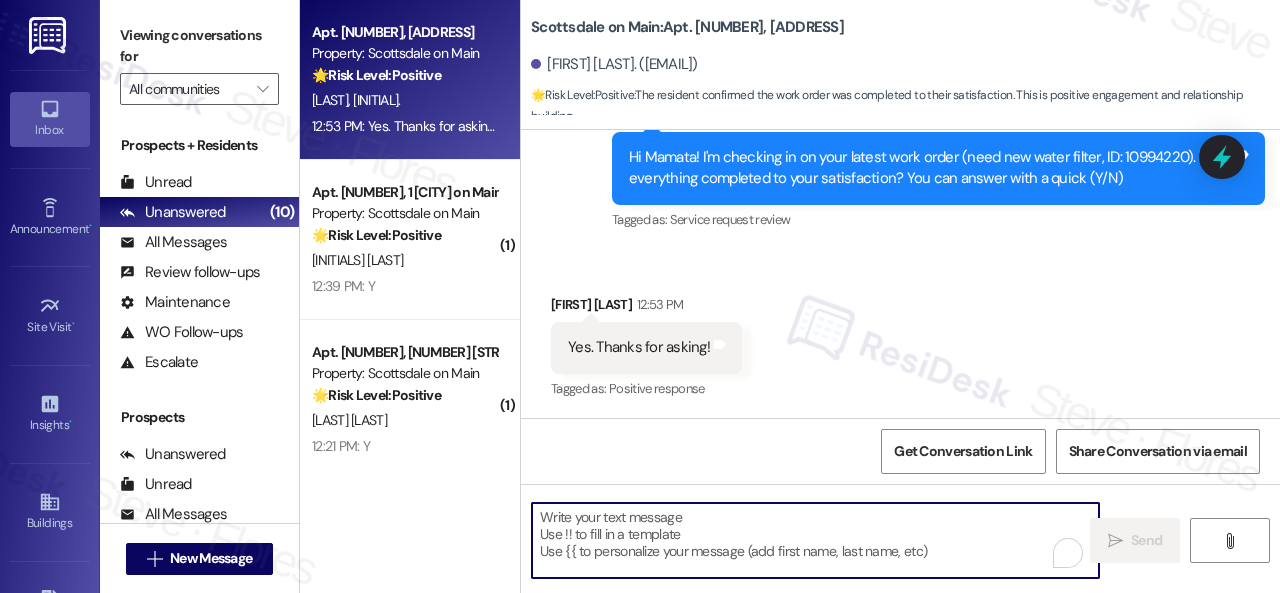paste on "Happy to hear everything's all set! If {{property}} met your expectations, please reply with "Yes." If not, no worries - we'd appreciate any feedback so we can keep getting better. Thanks!" 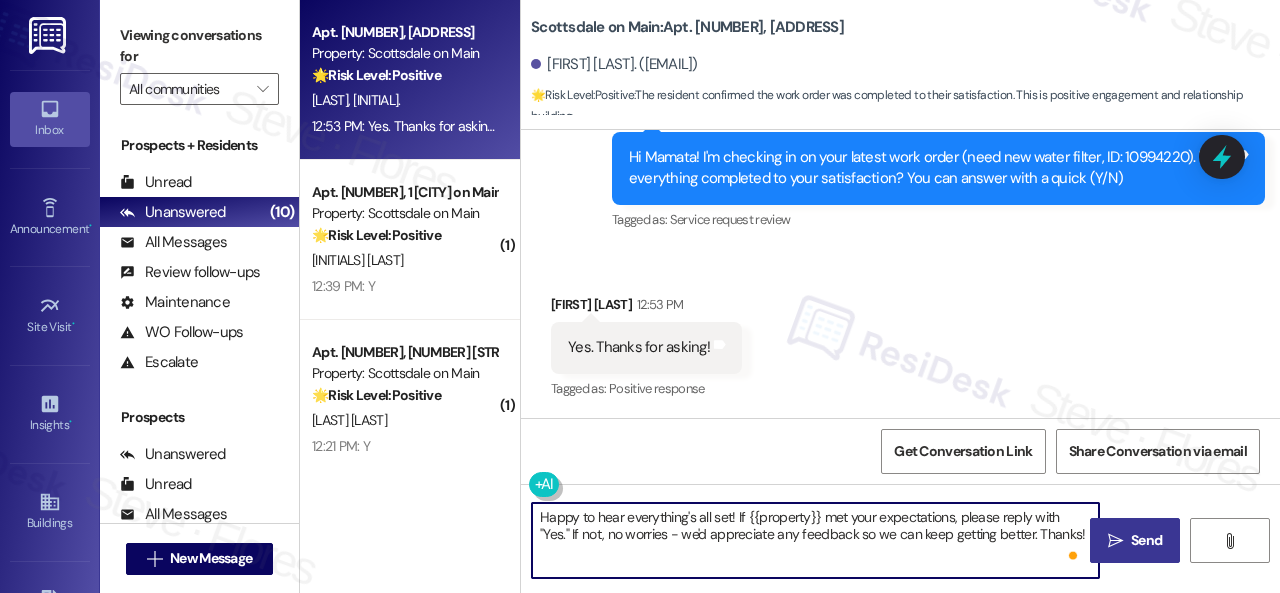 type on "Happy to hear everything's all set! If {{property}} met your expectations, please reply with "Yes." If not, no worries - we'd appreciate any feedback so we can keep getting better. Thanks!" 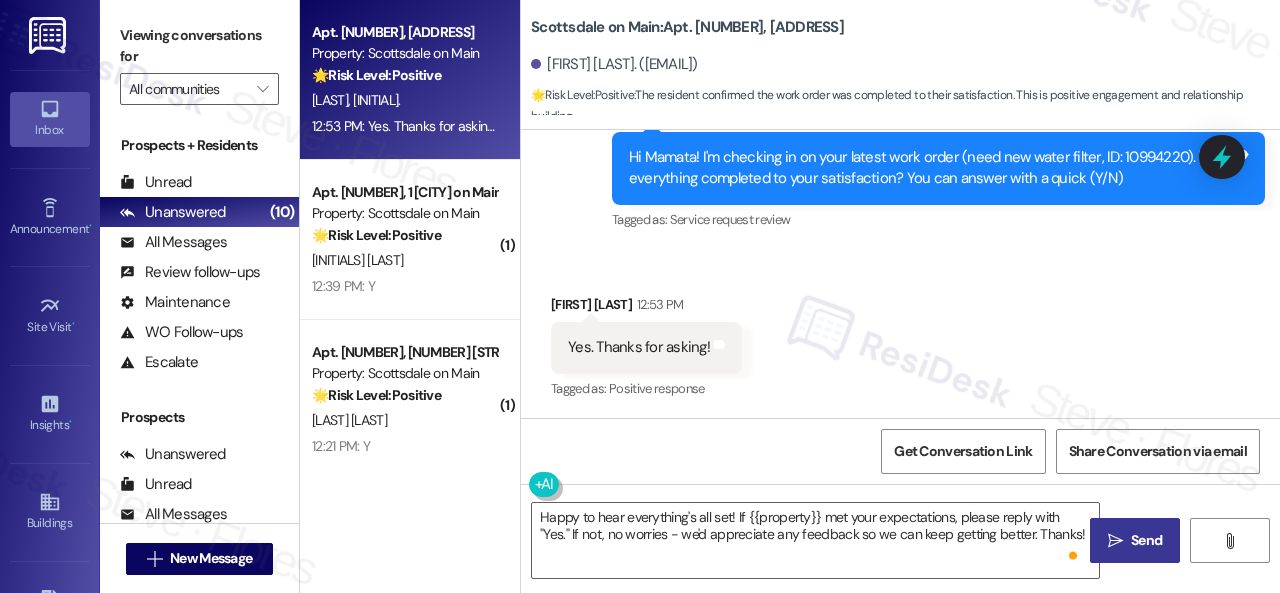 click on " Send" at bounding box center [1135, 540] 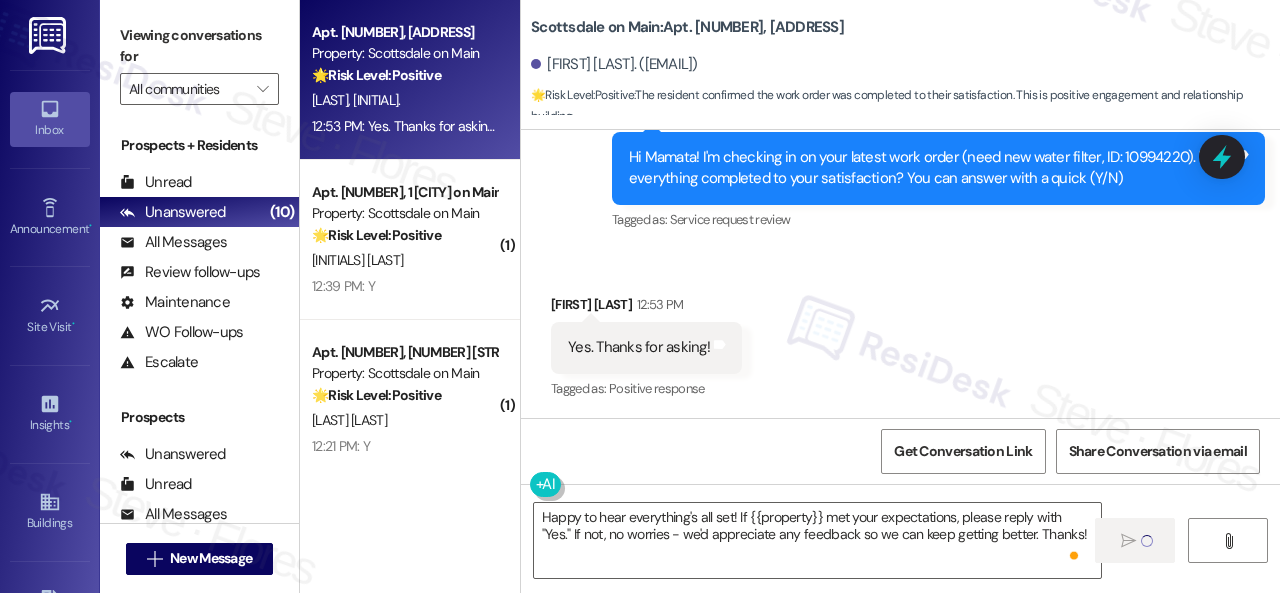 type 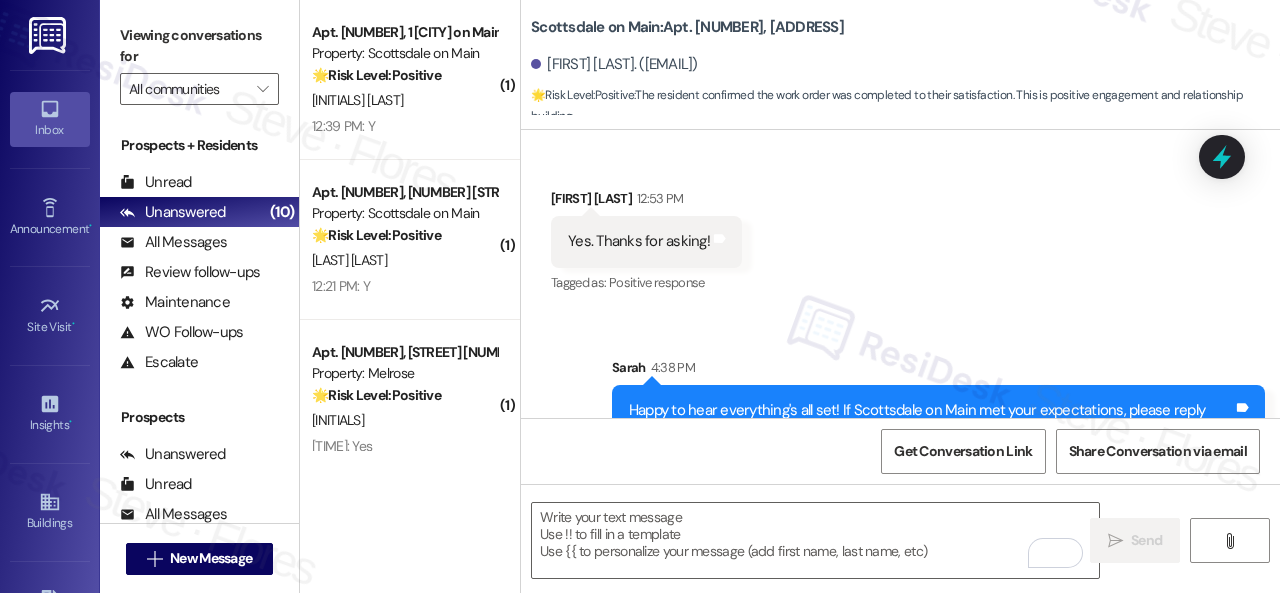 scroll, scrollTop: 3406, scrollLeft: 0, axis: vertical 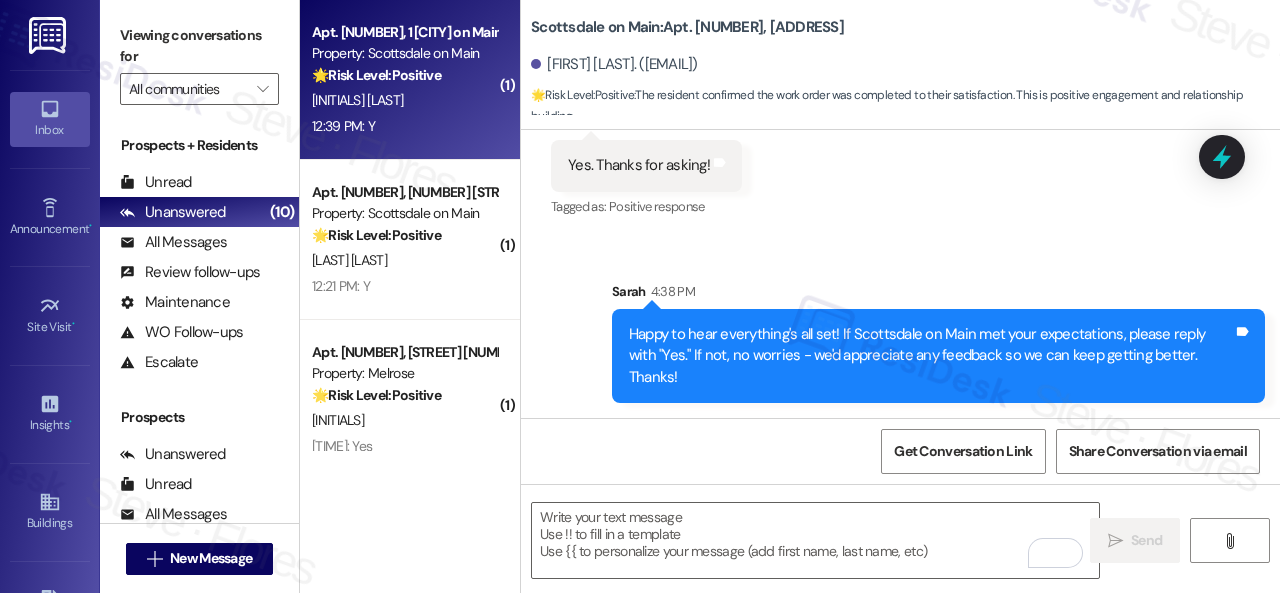 click on "S. Ali" at bounding box center [404, 100] 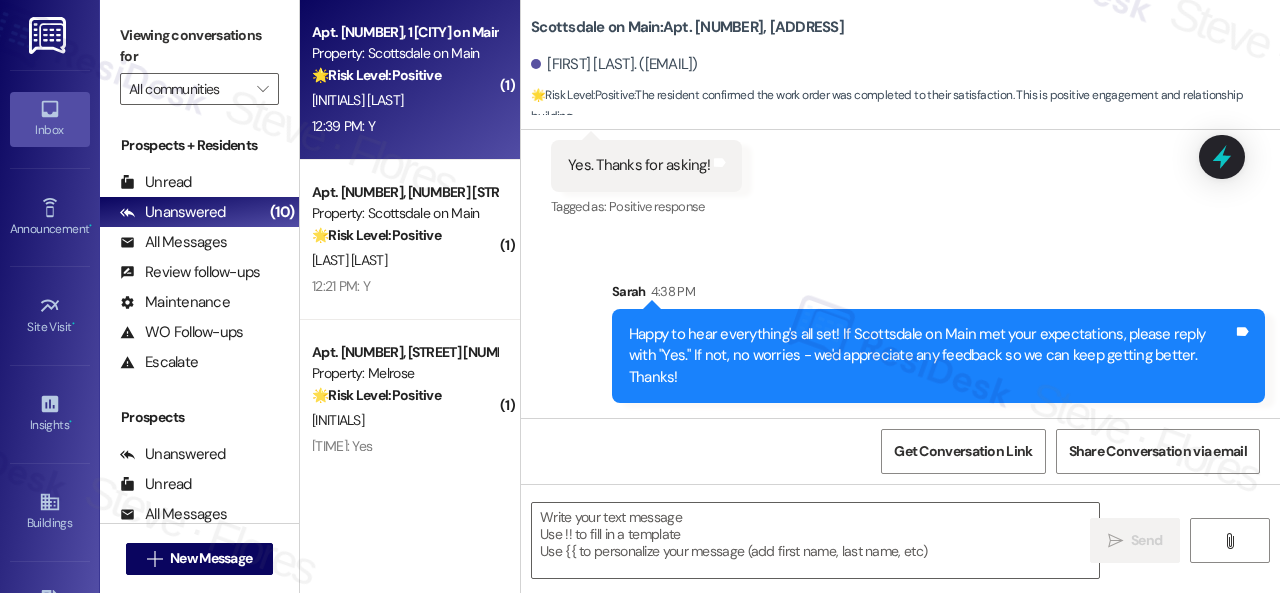 type on "Fetching suggested responses. Please feel free to read through the conversation in the meantime." 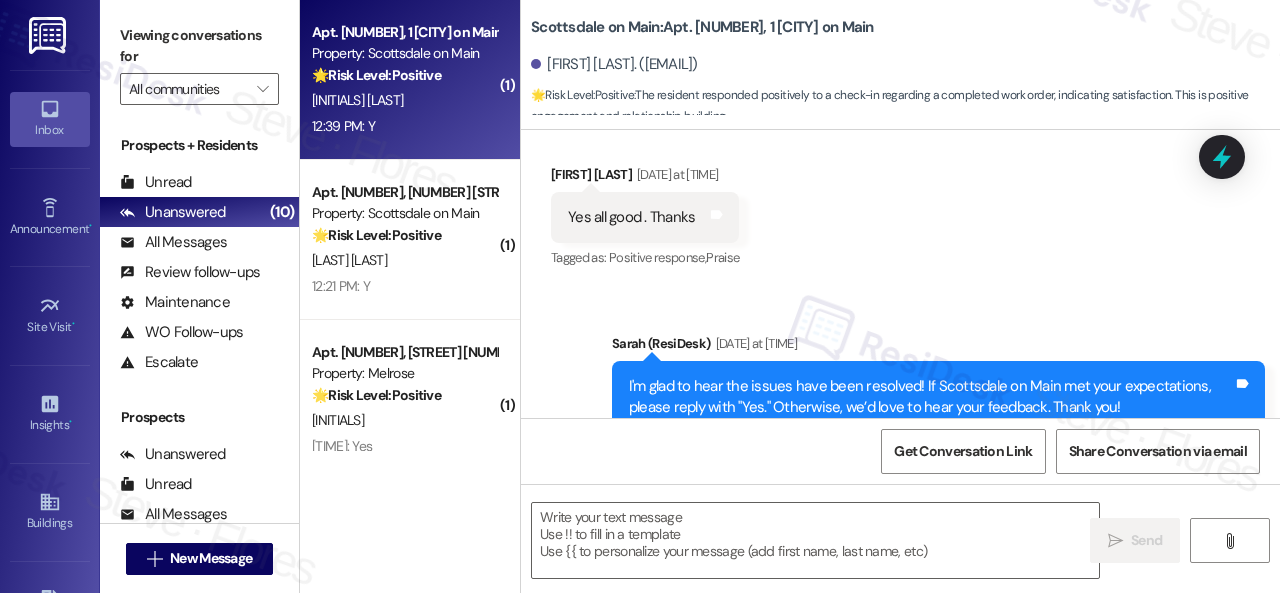type on "Fetching suggested responses. Please feel free to read through the conversation in the meantime." 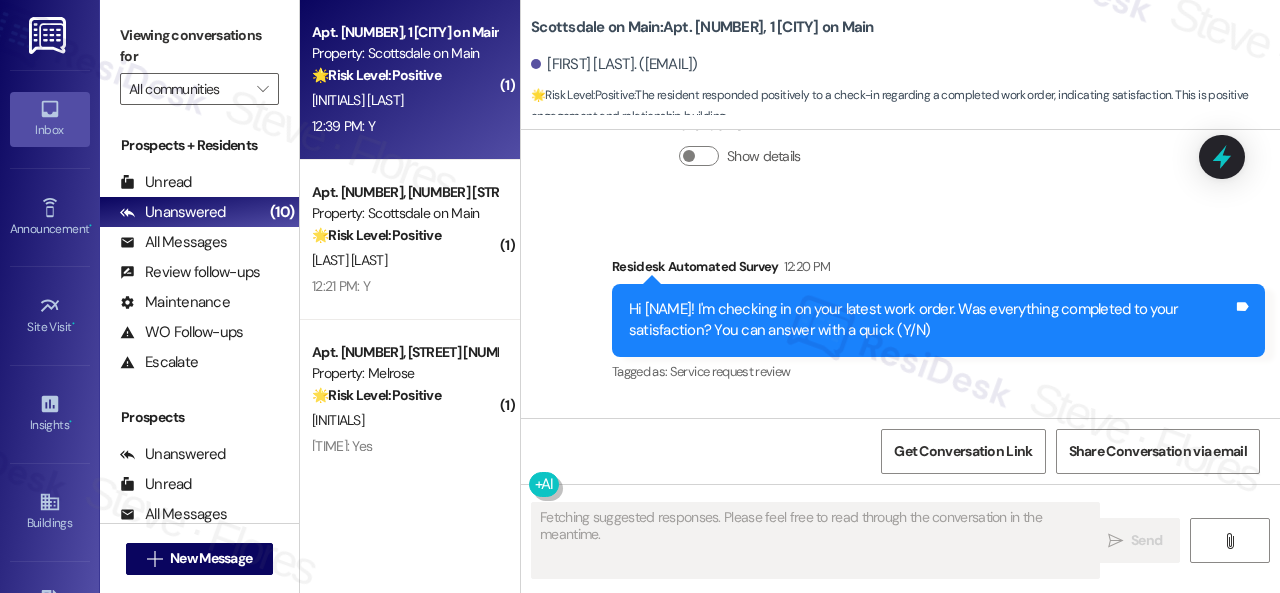 scroll, scrollTop: 2042, scrollLeft: 0, axis: vertical 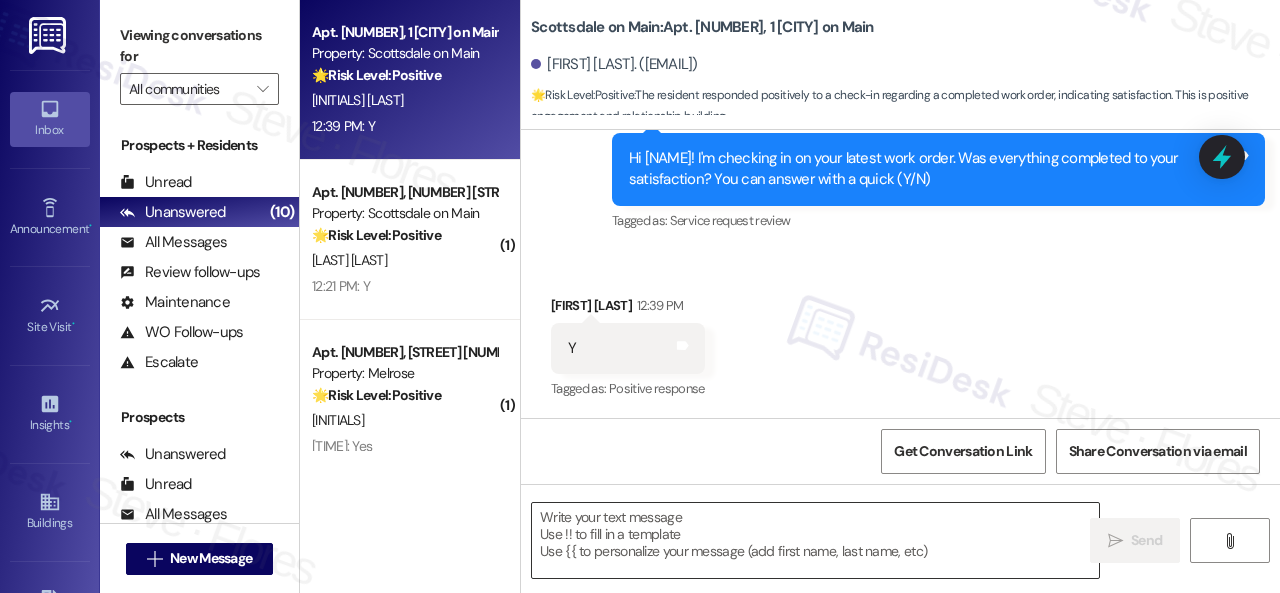 click at bounding box center (815, 540) 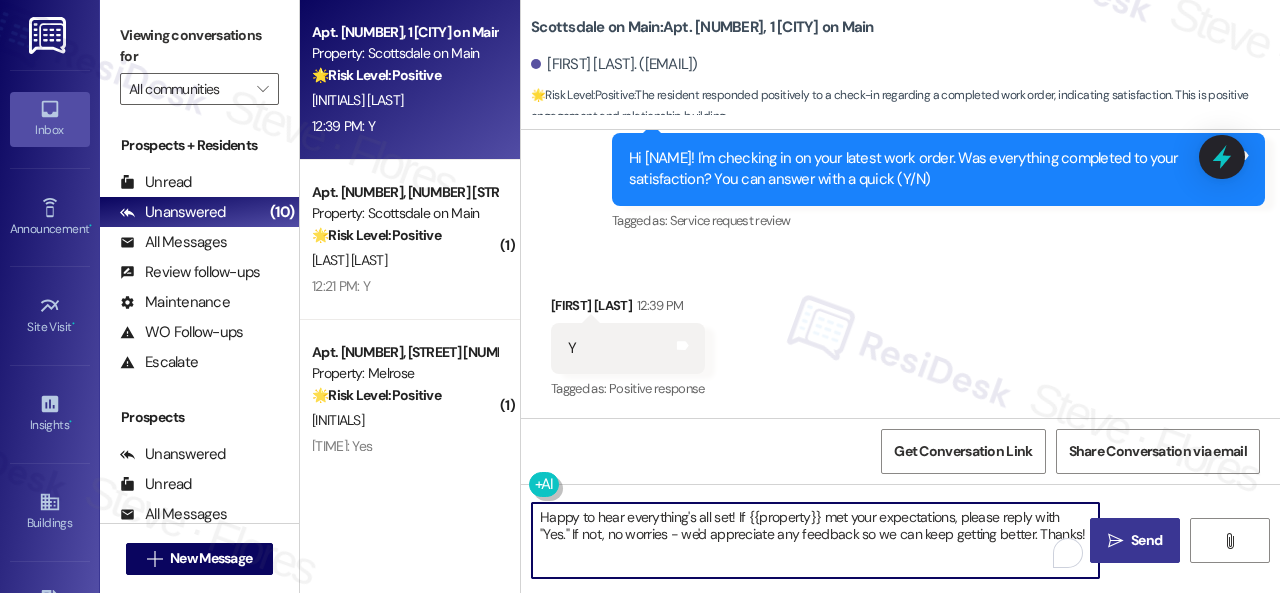 type on "Happy to hear everything's all set! If {{property}} met your expectations, please reply with "Yes." If not, no worries - we'd appreciate any feedback so we can keep getting better. Thanks!" 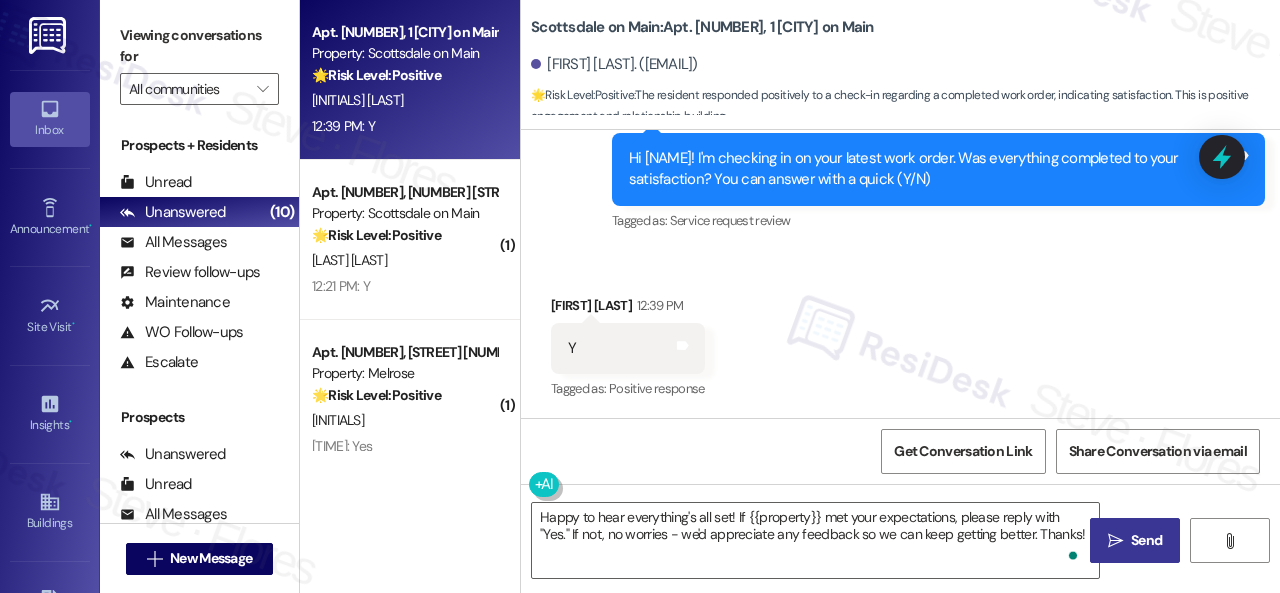 click on " Send" at bounding box center (1135, 540) 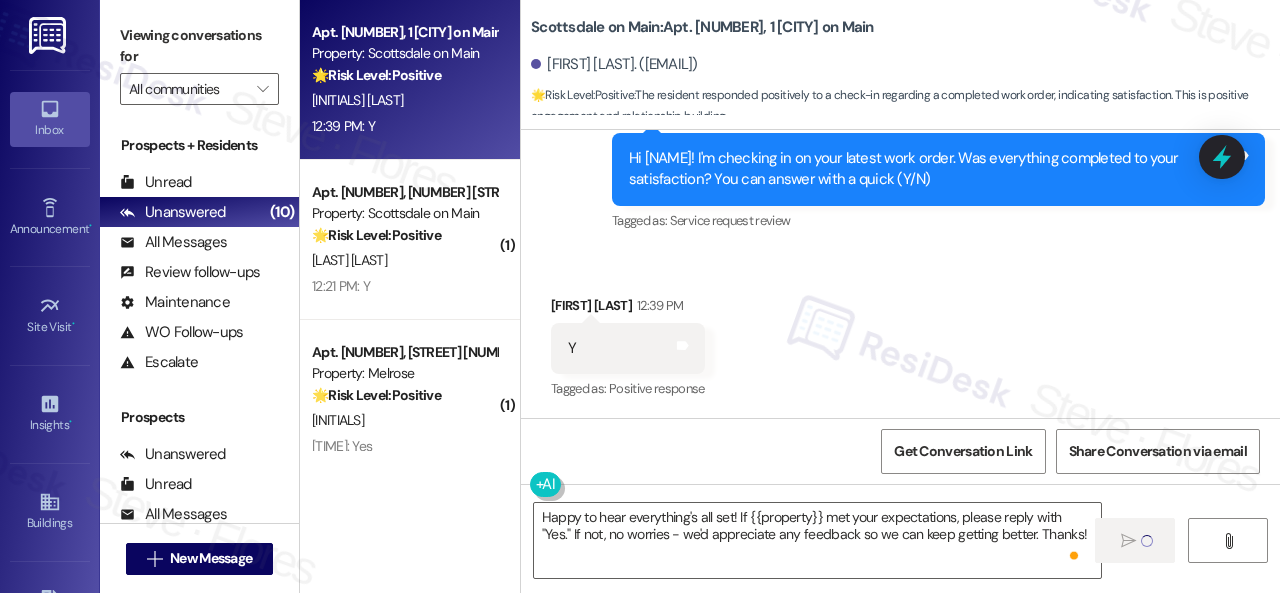 type 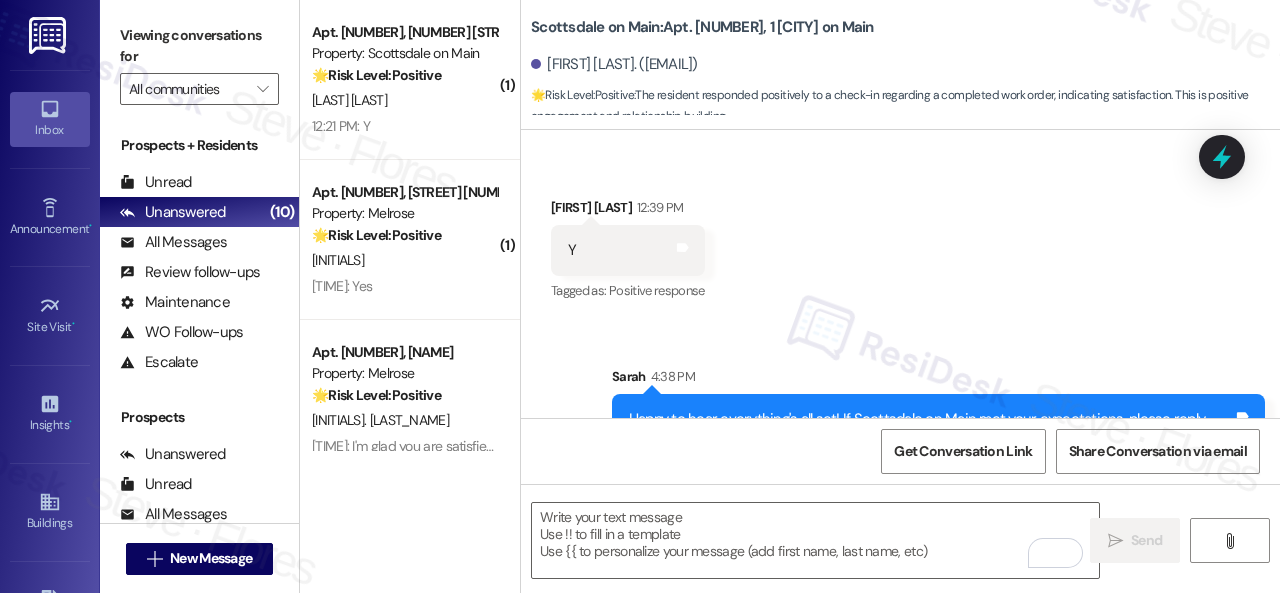 scroll, scrollTop: 2226, scrollLeft: 0, axis: vertical 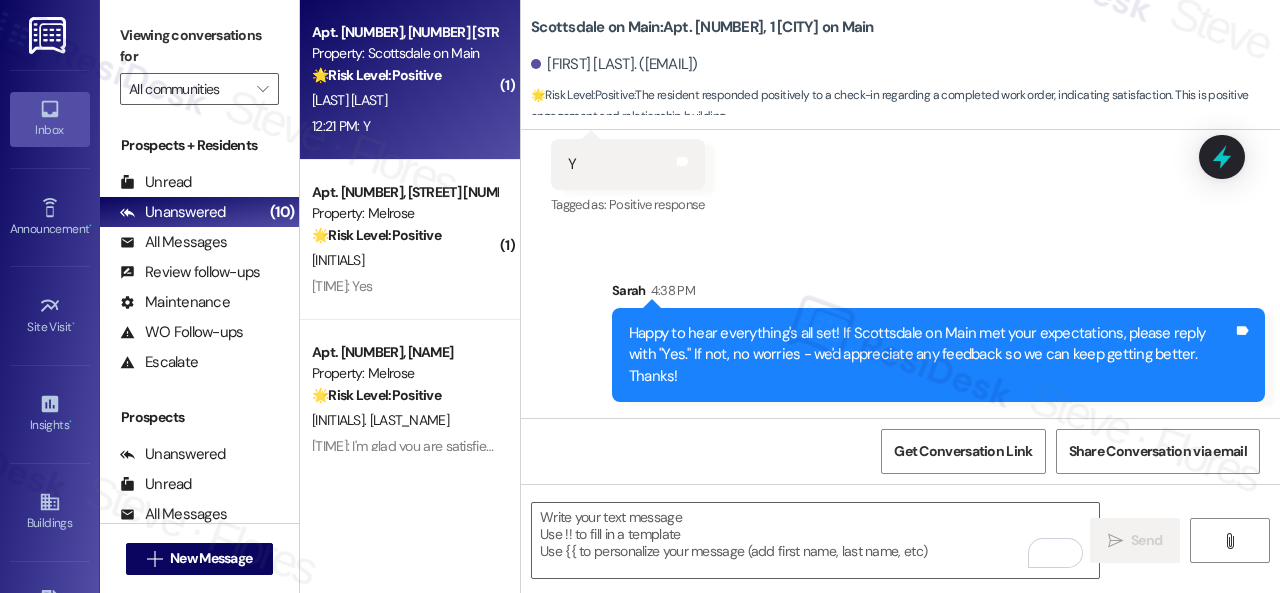 click on "E. Prideaux" at bounding box center (404, 100) 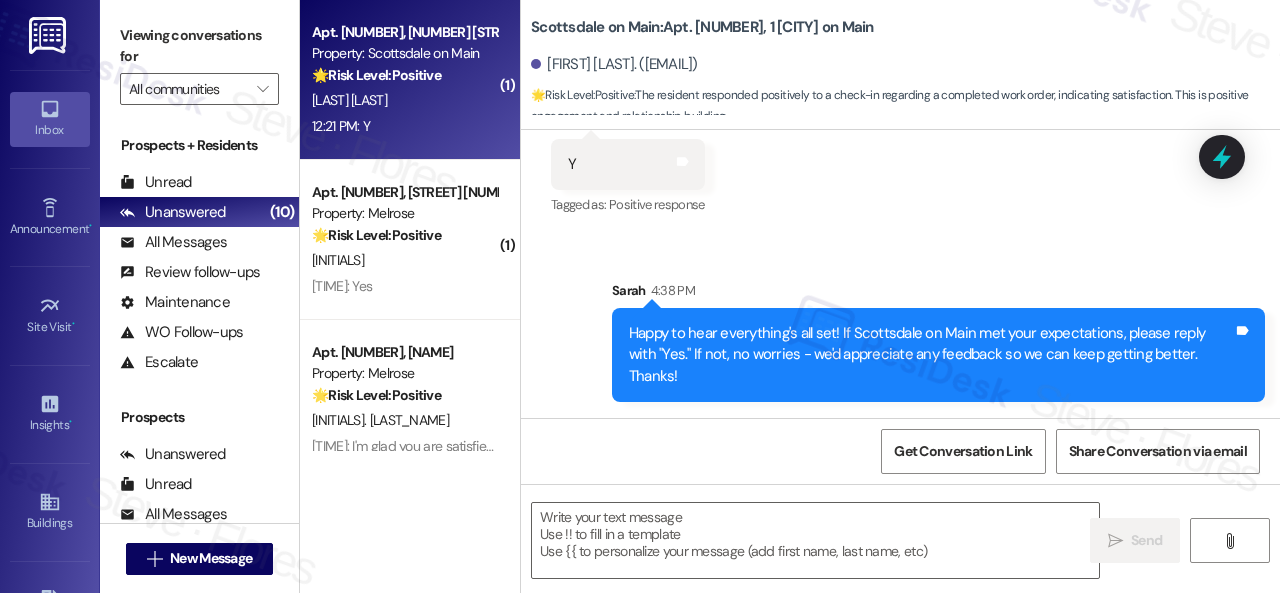 type on "Fetching suggested responses. Please feel free to read through the conversation in the meantime." 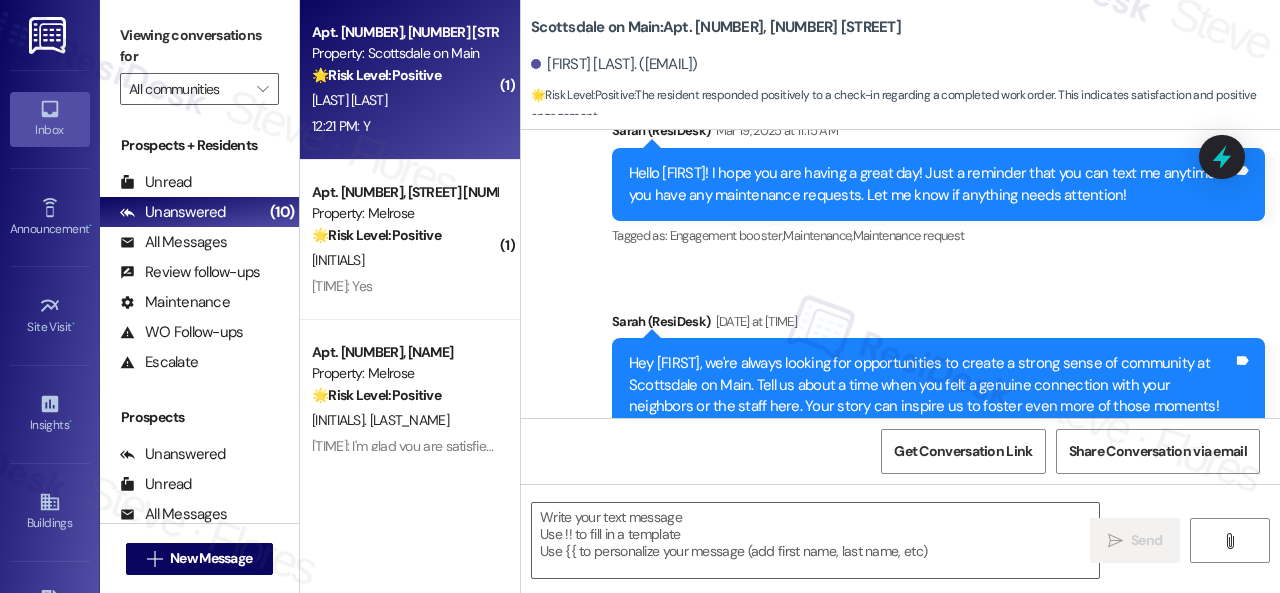 type on "Fetching suggested responses. Please feel free to read through the conversation in the meantime." 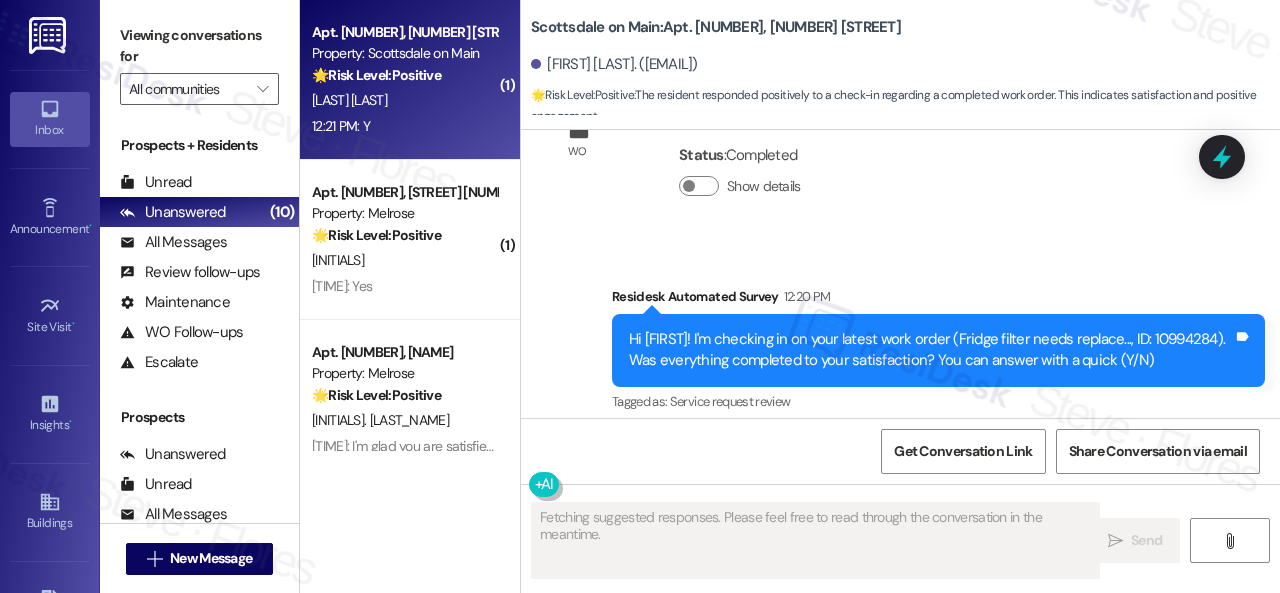 scroll, scrollTop: 1918, scrollLeft: 0, axis: vertical 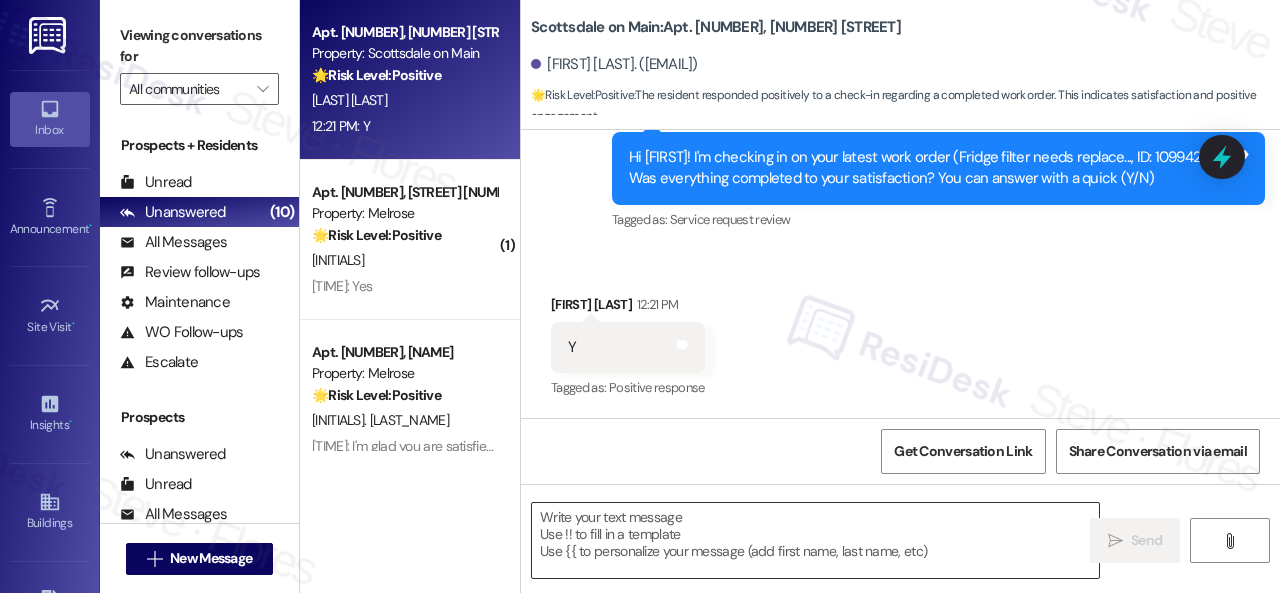 click at bounding box center (815, 540) 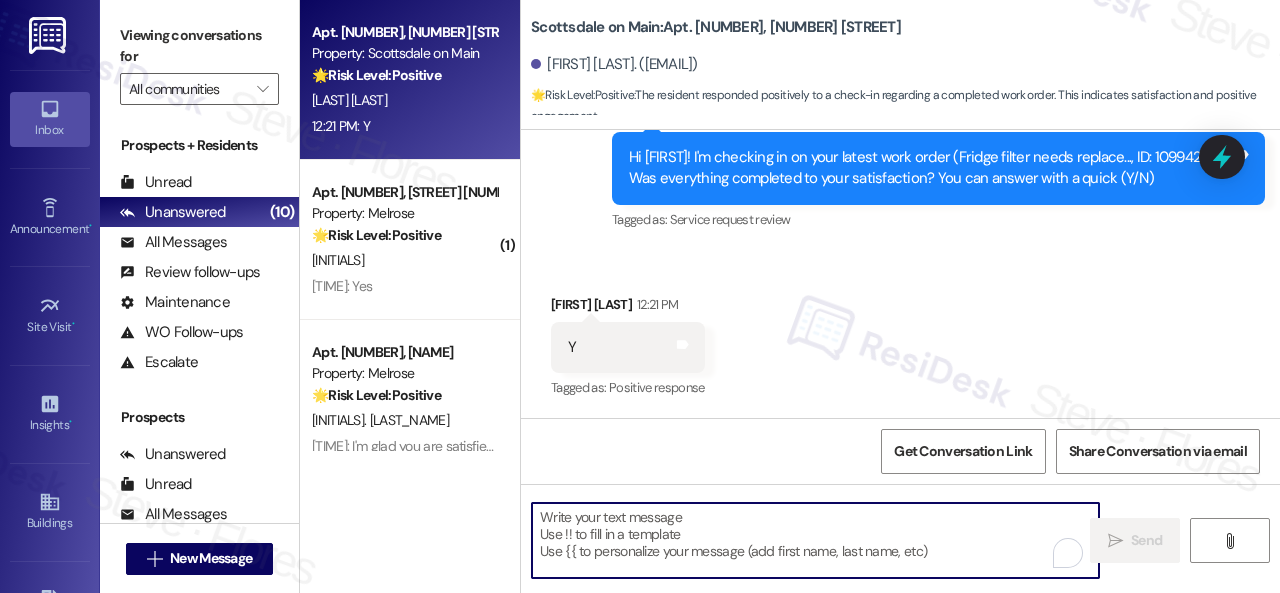 paste on "Happy to hear everything's all set! If {{property}} met your expectations, please reply with "Yes." If not, no worries - we'd appreciate any feedback so we can keep getting better. Thanks!" 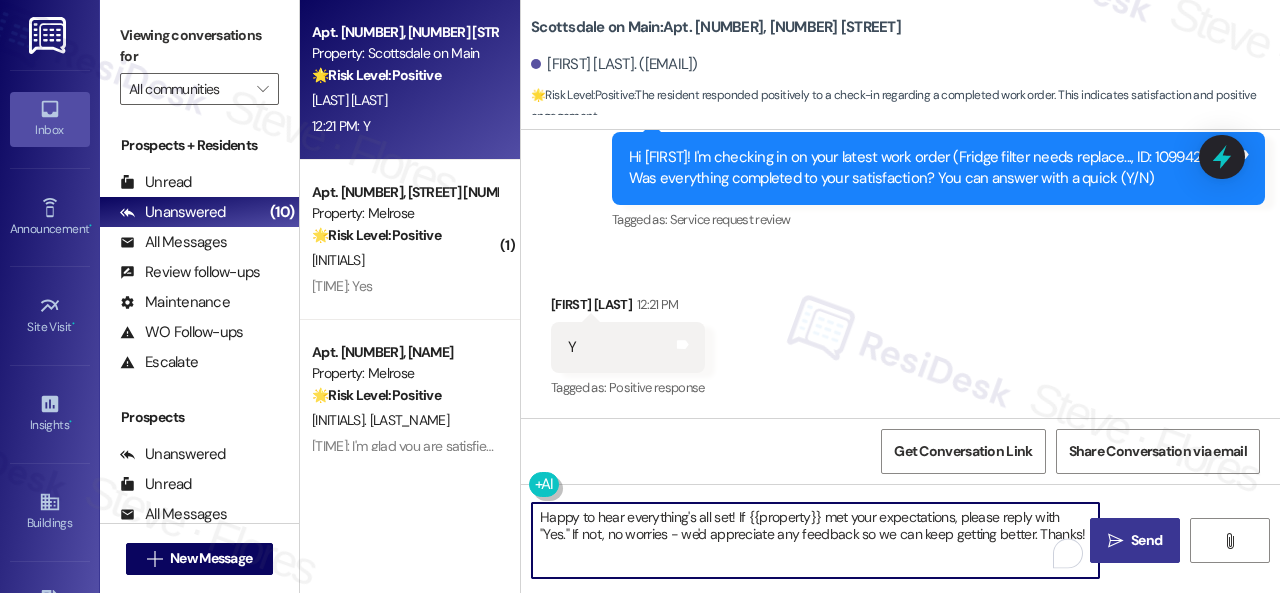 type on "Happy to hear everything's all set! If {{property}} met your expectations, please reply with "Yes." If not, no worries - we'd appreciate any feedback so we can keep getting better. Thanks!" 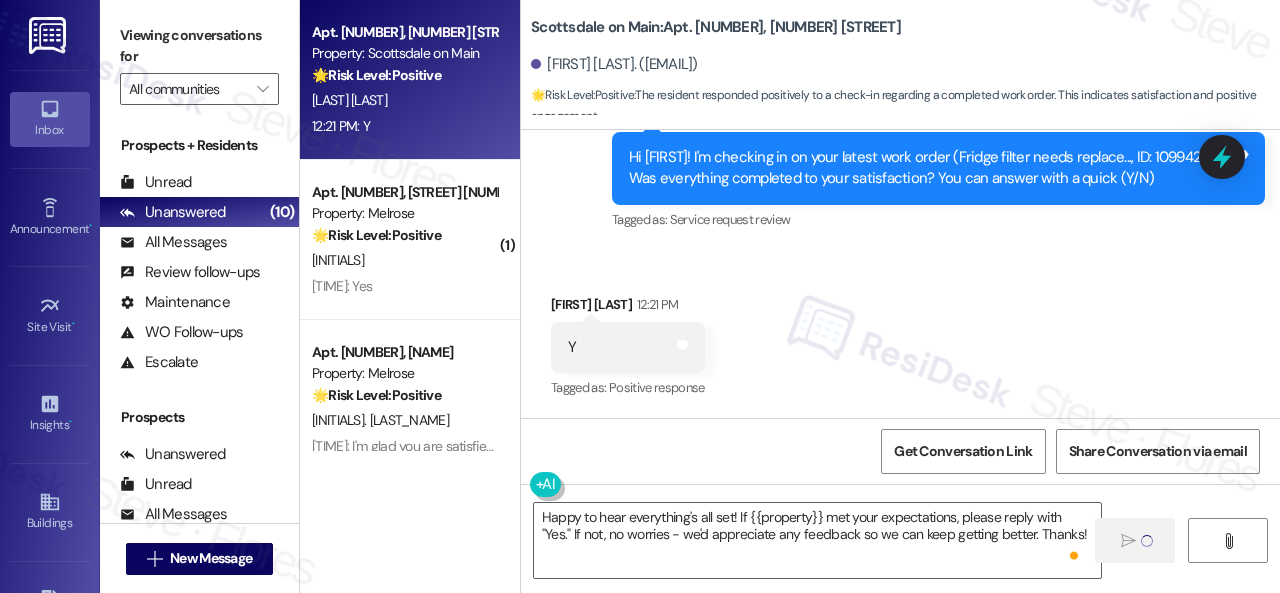 type 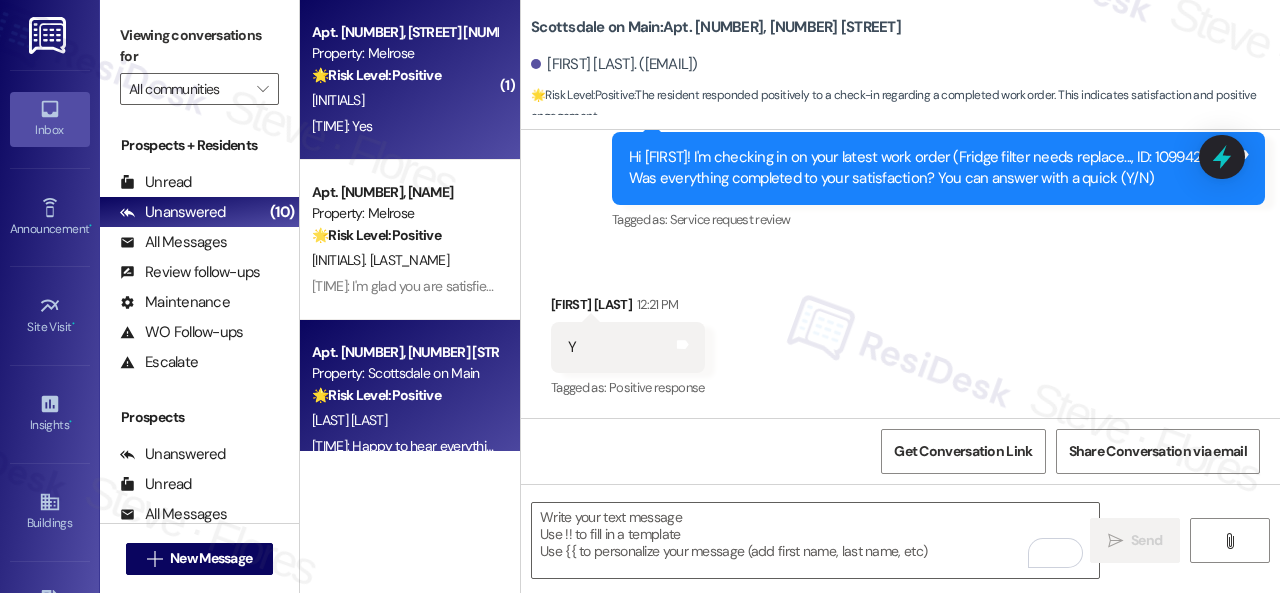 click on "D. Bobadilla" at bounding box center (404, 100) 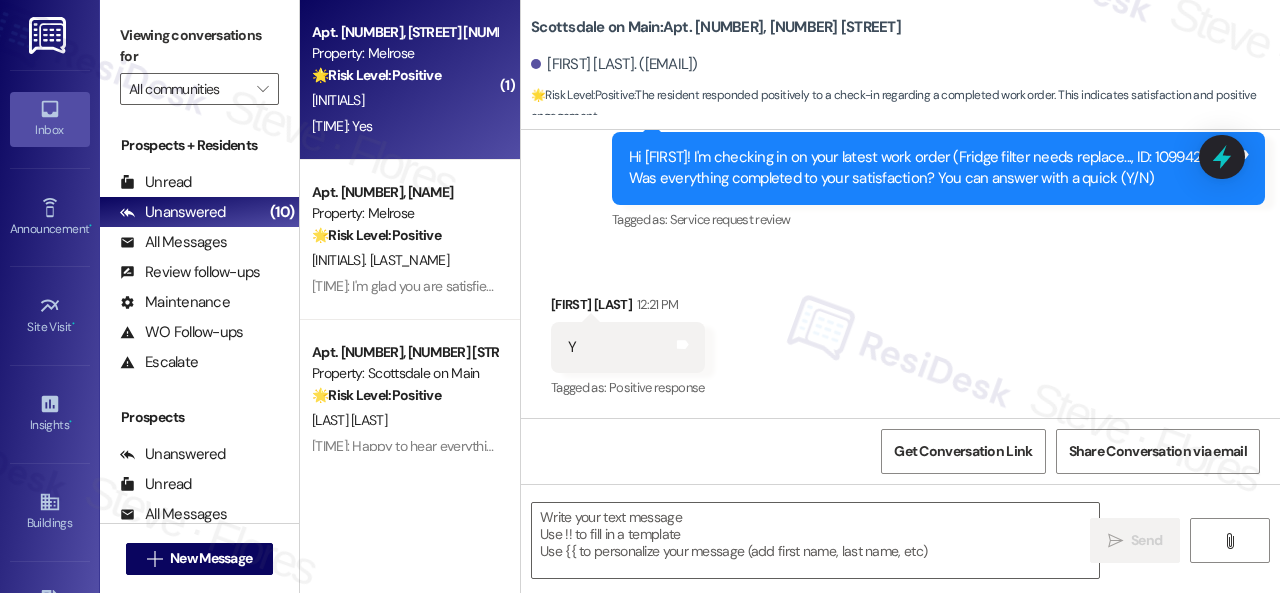 type on "Fetching suggested responses. Please feel free to read through the conversation in the meantime." 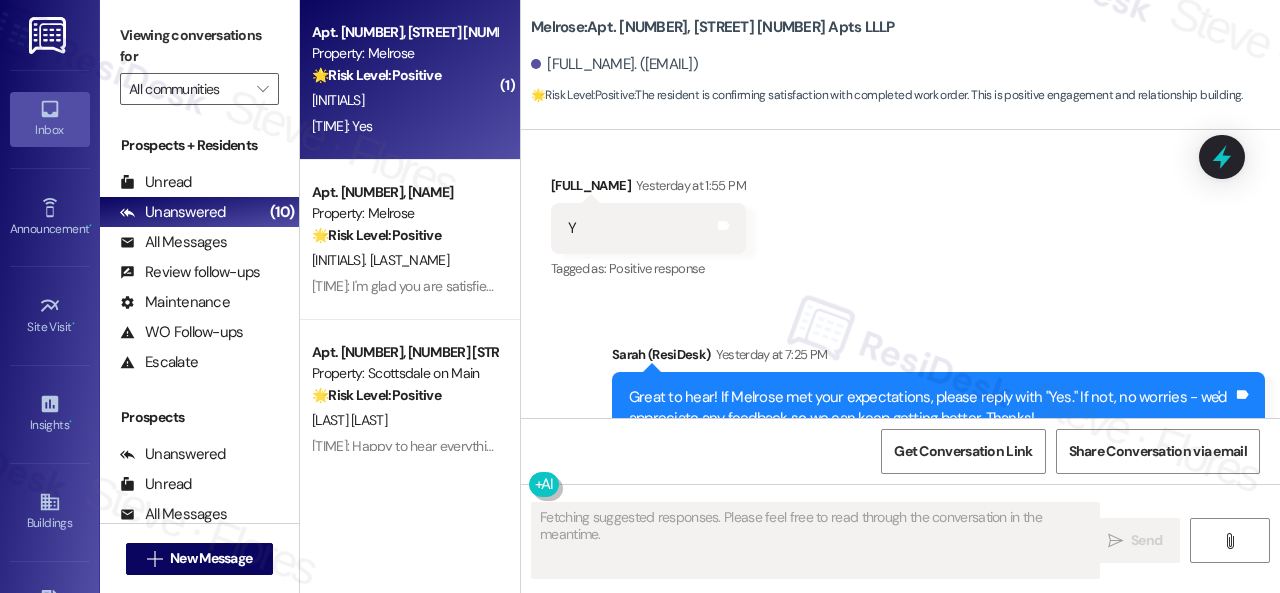scroll, scrollTop: 4193, scrollLeft: 0, axis: vertical 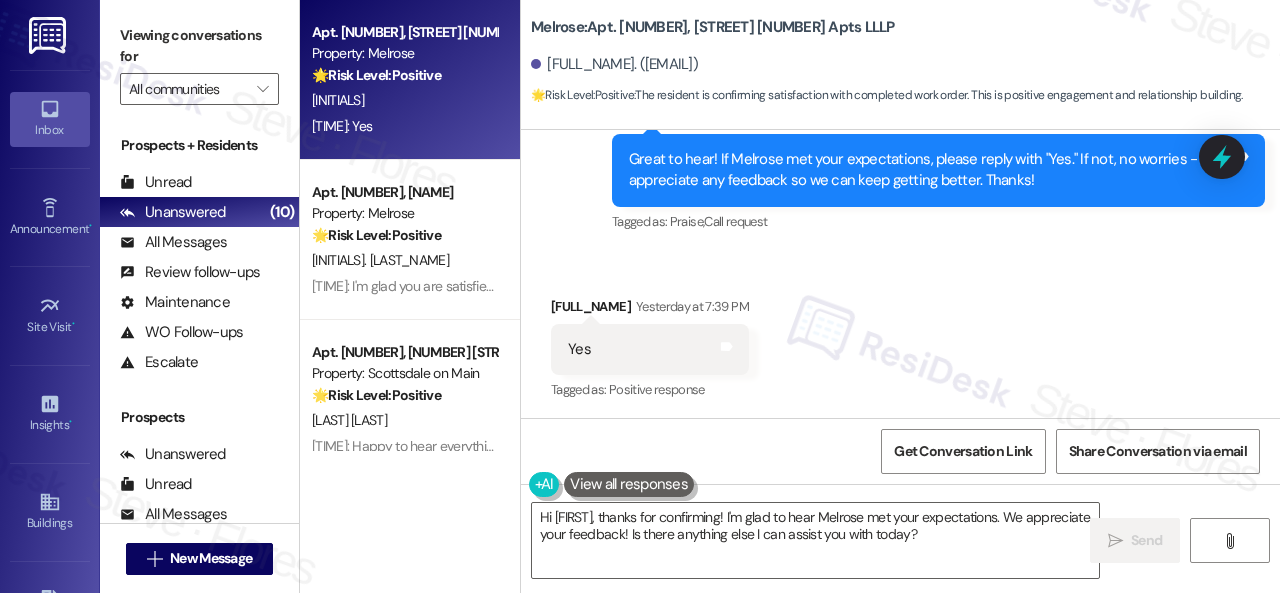 click on "Received via SMS Donicio Bobadilla Yesterday at 7:39 PM Yes Tags and notes Tagged as:   Positive response Click to highlight conversations about Positive response" at bounding box center [900, 335] 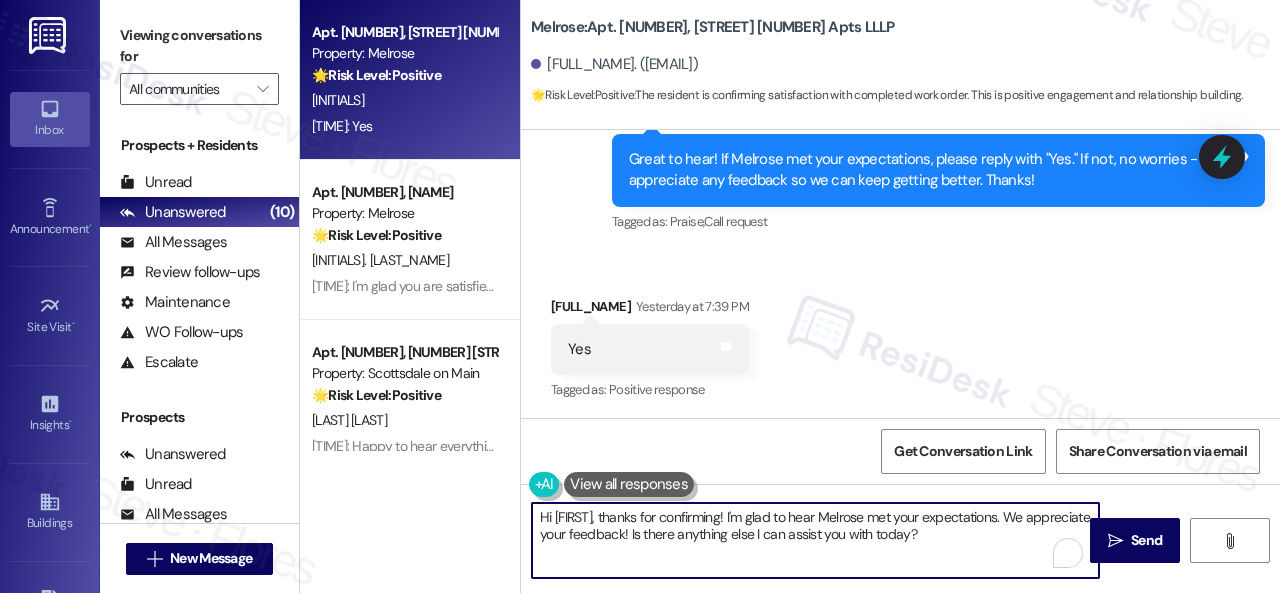 drag, startPoint x: 771, startPoint y: 533, endPoint x: 350, endPoint y: 493, distance: 422.89597 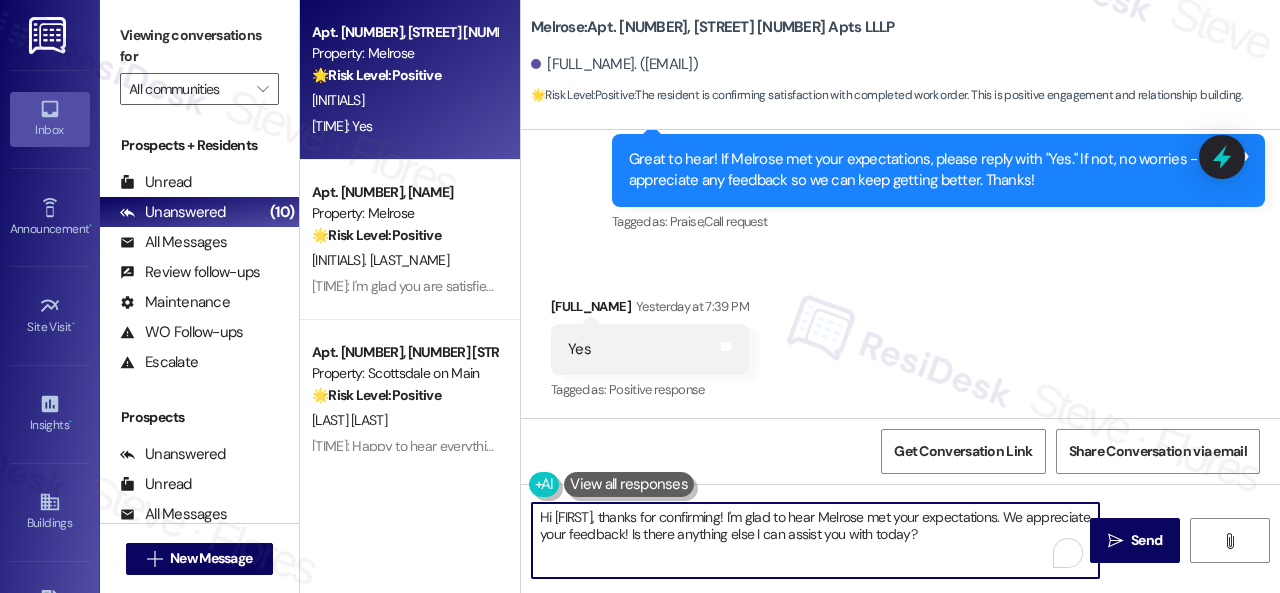 click on "Apt. 133, 1 Melrose 3130 Apts LLLP Property: Melrose 🌟  Risk Level:  Positive The resident is confirming satisfaction with completed work order. This is positive engagement and relationship building. D. Bobadilla Yesterday at 7:39 PM: Yes Yesterday at 7:39 PM: Yes Apt. 350, 1 Melrose 3130 Apts LLLP Property: Melrose 🌟  Risk Level:  Positive The resident is providing positive feedback on a completed work order. This is a positive engagement and relationship-building opportunity. L. Nardi 4:38 PM: I'm glad you are satisfied with your home. Have you written a review for us before? If not, can I ask a quick favor? Would you mind writing one for us? I'll give you the link if you are willing.
If you've already done it or couldn't this time, no worries at all—no action is required. Thanks! Apt. 332, 1 Scottsdale on Main Property: Scottsdale on Main 🌟  Risk Level:  Positive E. Prideaux Apt. 213, 1 Scottsdale on Main Property: Scottsdale on Main 🌟  Risk Level:  Positive S. Ali 🌟  Risk Level:" at bounding box center (790, 296) 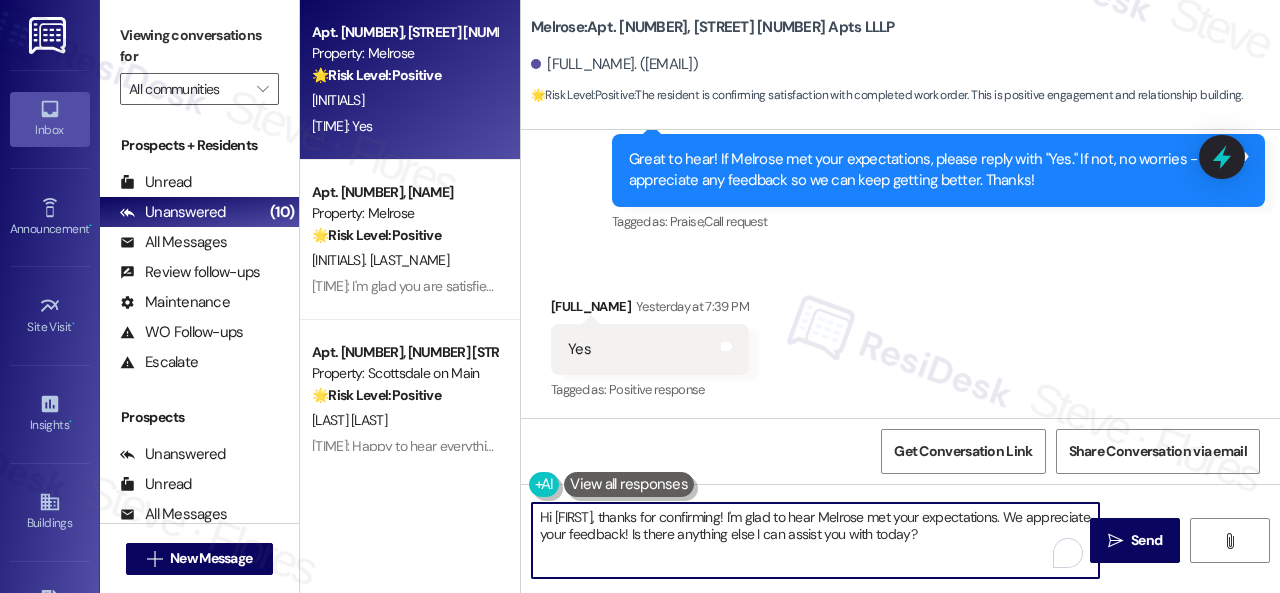 paste on "I'm glad you are satisfied with your home. Have you written a review for us before? If not, can I ask a quick favor? Would you mind writing one for us? I'll give you the link if you are willing.
If you've already done it or couldn't this time, no worries at all—no action is required. Thanks!" 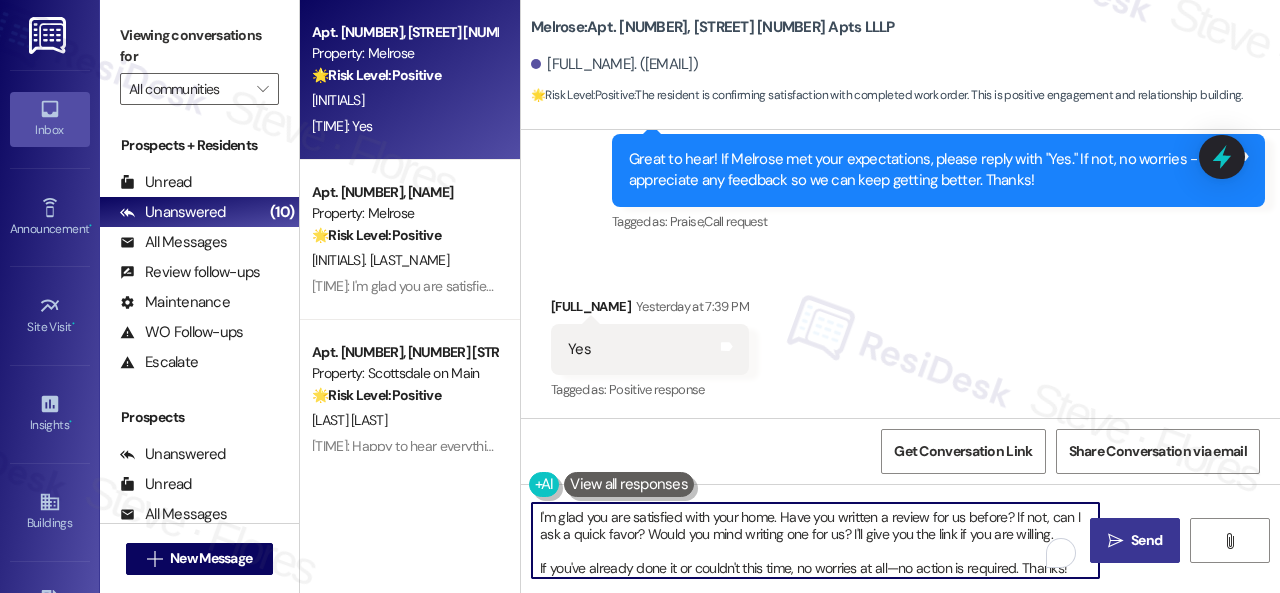 type on "I'm glad you are satisfied with your home. Have you written a review for us before? If not, can I ask a quick favor? Would you mind writing one for us? I'll give you the link if you are willing.
If you've already done it or couldn't this time, no worries at all—no action is required. Thanks!" 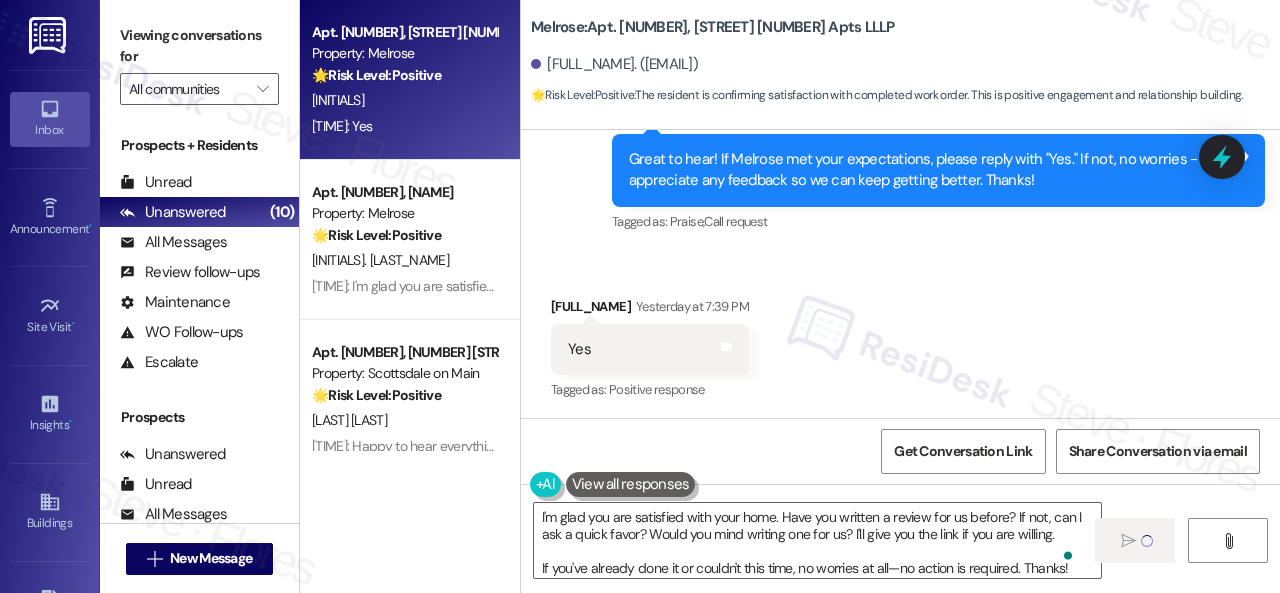 type 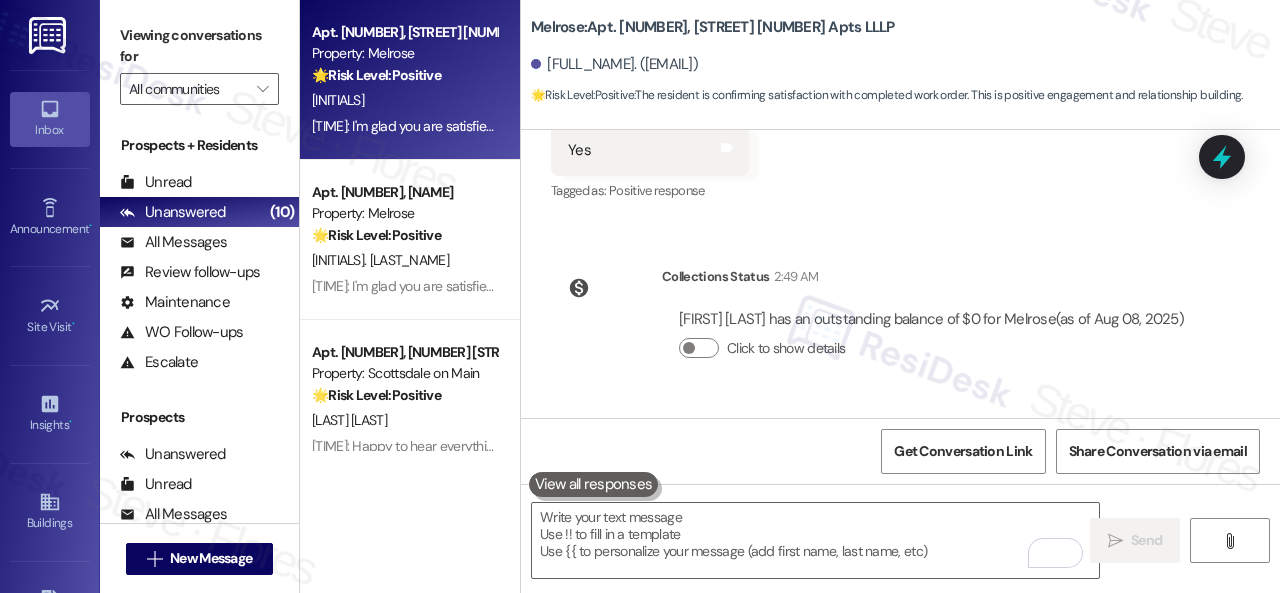 scroll, scrollTop: 4393, scrollLeft: 0, axis: vertical 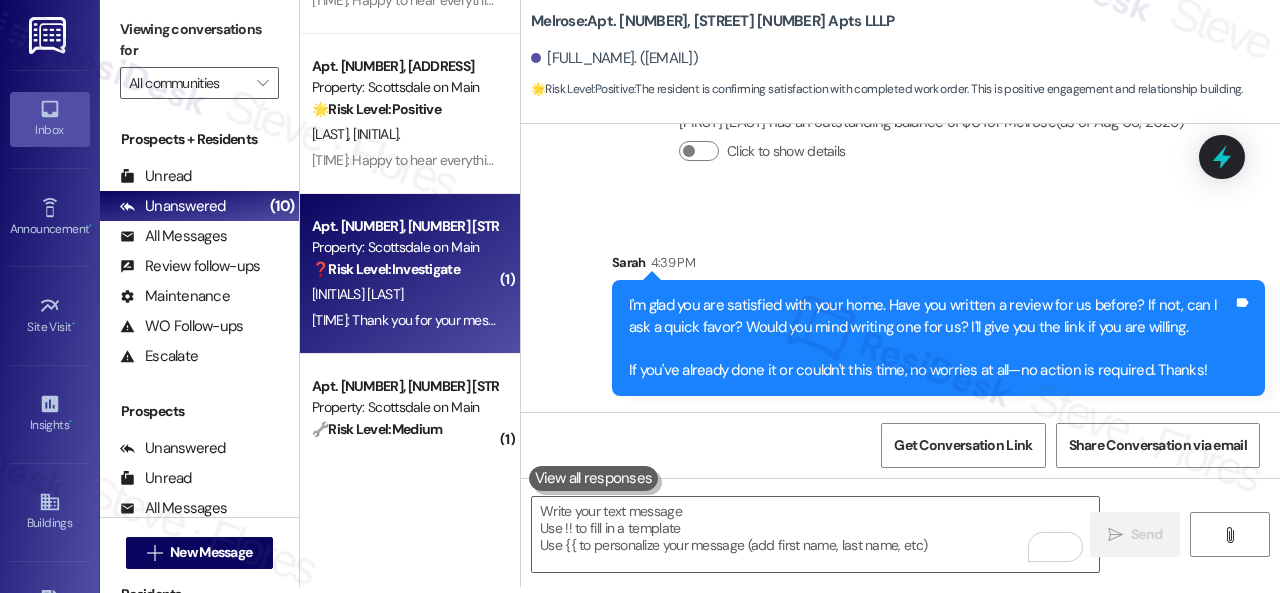 click on "M. Woolley" at bounding box center [404, 294] 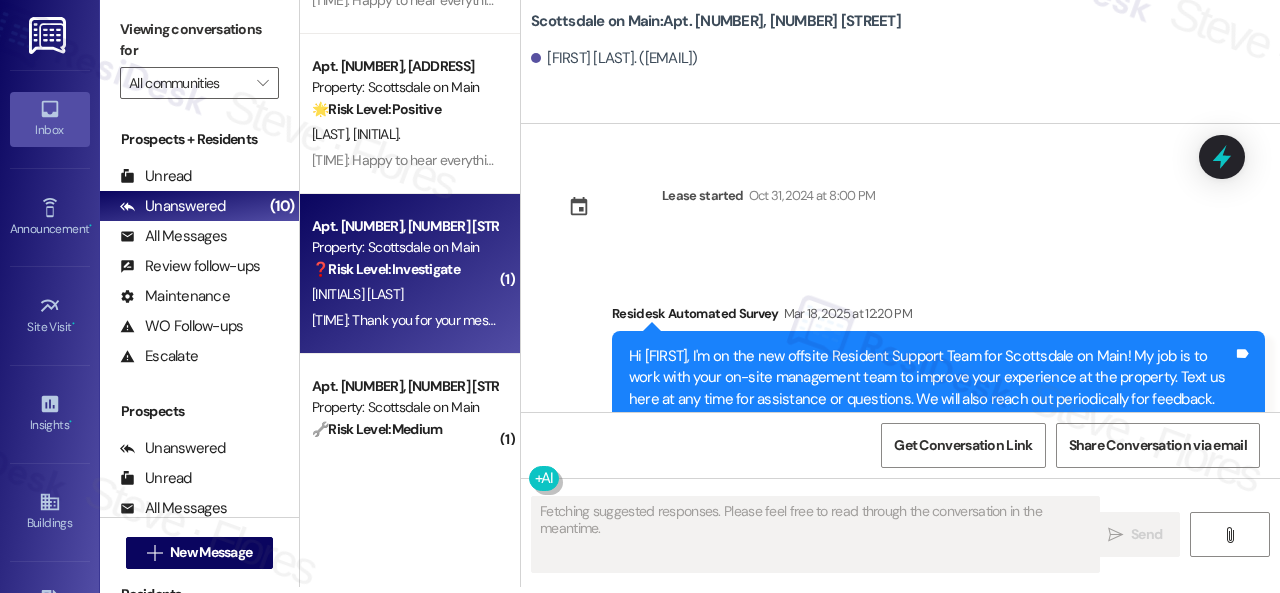 scroll, scrollTop: 0, scrollLeft: 0, axis: both 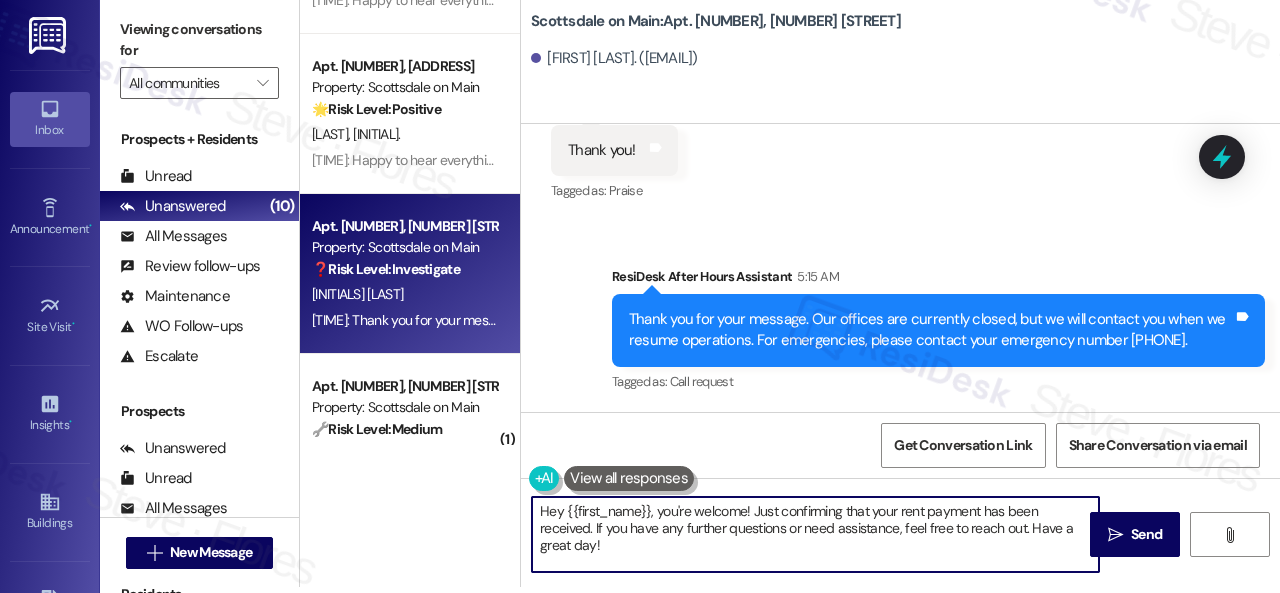 drag, startPoint x: 641, startPoint y: 539, endPoint x: 406, endPoint y: 475, distance: 243.55902 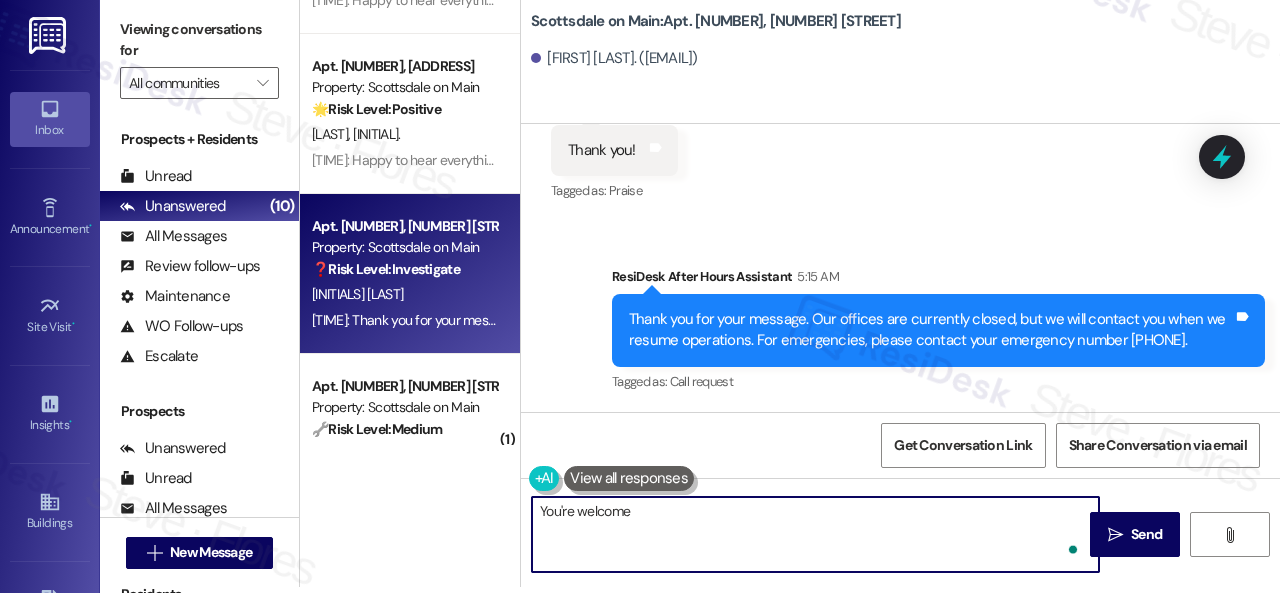 type on "You're welcome!" 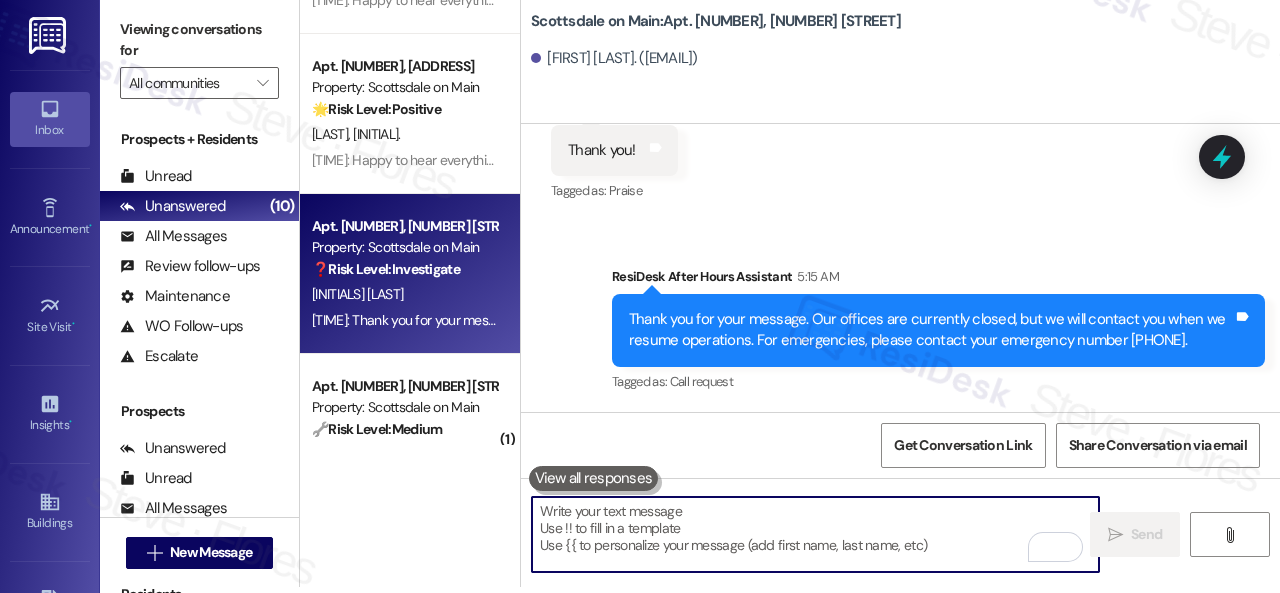 scroll, scrollTop: 0, scrollLeft: 0, axis: both 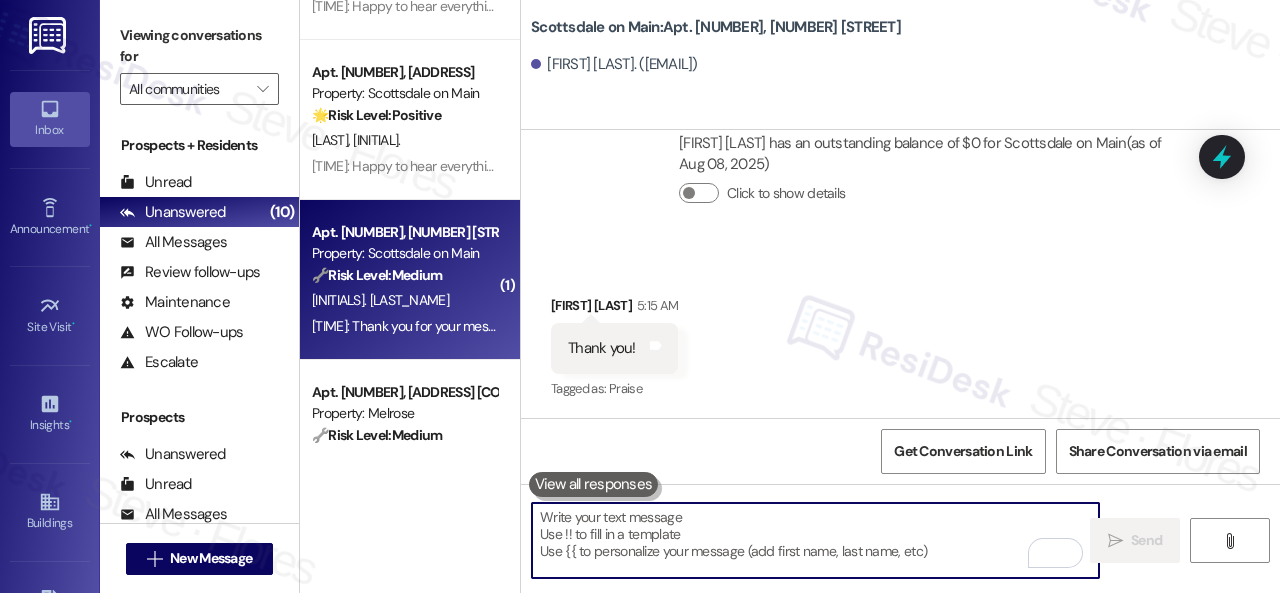 type 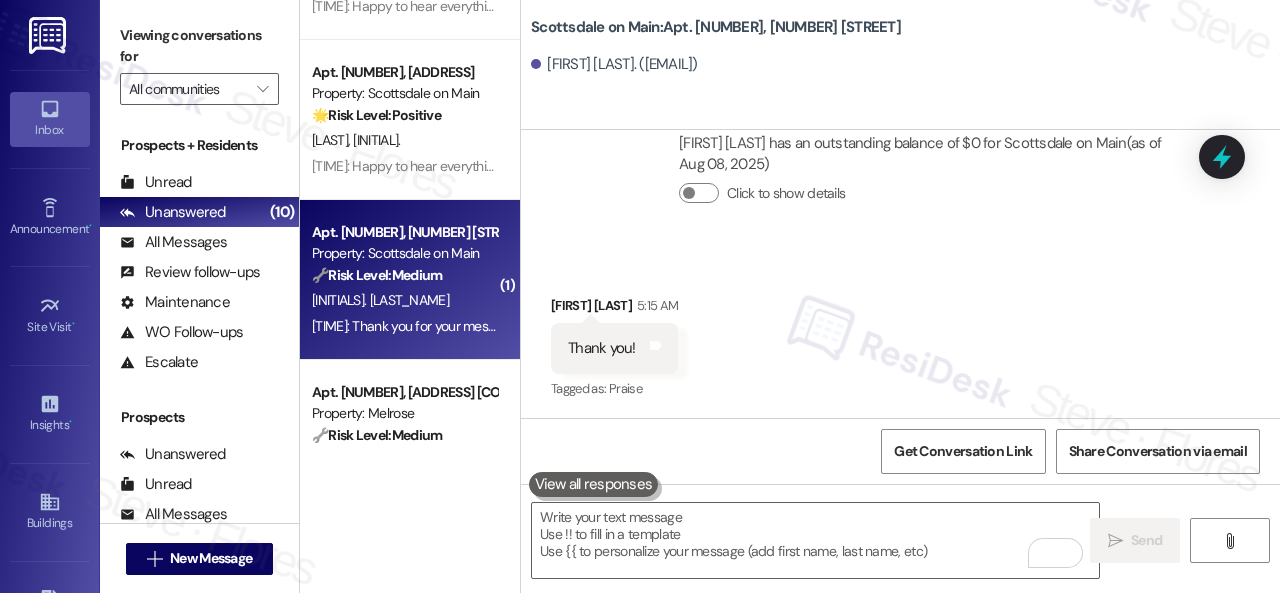 click on "R. Sutherland" at bounding box center [404, 300] 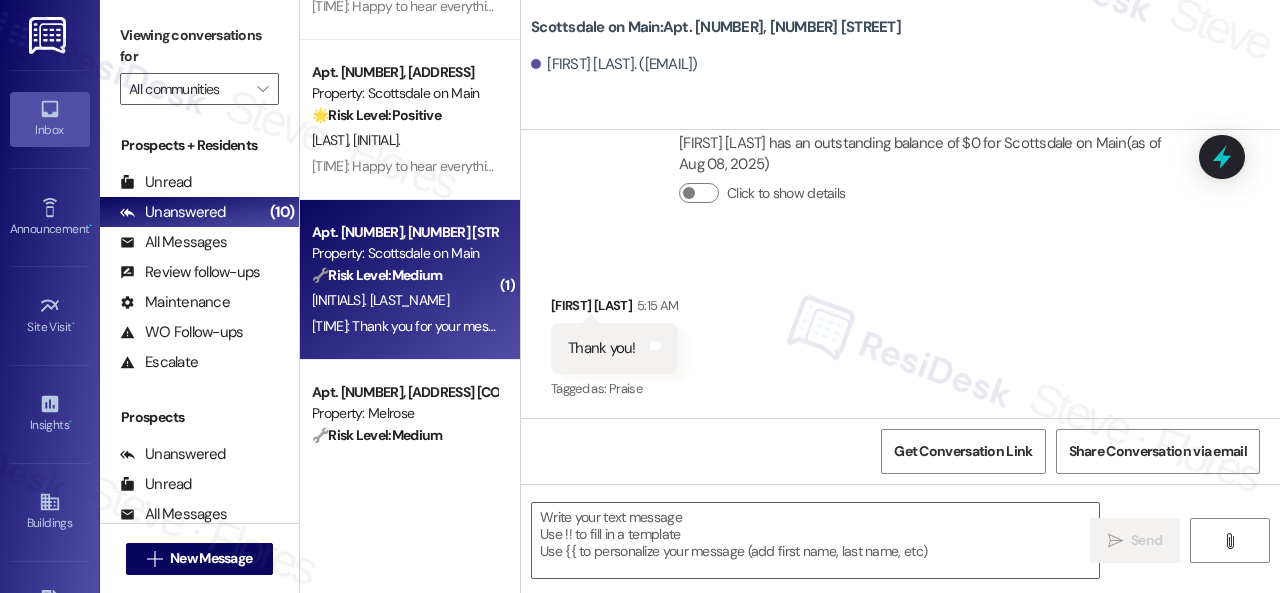 type on "Fetching suggested responses. Please feel free to read through the conversation in the meantime." 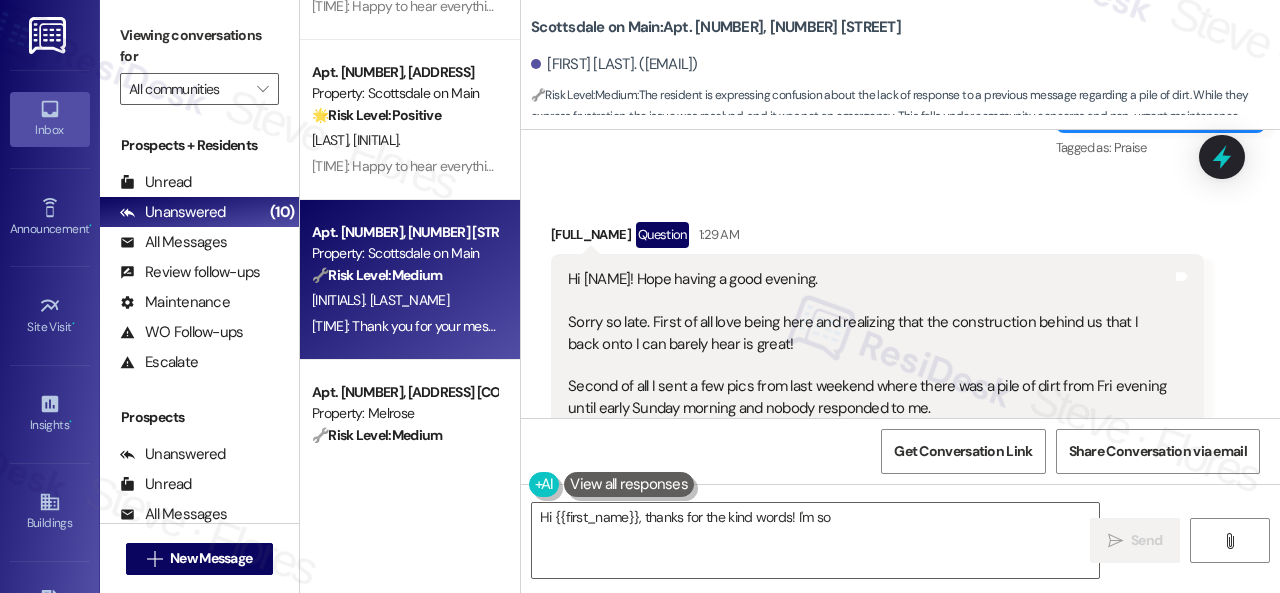 scroll, scrollTop: 7777, scrollLeft: 0, axis: vertical 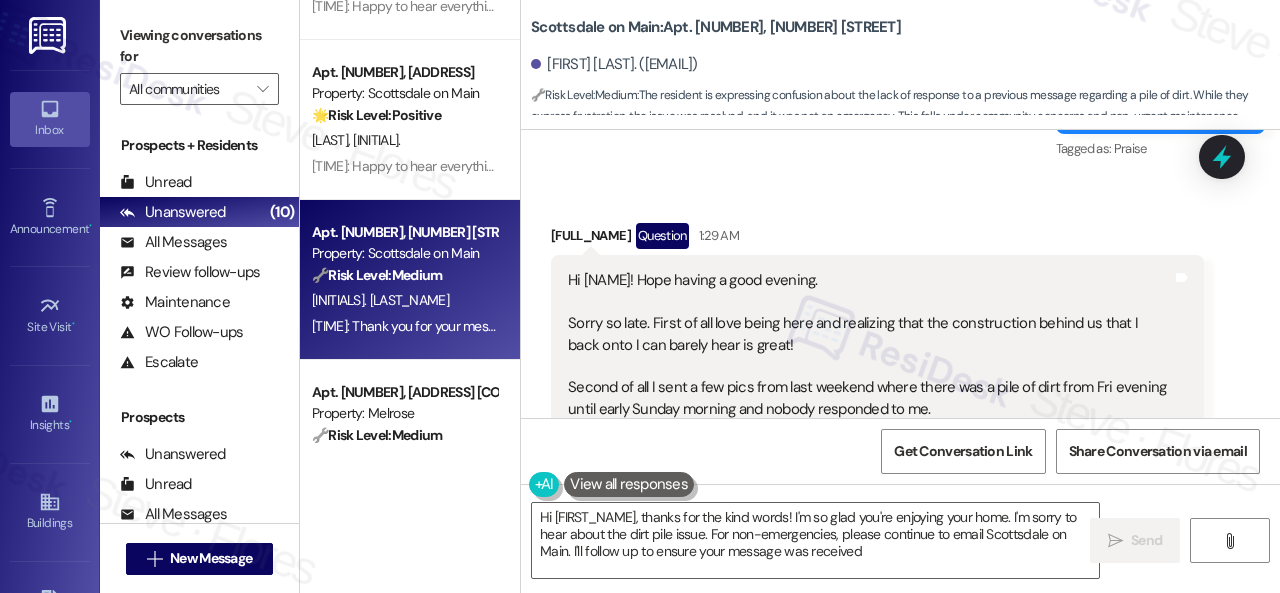 type on "Hi {{first_name}}, thanks for the kind words! I'm so glad you're enjoying your home. I'm sorry to hear about the dirt pile issue. For non-emergencies, please continue to email Scottsdale on Main. I'll follow up to ensure your message was received!" 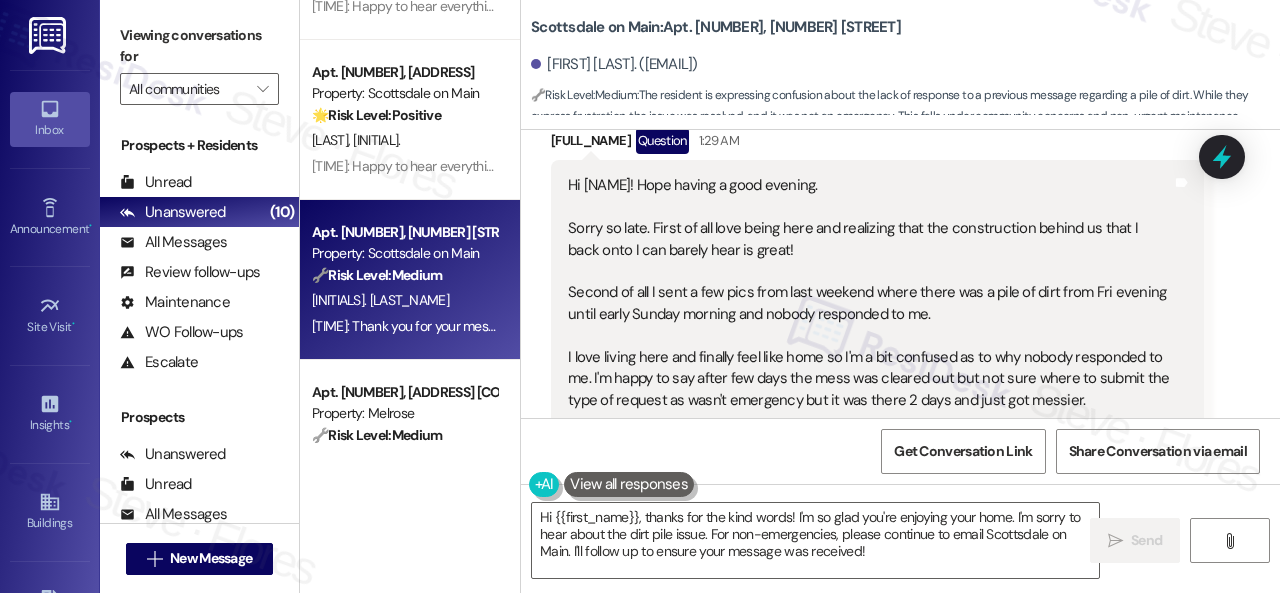 scroll, scrollTop: 7877, scrollLeft: 0, axis: vertical 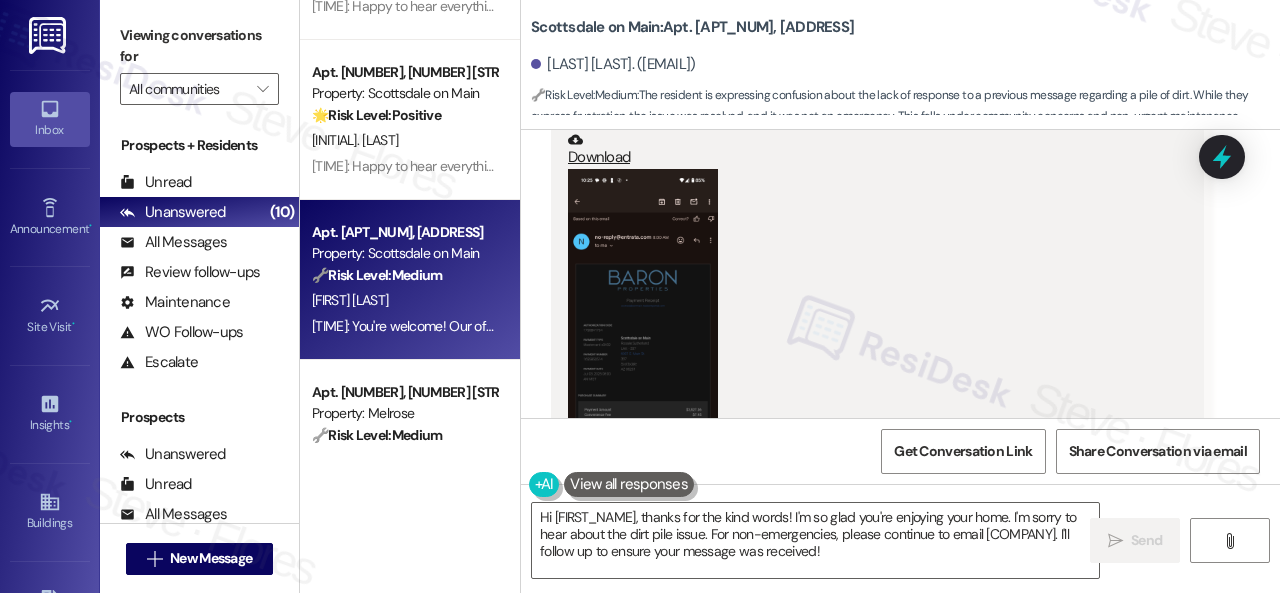 click at bounding box center (643, 336) 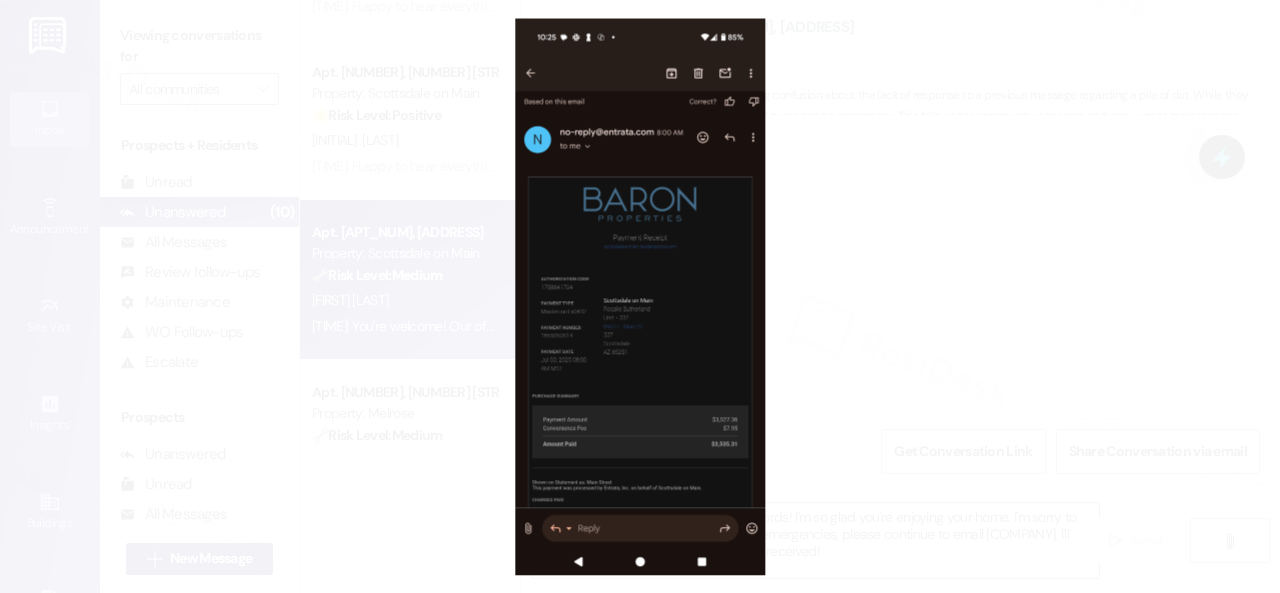click at bounding box center [640, 296] 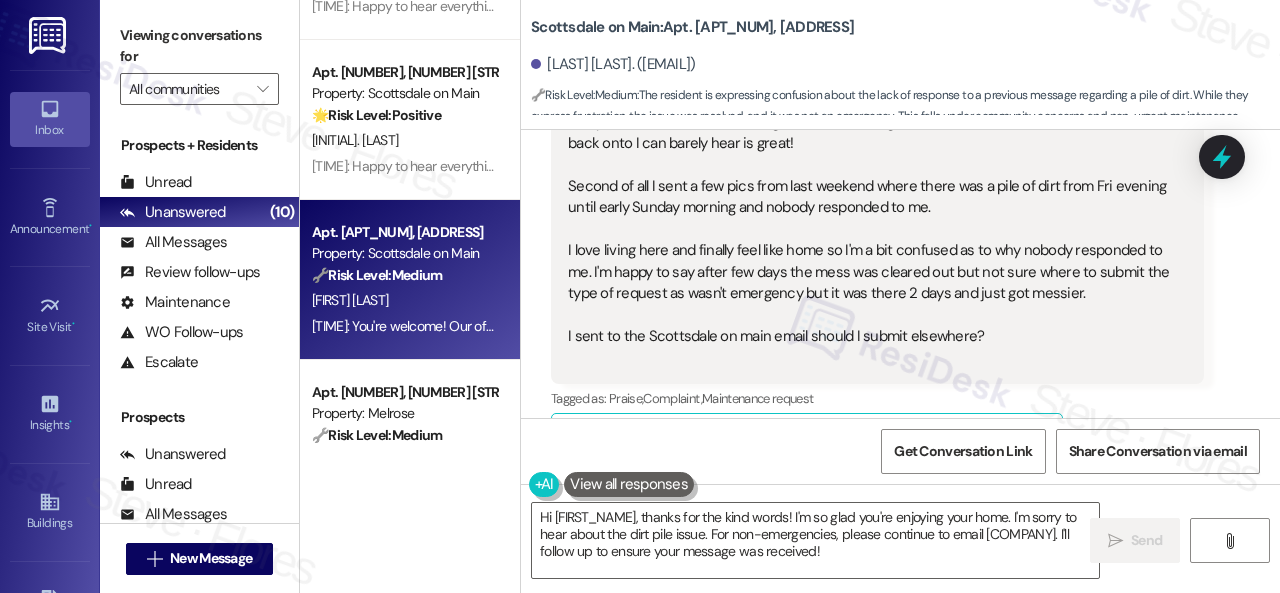 scroll, scrollTop: 7900, scrollLeft: 0, axis: vertical 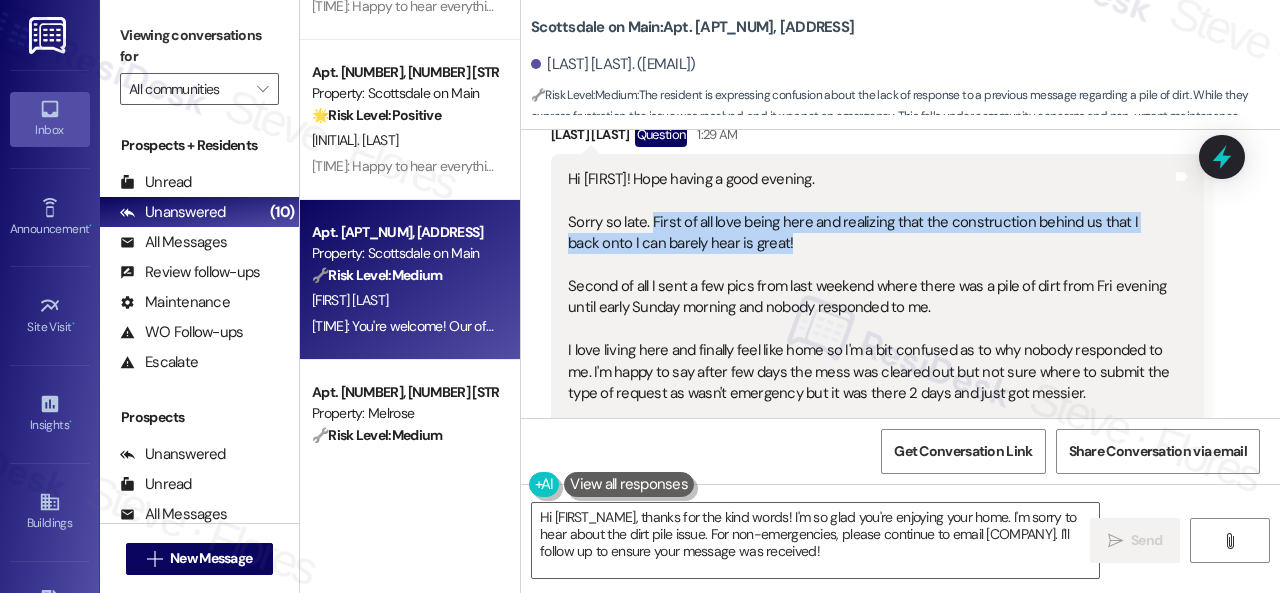 drag, startPoint x: 649, startPoint y: 194, endPoint x: 774, endPoint y: 210, distance: 126.01984 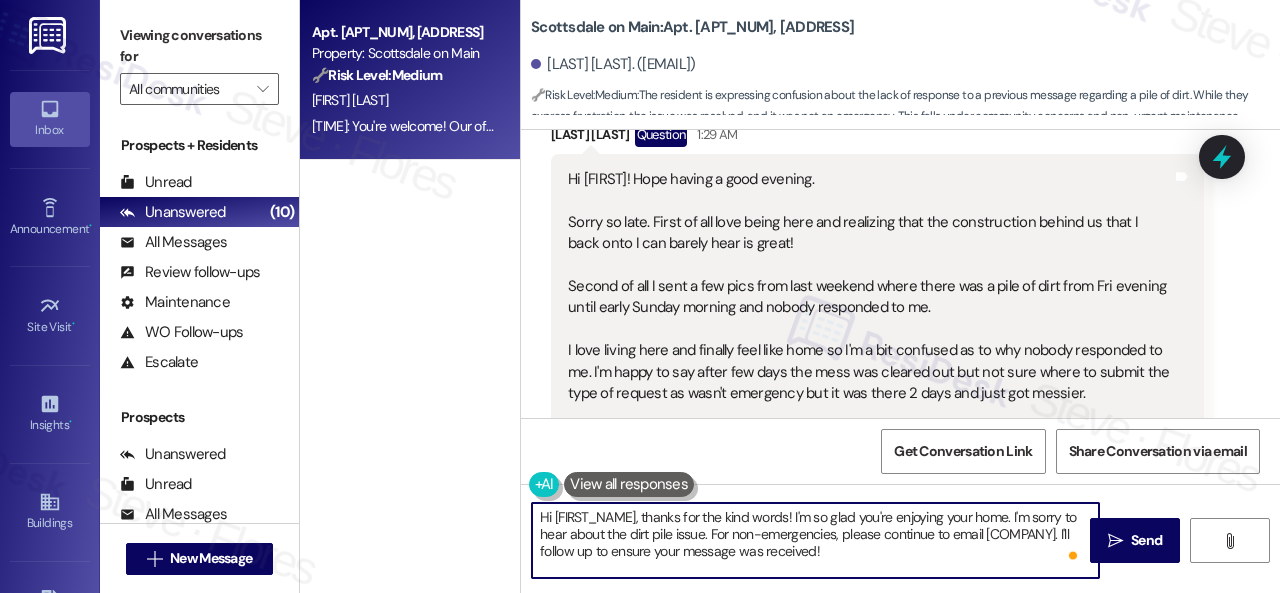 scroll, scrollTop: 0, scrollLeft: 0, axis: both 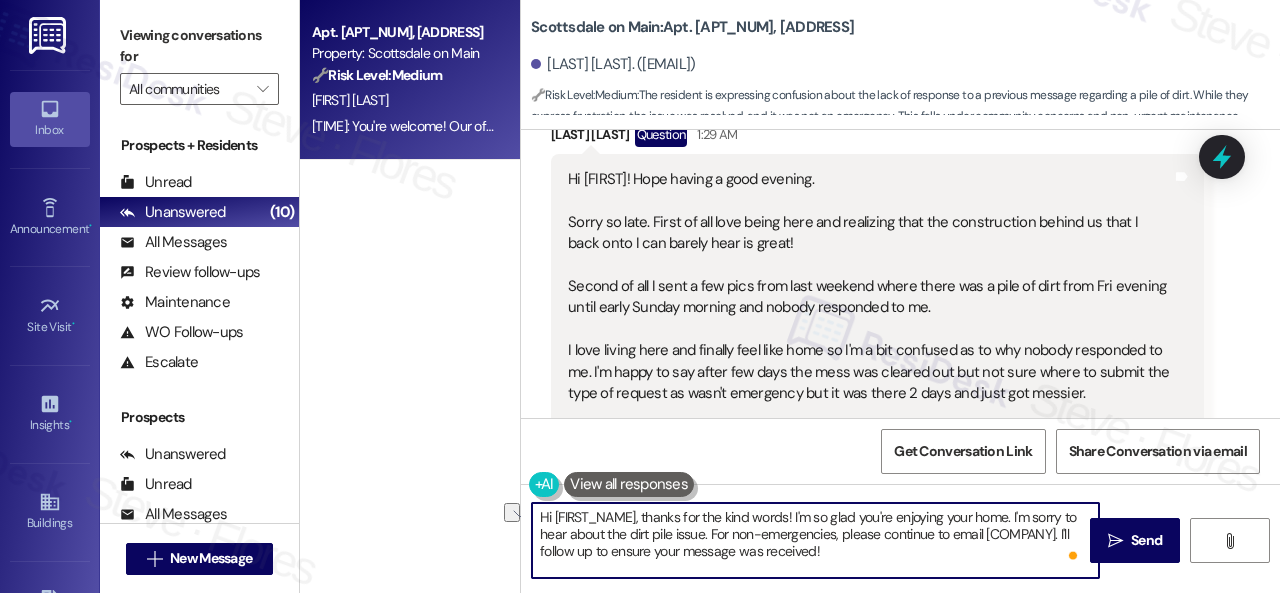 drag, startPoint x: 642, startPoint y: 517, endPoint x: 1012, endPoint y: 519, distance: 370.0054 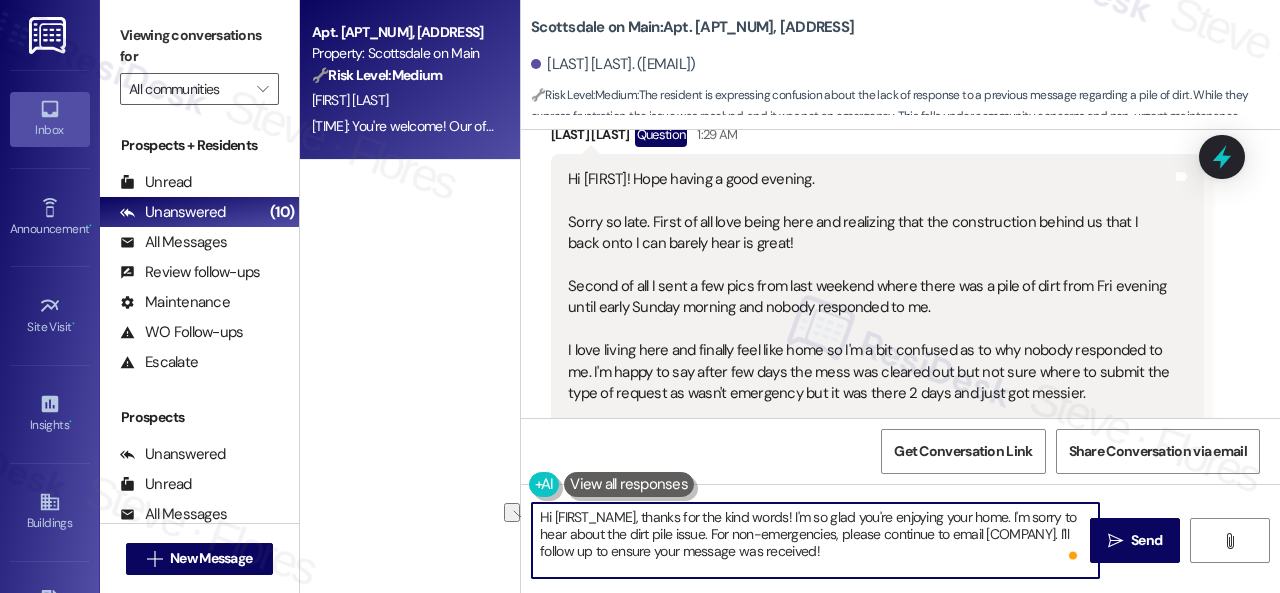 click on "Hi {{first_name}}, thanks for the kind words! I'm so glad you're enjoying your home. I'm sorry to hear about the dirt pile issue. For non-emergencies, please continue to email Scottsdale on Main. I'll follow up to ensure your message was received!" at bounding box center (815, 540) 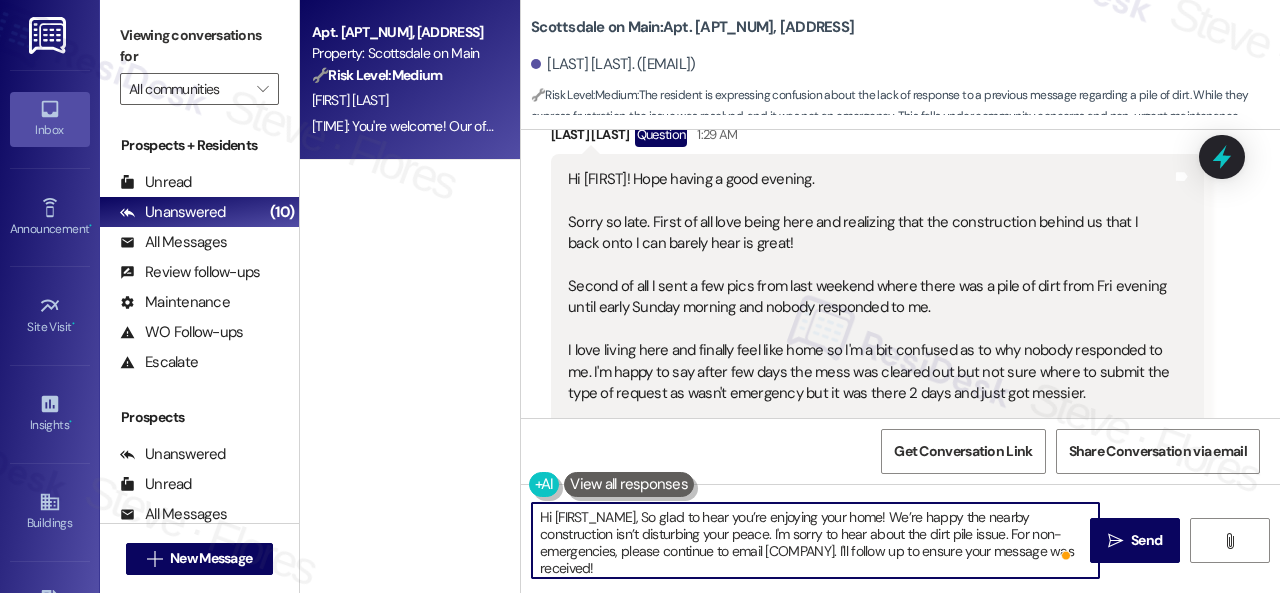 click on "Hi {{first_name}}, So glad to hear you’re enjoying your home! We’re happy the nearby construction isn’t disturbing your peace. I'm sorry to hear about the dirt pile issue. For non-emergencies, please continue to email Scottsdale on Main. I'll follow up to ensure your message was received!" at bounding box center (815, 540) 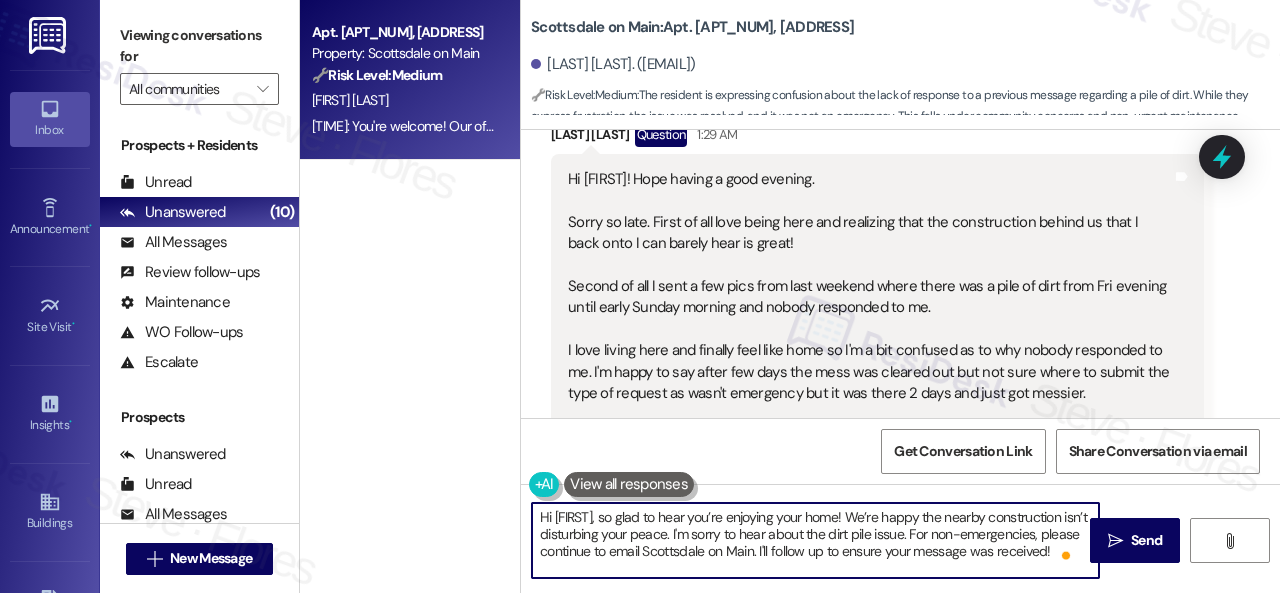 scroll, scrollTop: 4, scrollLeft: 0, axis: vertical 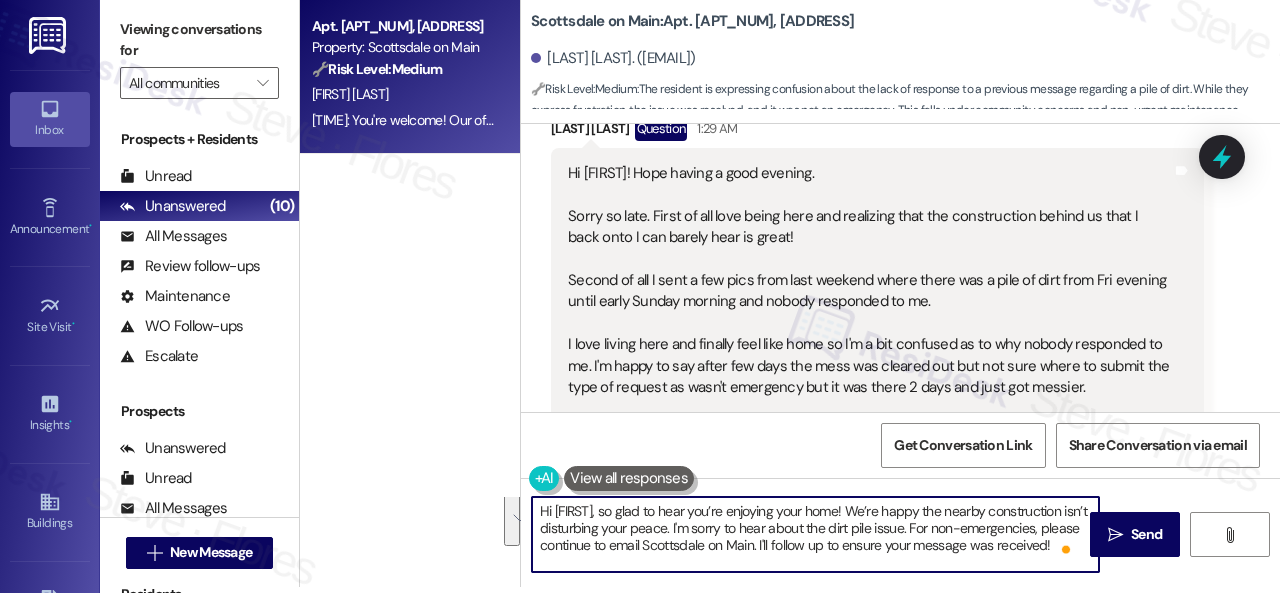 drag, startPoint x: 1014, startPoint y: 531, endPoint x: 1024, endPoint y: 596, distance: 65.76473 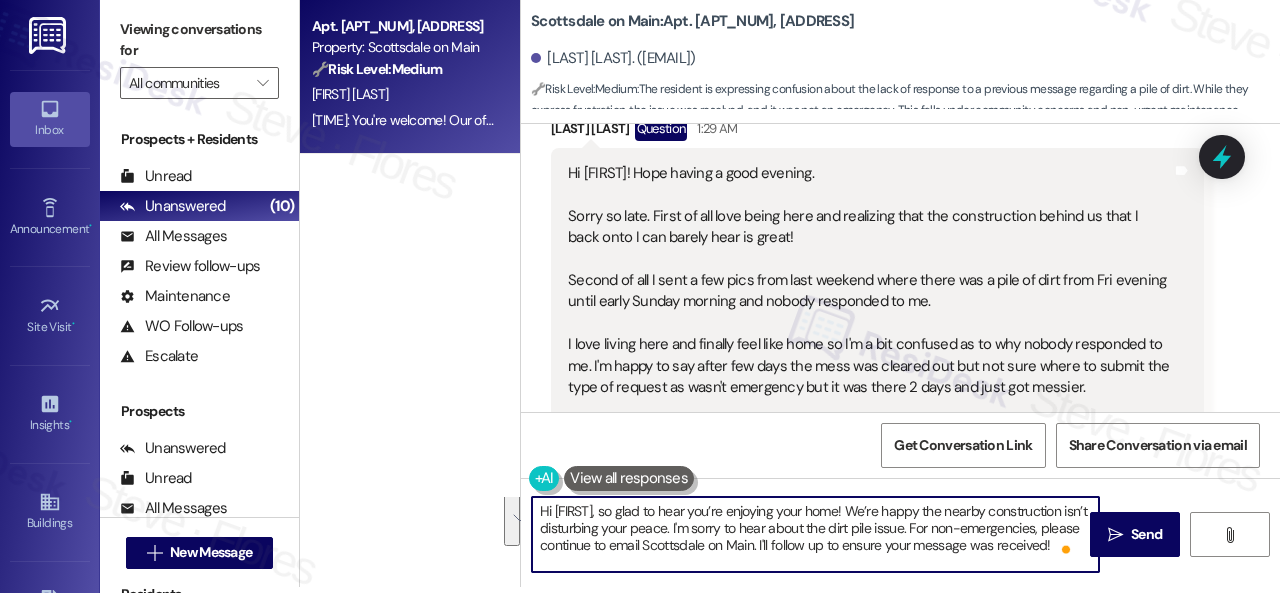click on "Inbox   Go to Inbox Announcement   • Send A Text Announcement Site Visit   • Go to Site Visit Insights   • Go to Insights Buildings   Go to Buildings Leads   Go to Leads Templates   • Go to Templates Account   Go to Account Support   Go to Support Viewing conversations for All communities  Prospects + Residents Unread (0) Unread: Any message you haven't read yet will show up here Unanswered (10) Unanswered: ResiDesk identifies open questions and unanswered conversations so you can respond to them. All Messages (undefined) All Messages: This is your inbox. All of your tenant messages will show up here. Review follow-ups (undefined) Review follow-ups: ResiDesk identifies open review candidates and conversations so you can respond to them. Maintenance (undefined) Maintenance: ResiDesk identifies conversations around maintenance or work orders from the last 14 days so you can respond to them. WO Follow-ups (undefined) Escalate (undefined) Prospects Unanswered (0) Unread (0) All Messages (undefined) (0)" at bounding box center [640, 296] 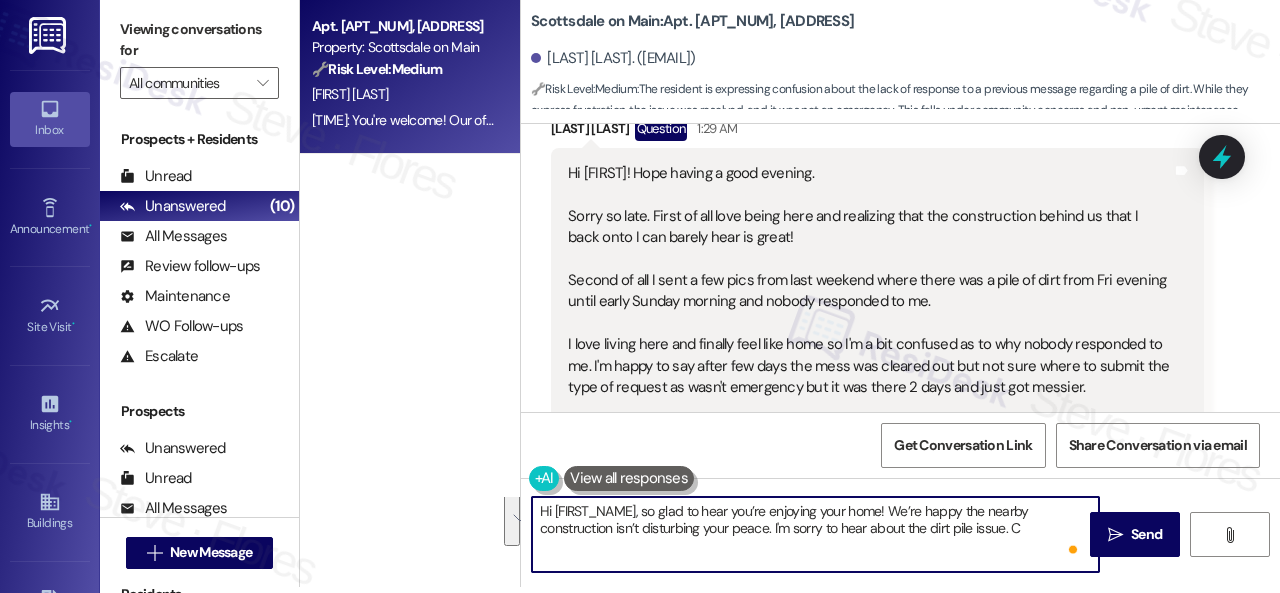 scroll, scrollTop: 0, scrollLeft: 0, axis: both 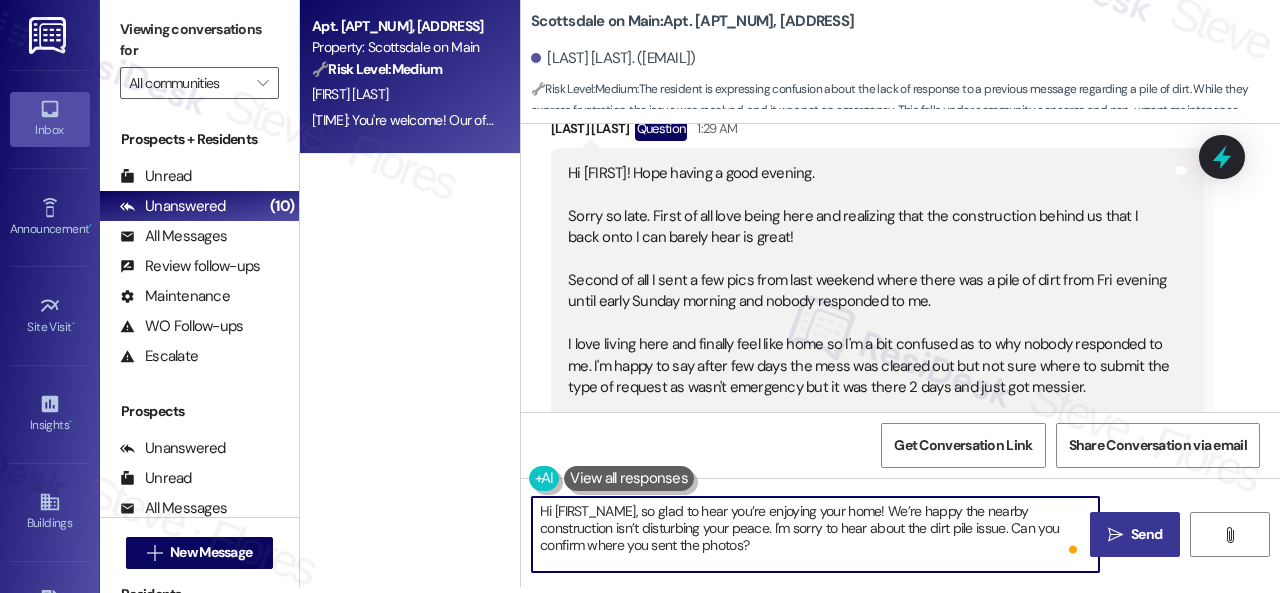 type on "Hi {{first_name}}, so glad to hear you’re enjoying your home! We’re happy the nearby construction isn’t disturbing your peace. I'm sorry to hear about the dirt pile issue. Can you confirm where you sent the photos?" 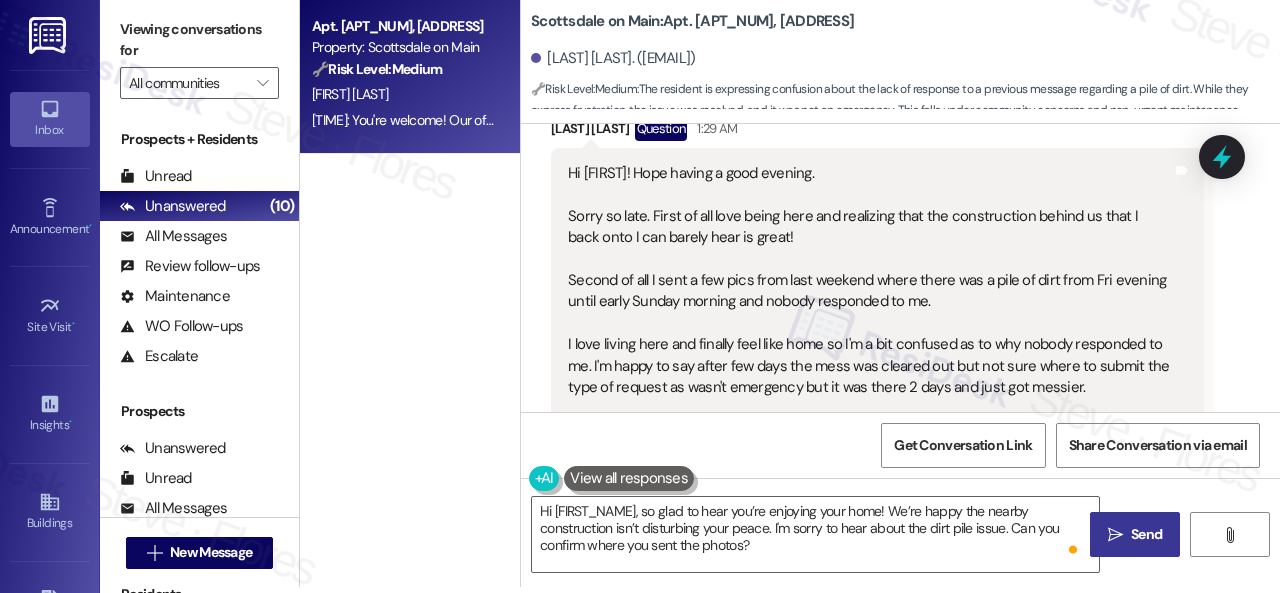 click on "" at bounding box center [1115, 535] 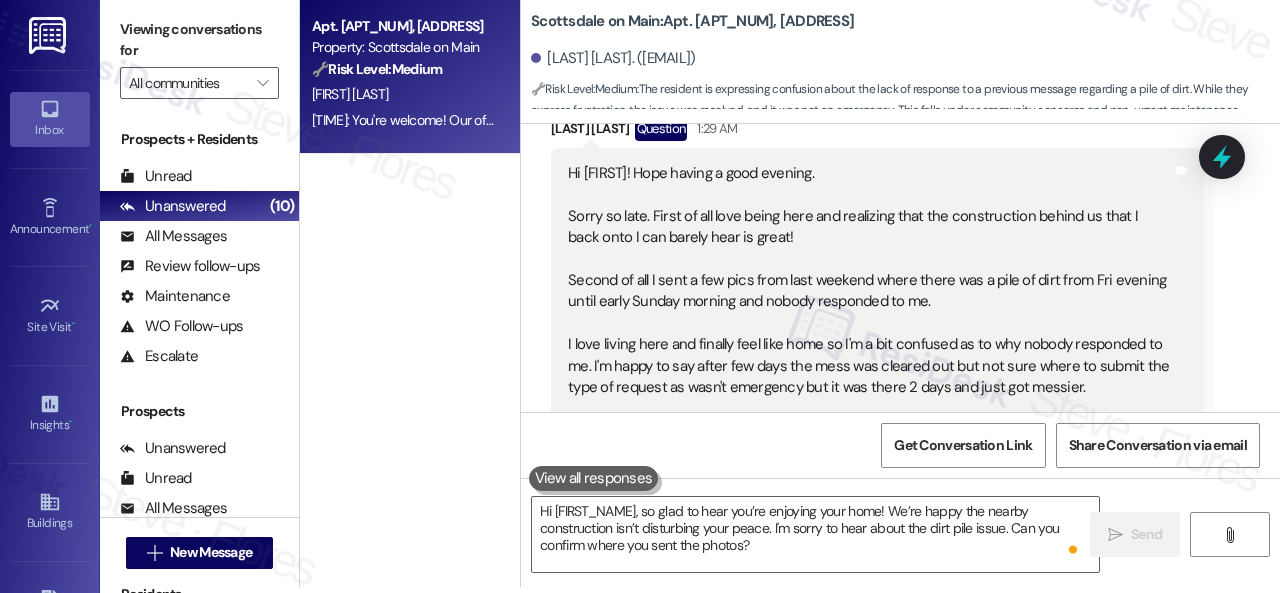 scroll, scrollTop: 0, scrollLeft: 0, axis: both 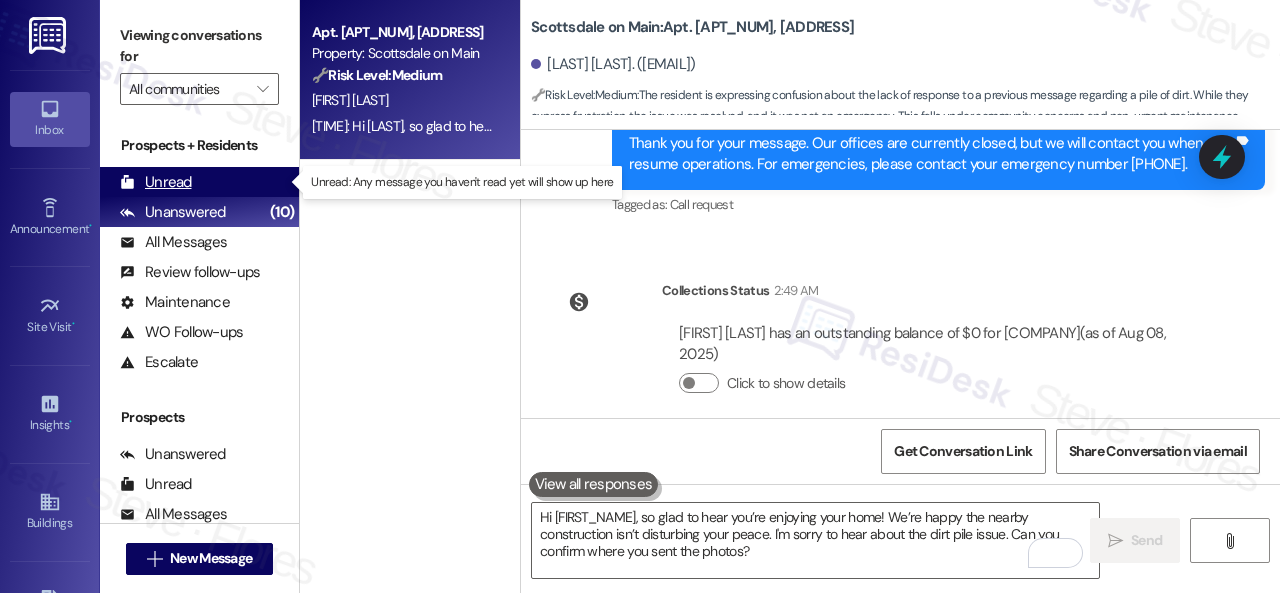 click on "Unread" at bounding box center (156, 182) 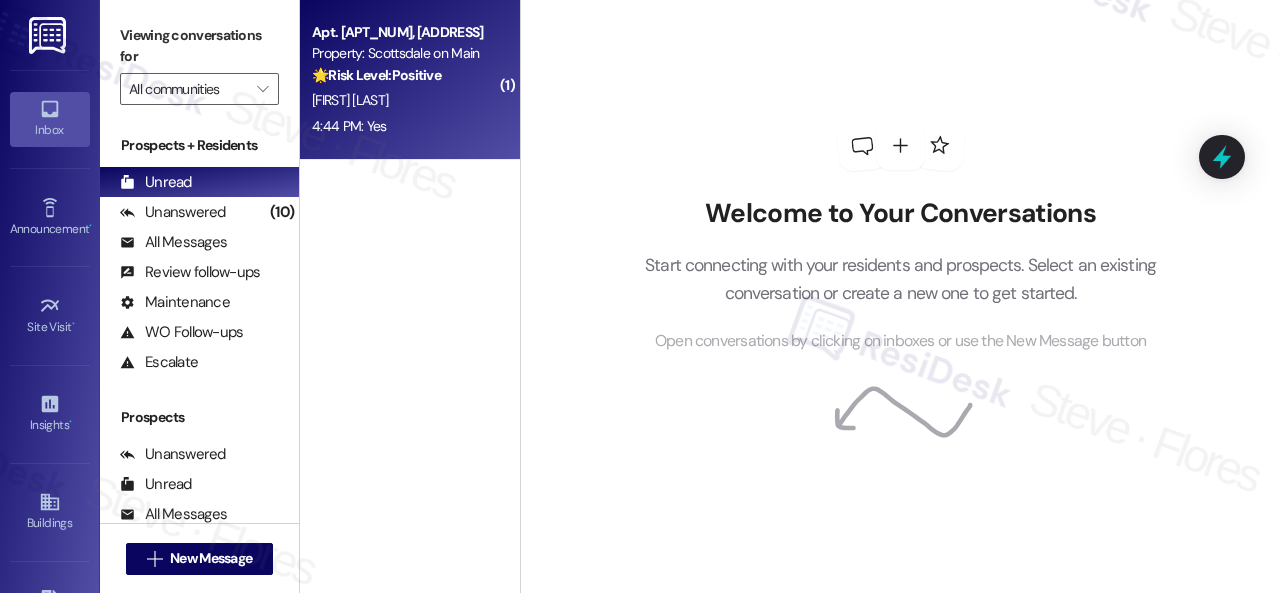 click on "4:44 PM: Yes  4:44 PM: Yes" at bounding box center (404, 126) 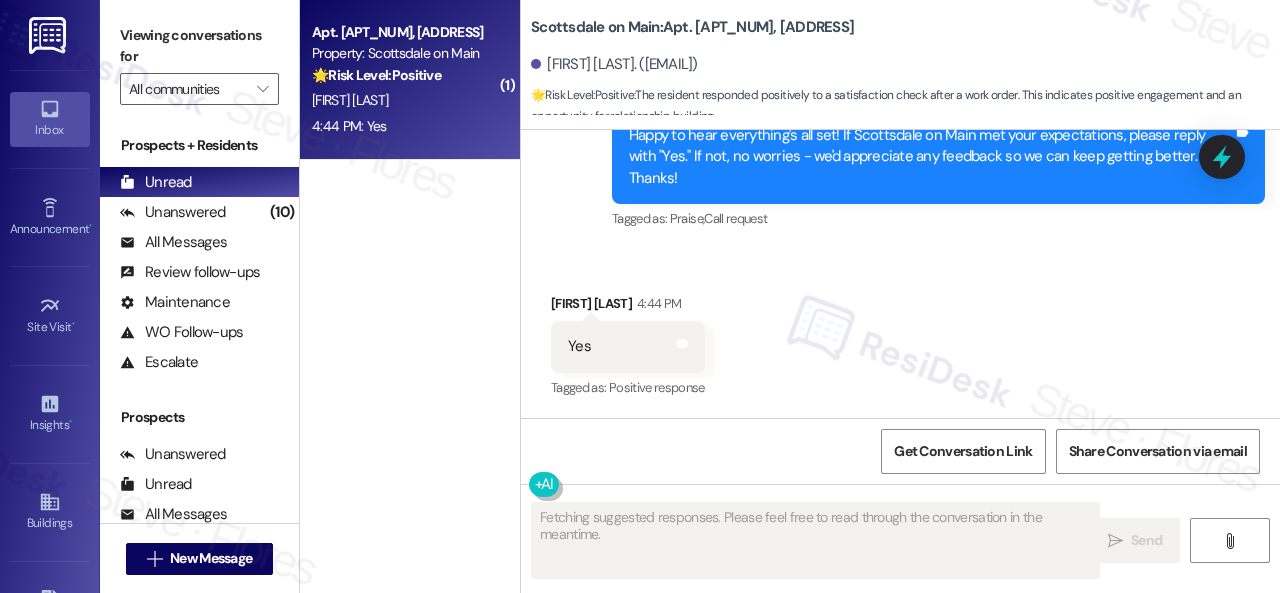 scroll, scrollTop: 2424, scrollLeft: 0, axis: vertical 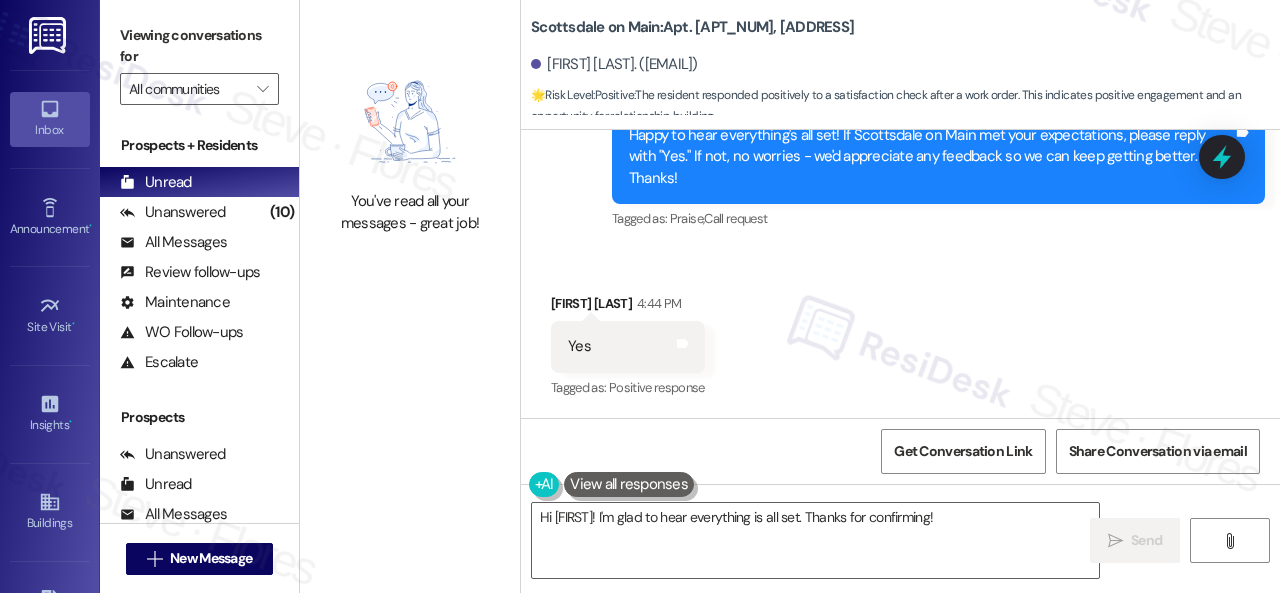 click on "Received via SMS Syed Ali 4:44 PM Yes  Tags and notes Tagged as:   Positive response Click to highlight conversations about Positive response" at bounding box center [900, 332] 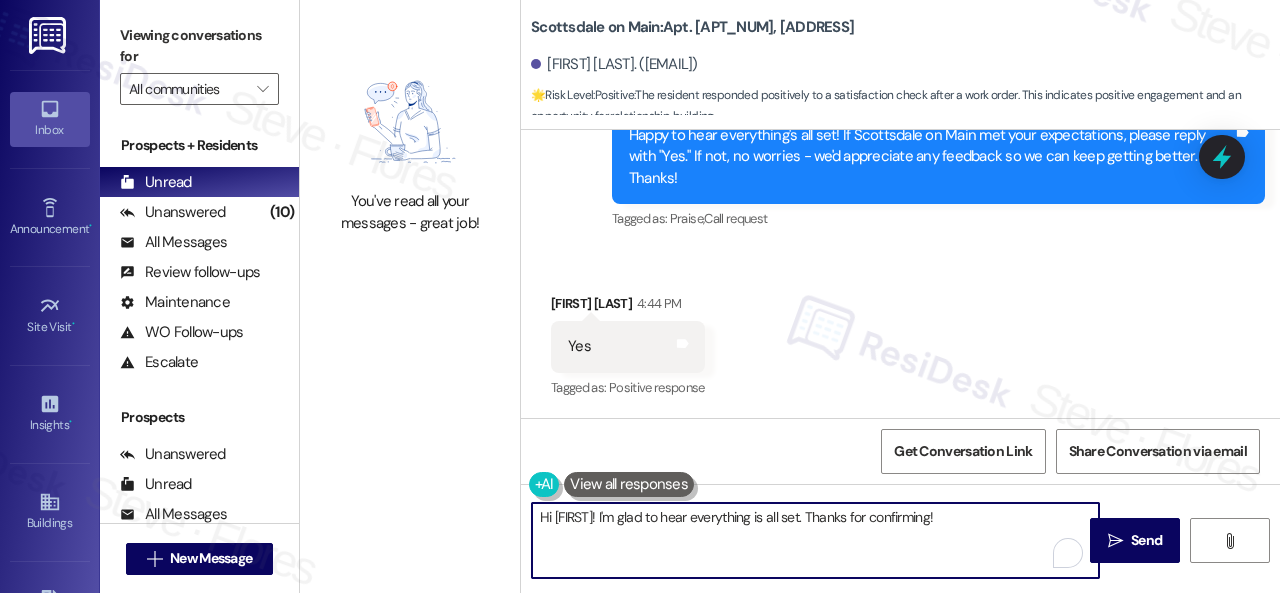 drag, startPoint x: 990, startPoint y: 515, endPoint x: 416, endPoint y: 509, distance: 574.0314 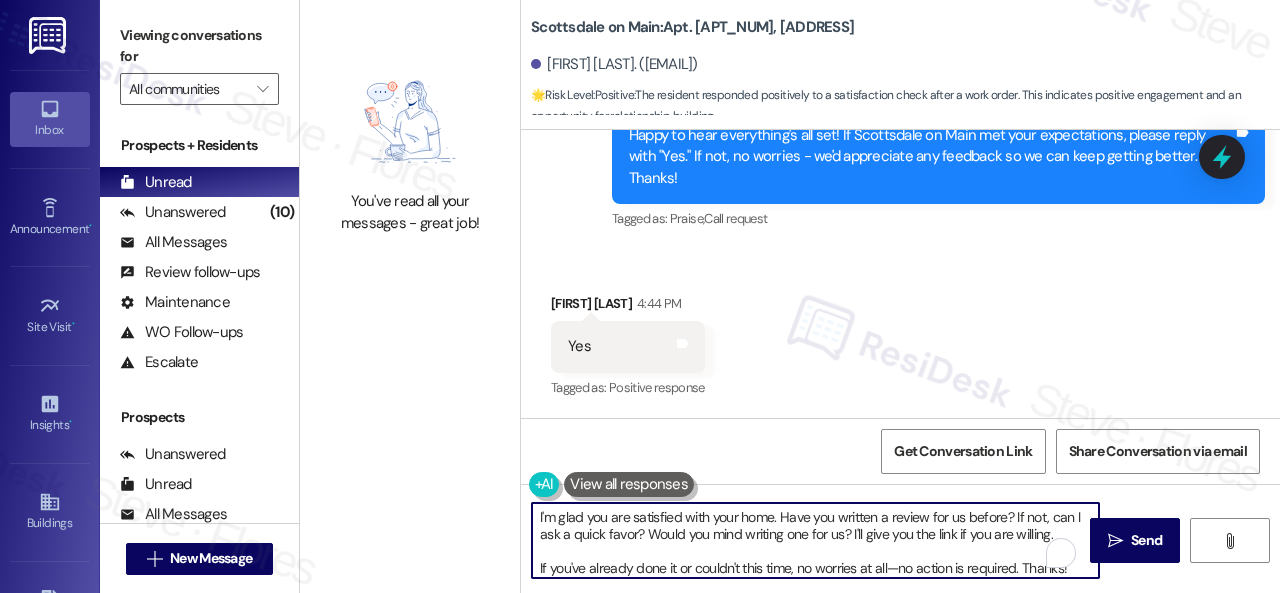 scroll, scrollTop: 4, scrollLeft: 0, axis: vertical 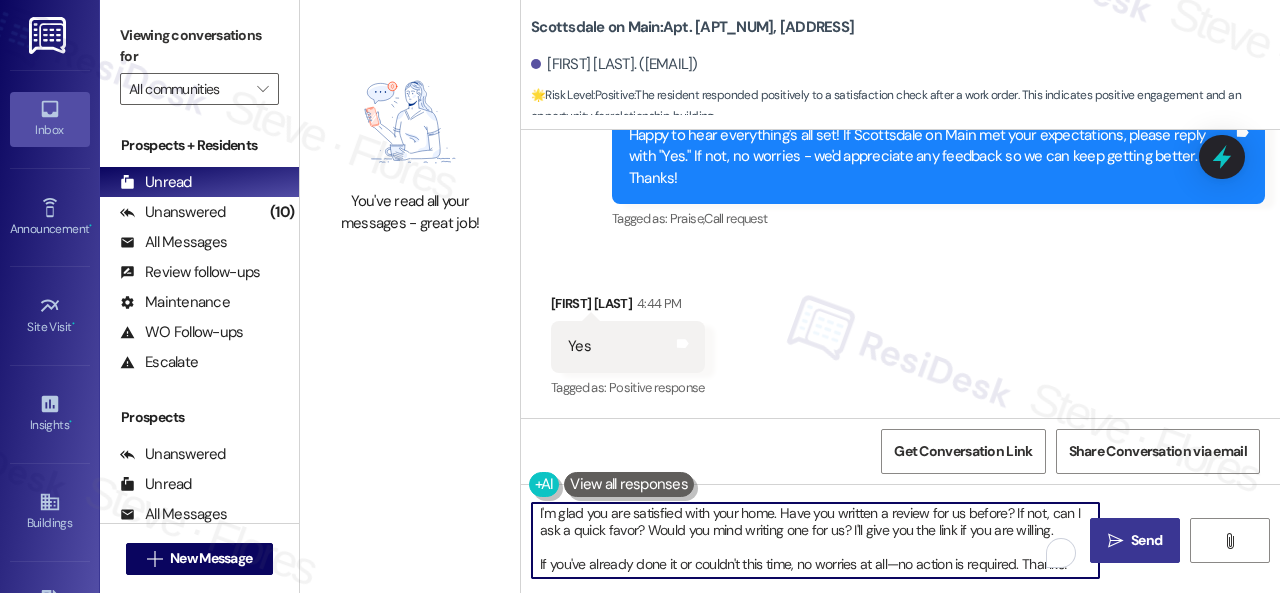 type on "I'm glad you are satisfied with your home. Have you written a review for us before? If not, can I ask a quick favor? Would you mind writing one for us? I'll give you the link if you are willing.
If you've already done it or couldn't this time, no worries at all—no action is required. Thanks!" 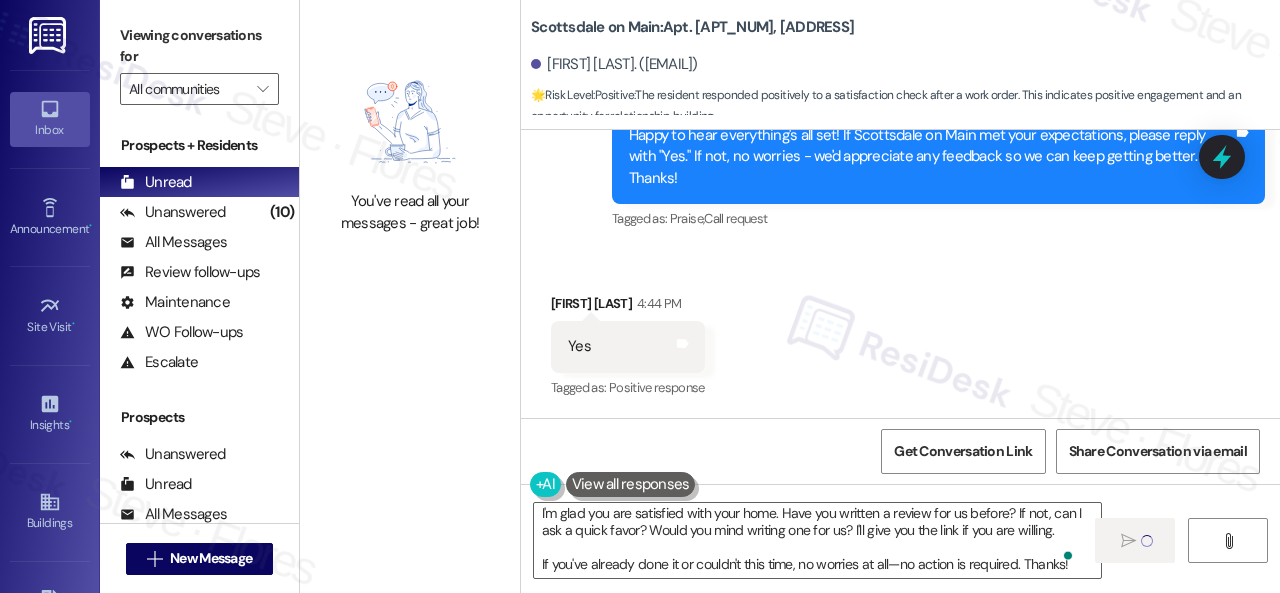 type 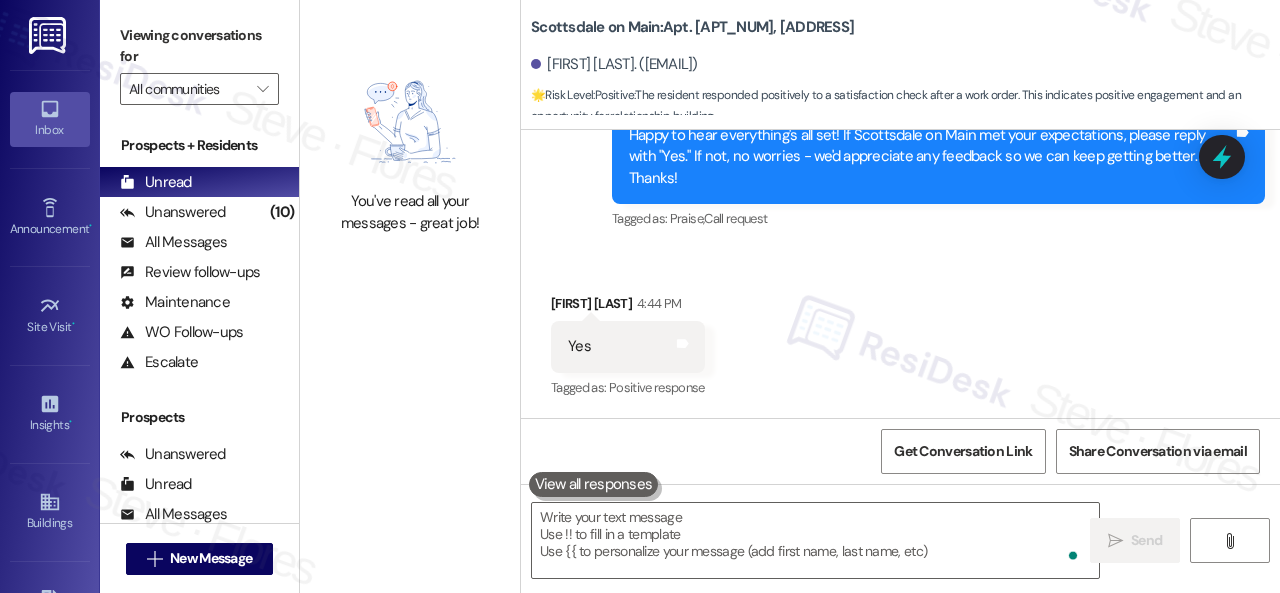 scroll, scrollTop: 0, scrollLeft: 0, axis: both 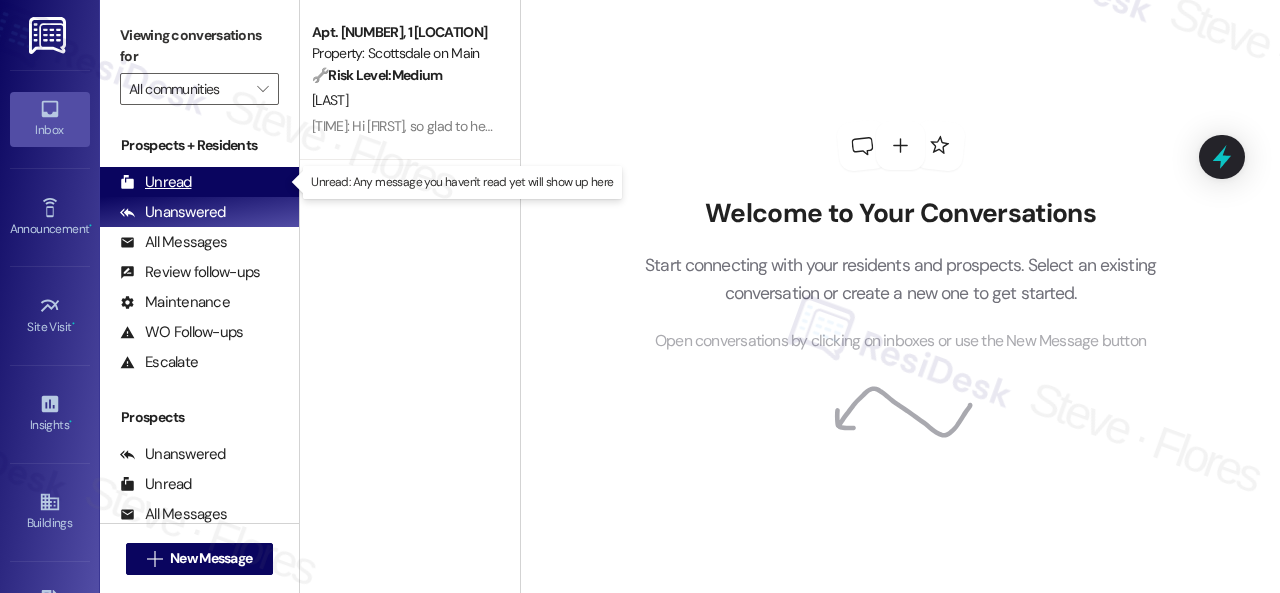 click on "Unread" at bounding box center [156, 182] 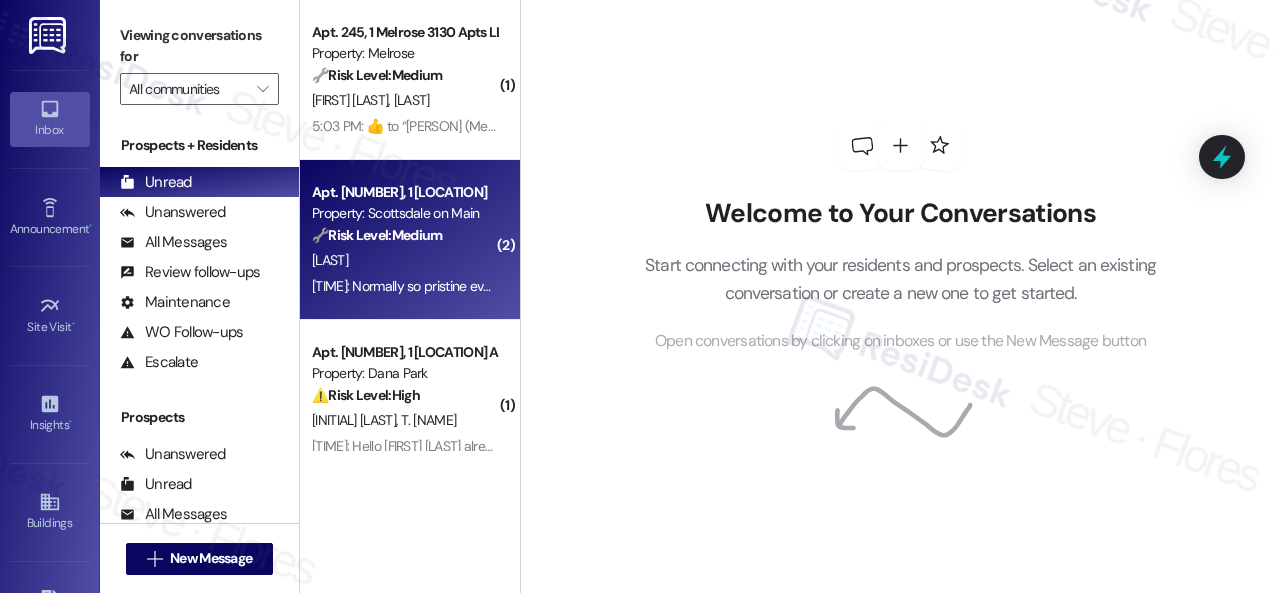 scroll, scrollTop: 188, scrollLeft: 0, axis: vertical 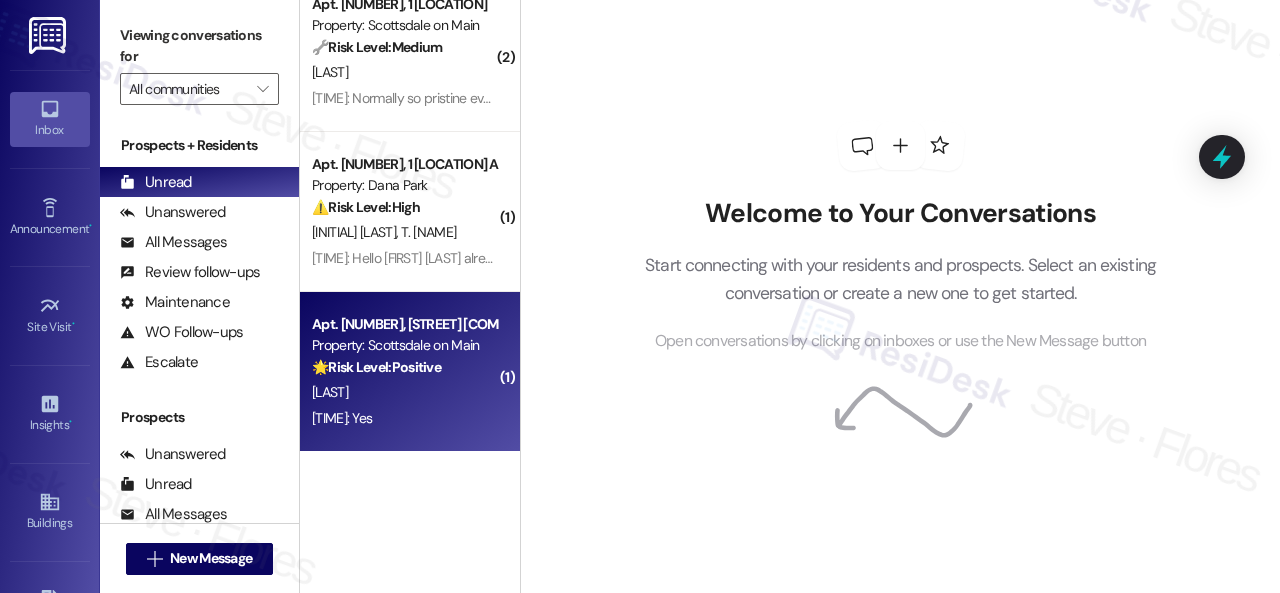 click on "[LAST]" at bounding box center [404, 392] 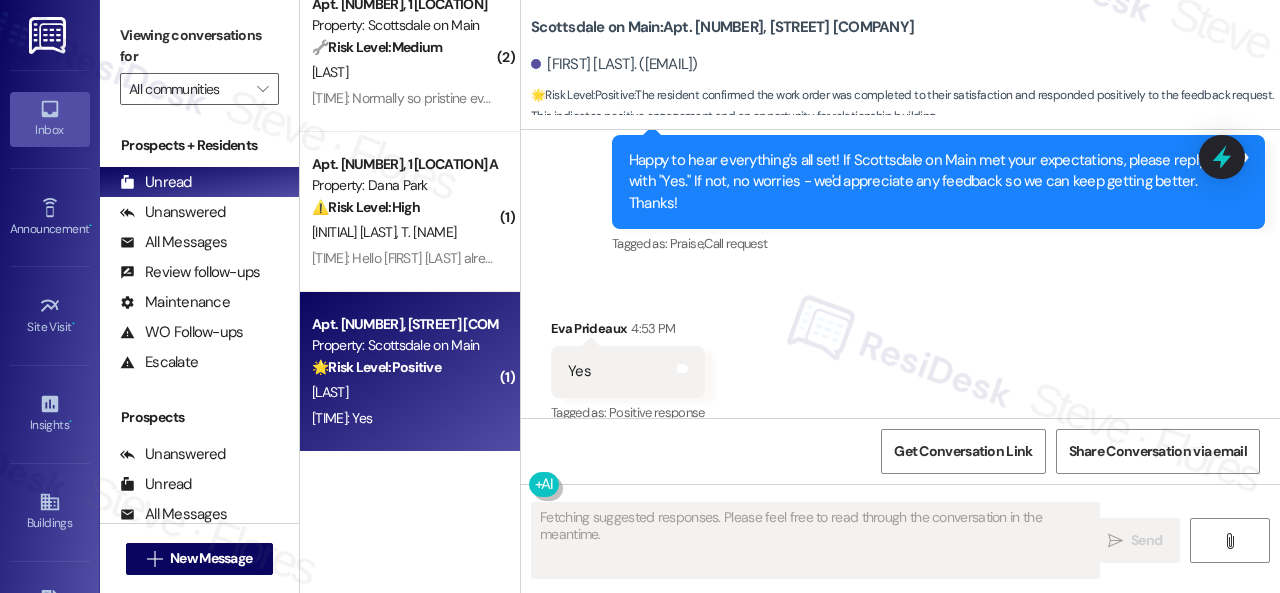 scroll, scrollTop: 2298, scrollLeft: 0, axis: vertical 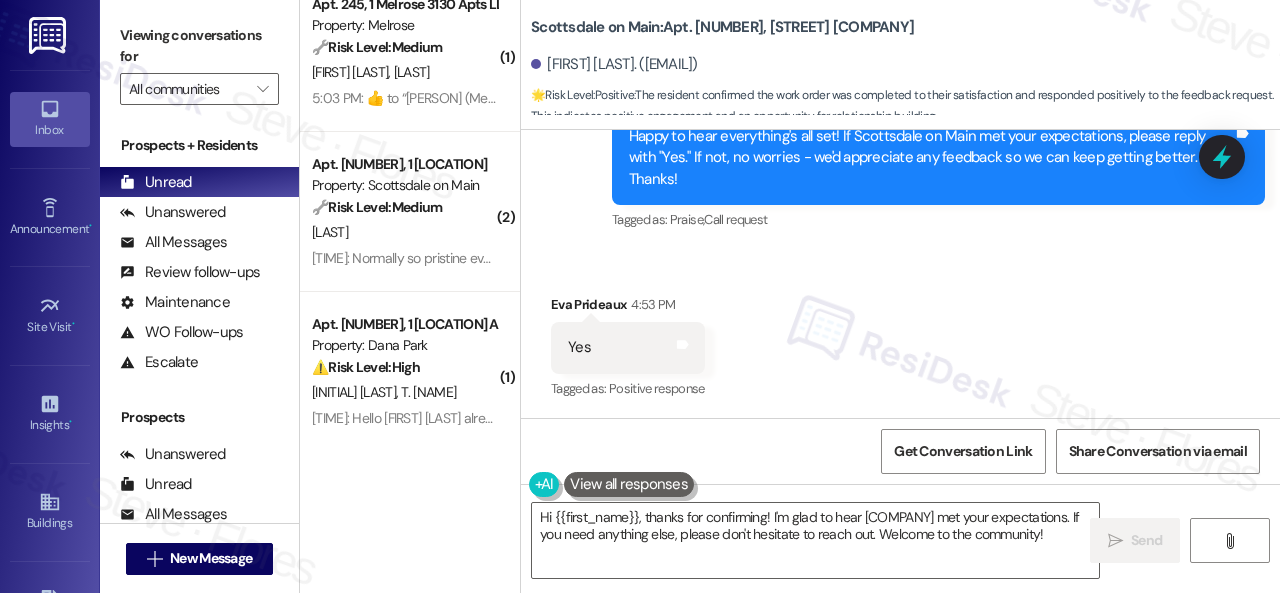 drag, startPoint x: 662, startPoint y: 258, endPoint x: 668, endPoint y: 298, distance: 40.4475 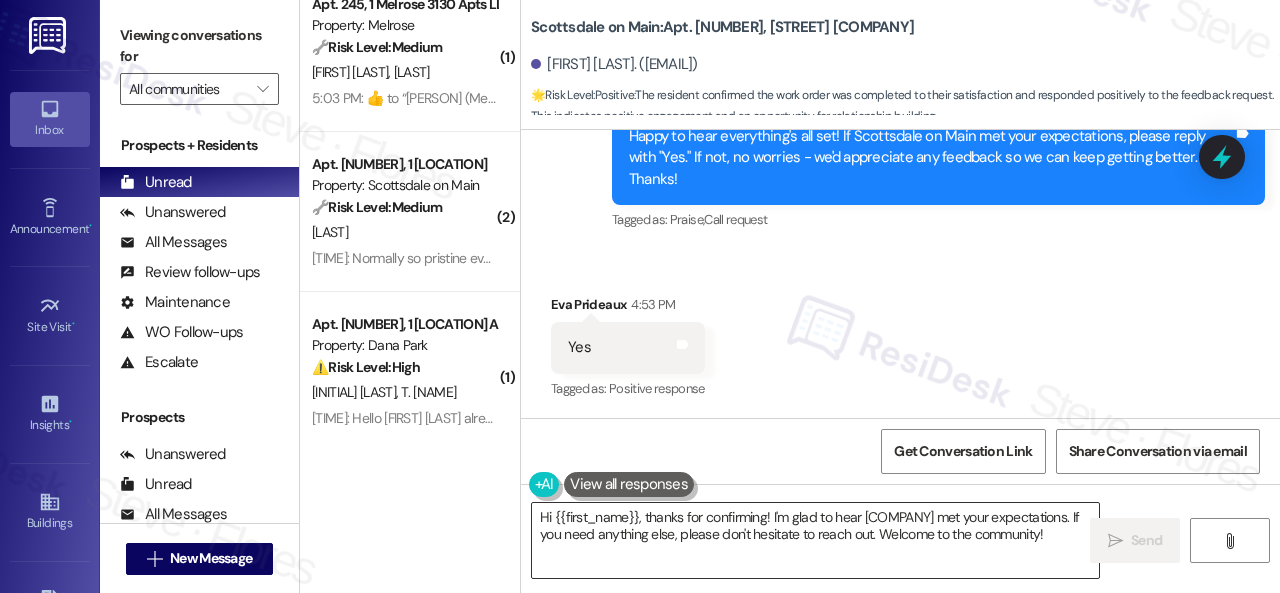 drag, startPoint x: 638, startPoint y: 551, endPoint x: 534, endPoint y: 515, distance: 110.054535 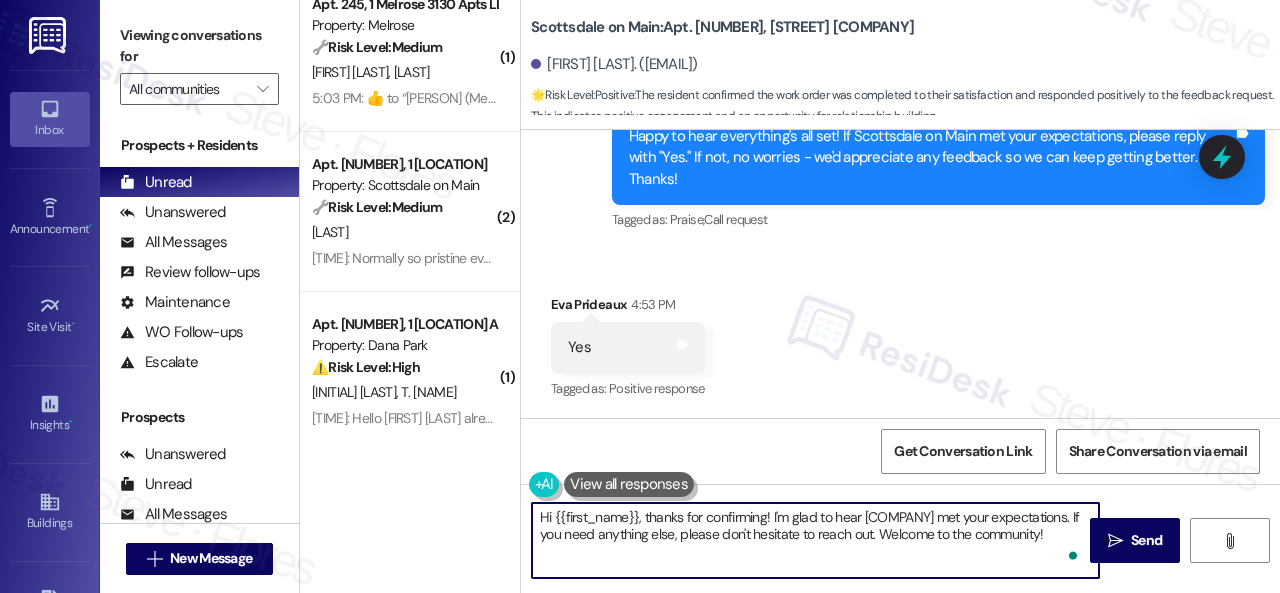 paste on "I'm glad you are satisfied with your home. Have you written a review for us before? If not, can I ask a quick favor? Would you mind writing one for us? I'll give you the link if you are willing.
If you've already done it or couldn't this time, no worries at all—no action is required. Thanks" 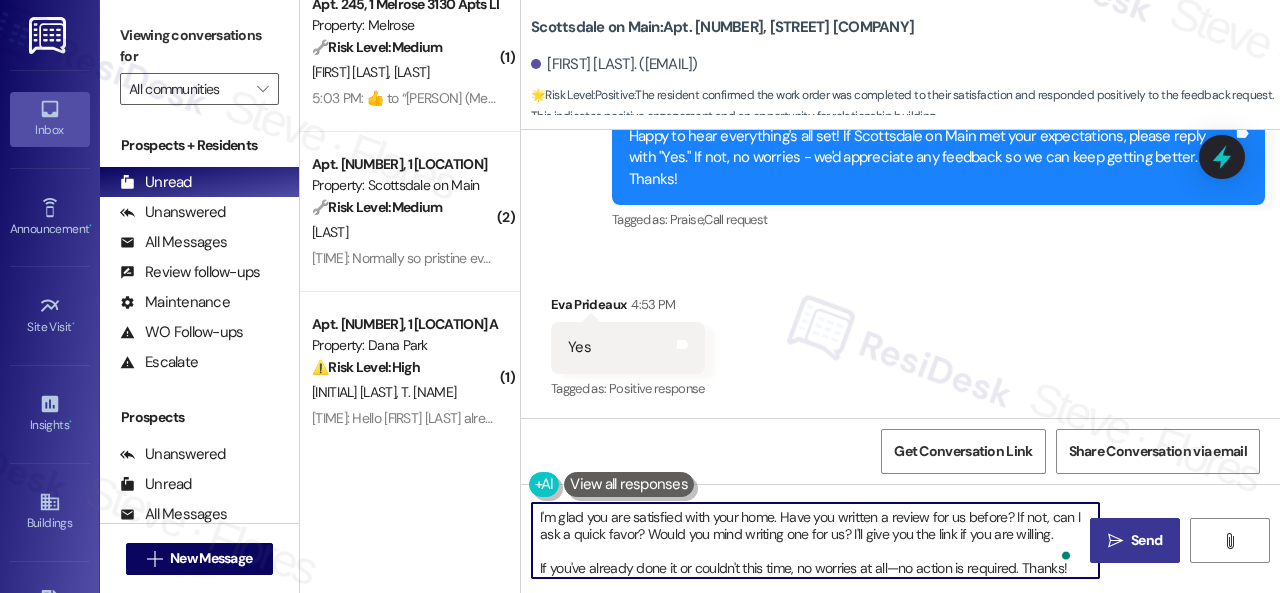 type on "I'm glad you are satisfied with your home. Have you written a review for us before? If not, can I ask a quick favor? Would you mind writing one for us? I'll give you the link if you are willing.
If you've already done it or couldn't this time, no worries at all—no action is required. Thanks!" 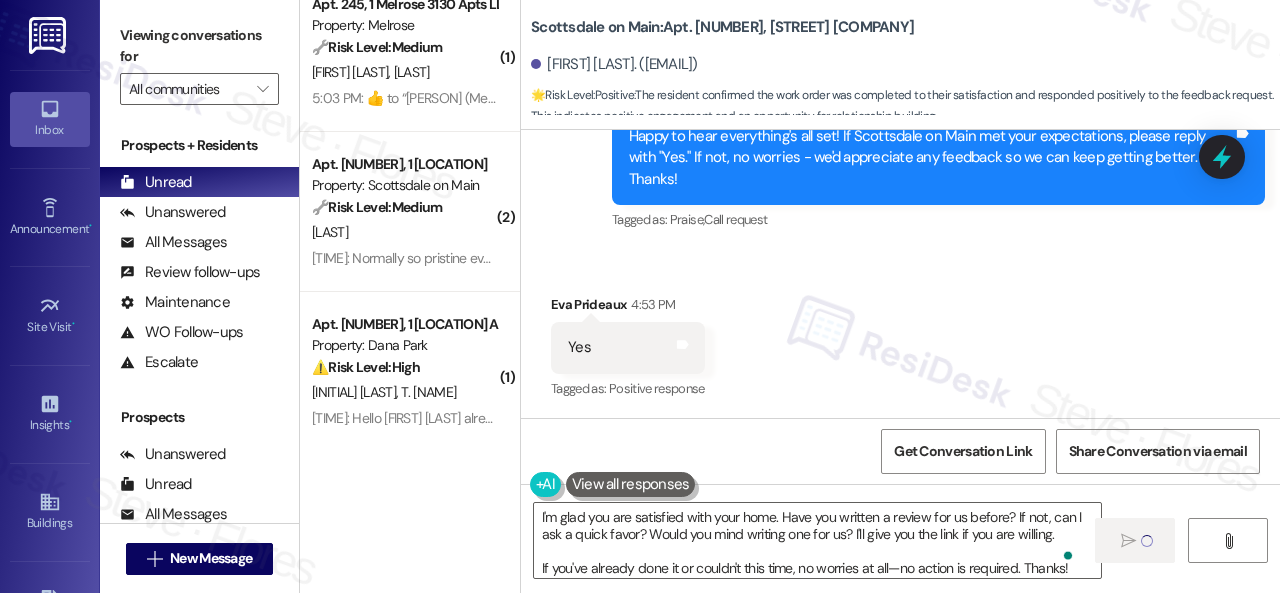 type 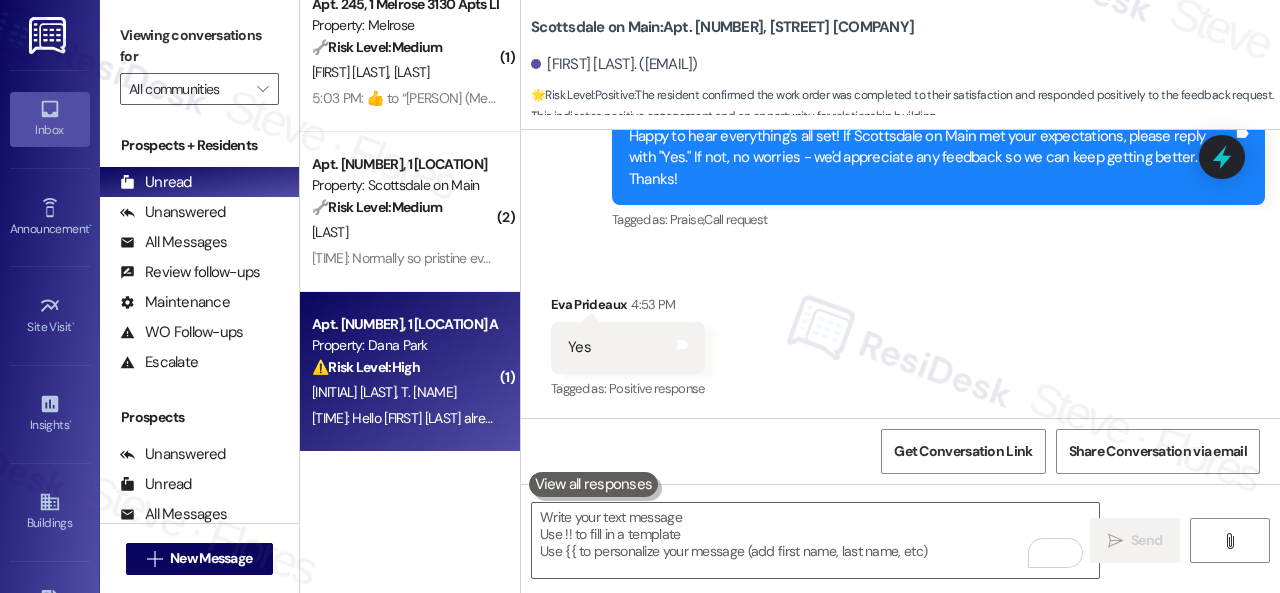 click on "⚠️ Risk Level: High The resident is requesting to remove [FIRST] [LAST] from the lease and add her boyfriend. This involves a lease modification and potential financial implications, requiring prompt attention." at bounding box center [404, 367] 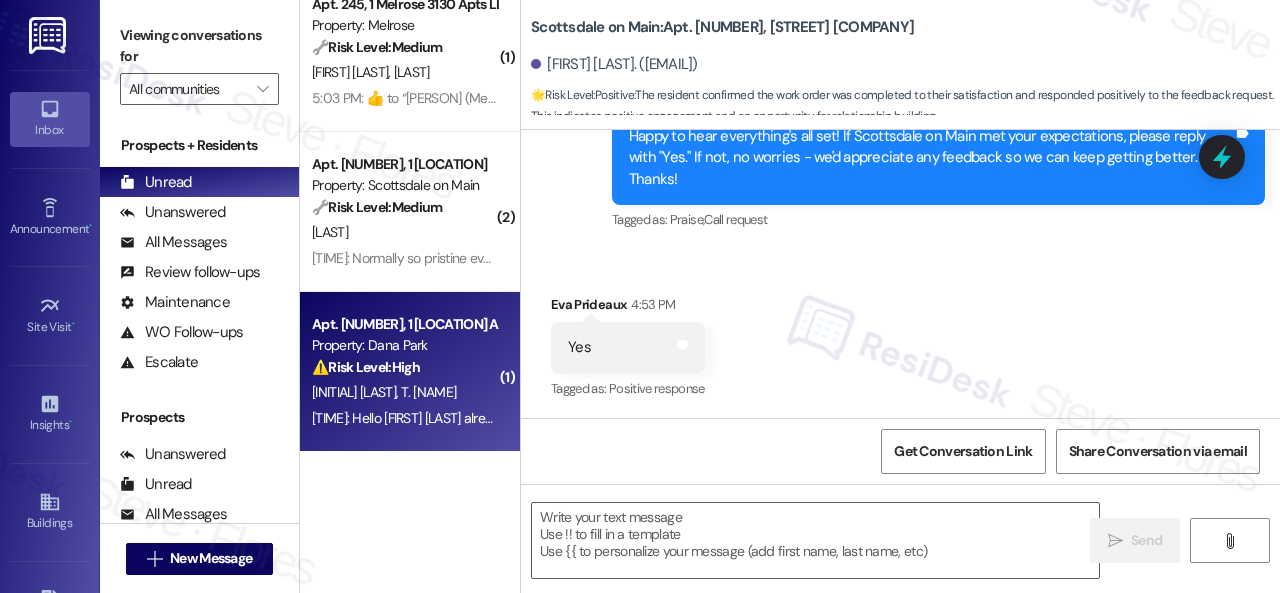 type on "Fetching suggested responses. Please feel free to read through the conversation in the meantime." 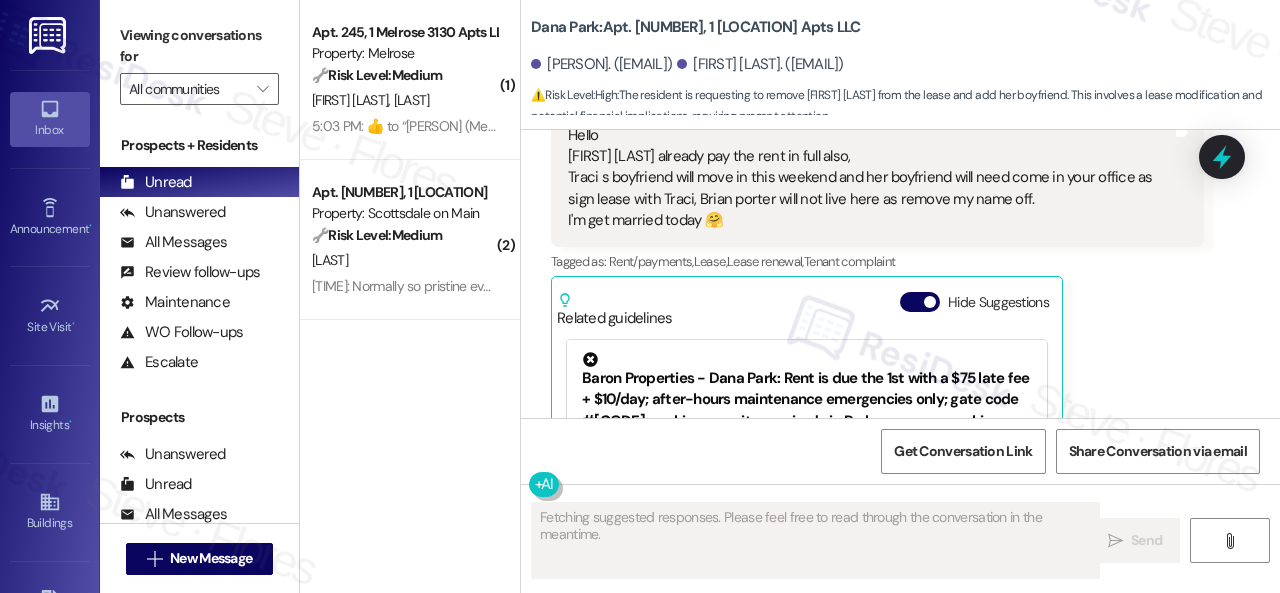 scroll, scrollTop: 7266, scrollLeft: 0, axis: vertical 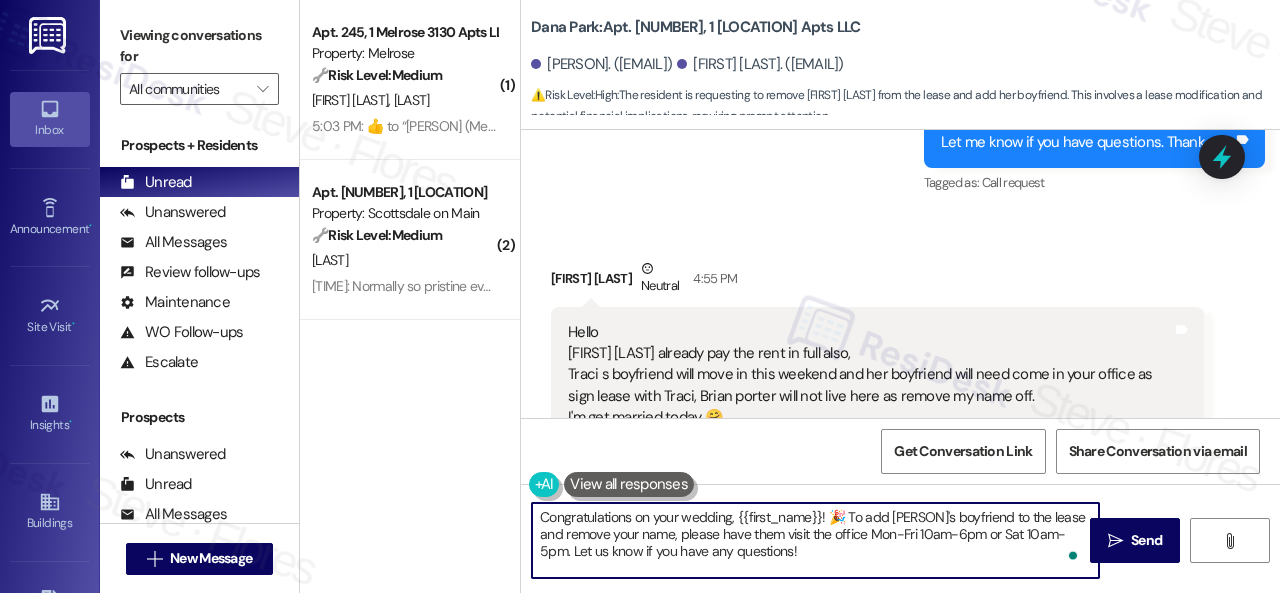 drag, startPoint x: 826, startPoint y: 517, endPoint x: 840, endPoint y: 516, distance: 14.035668 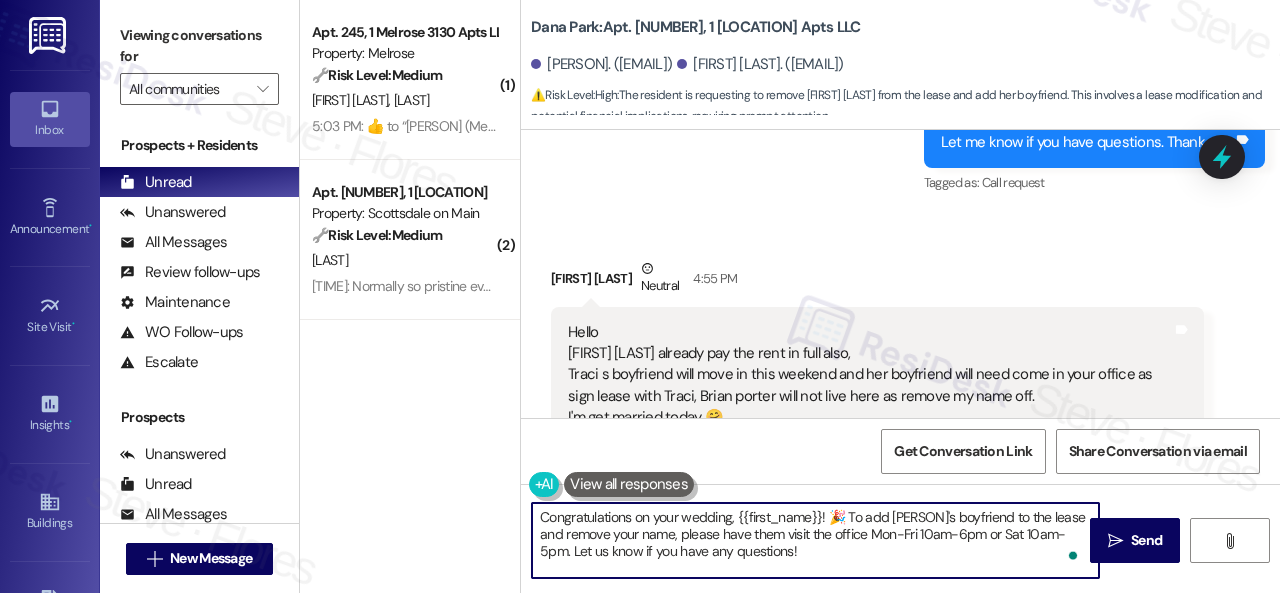 click on "Congratulations on your wedding, {{first_name}}! 🎉 To add Traci's boyfriend to the lease and remove your name, please have them visit the office Mon-Fri 10am-6pm or Sat 10am-5pm. Let us know if you have any questions!" at bounding box center (815, 540) 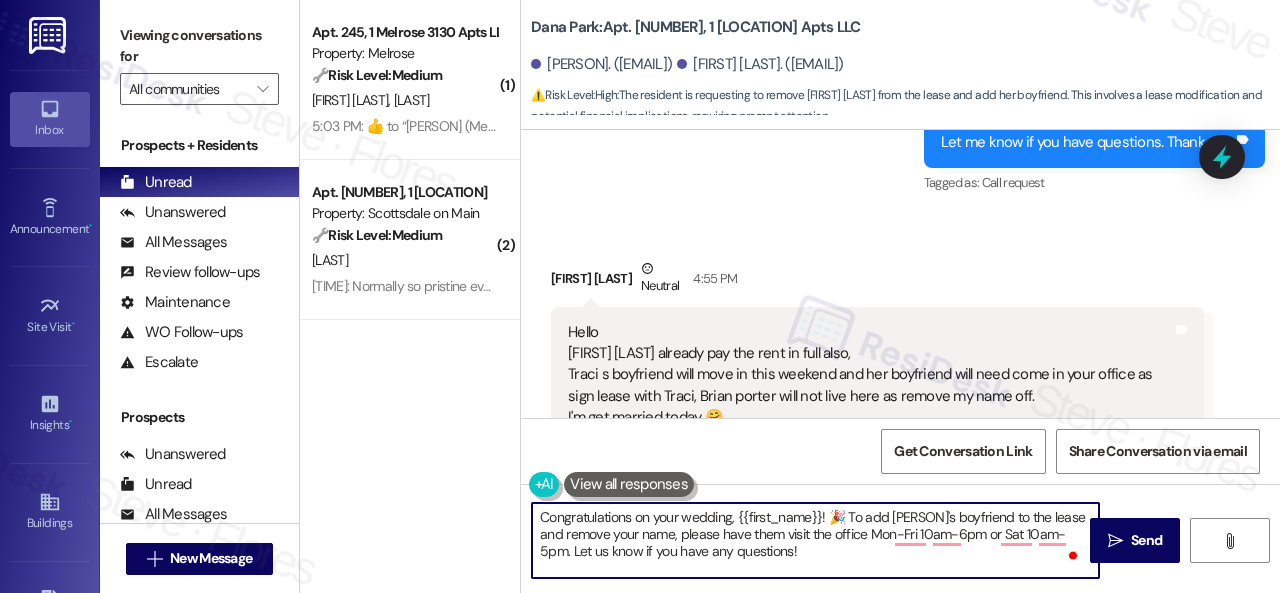 click on "Congratulations on your wedding, {{first_name}}! 🎉 To add Traci's boyfriend to the lease and remove your name, please have them visit the office Mon-Fri 10am-6pm or Sat 10am-5pm. Let us know if you have any questions!" at bounding box center [815, 540] 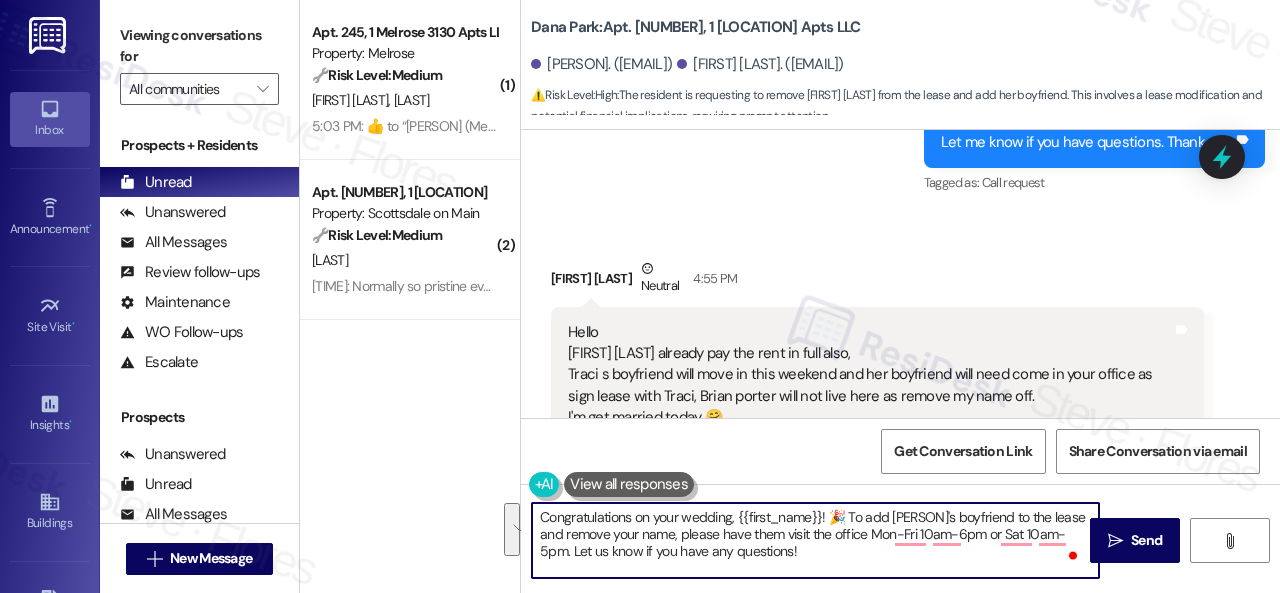 drag, startPoint x: 738, startPoint y: 518, endPoint x: 798, endPoint y: 552, distance: 68.96376 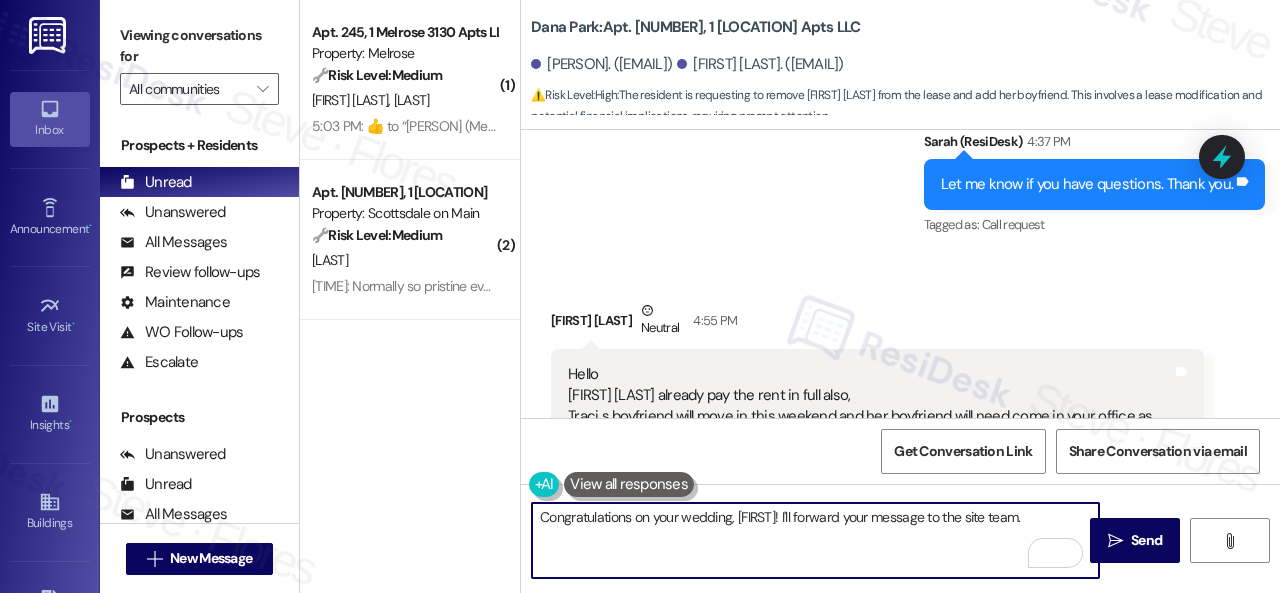 scroll, scrollTop: 7366, scrollLeft: 0, axis: vertical 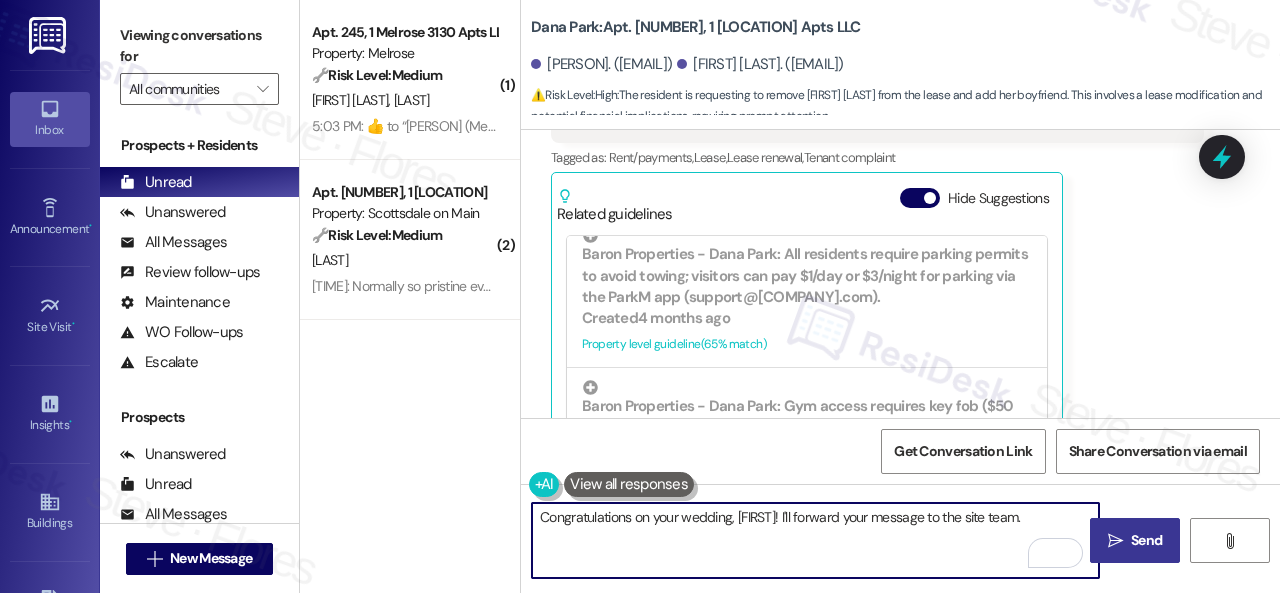 type on "Congratulations on your wedding, Brian! I'll forward your message to the site team." 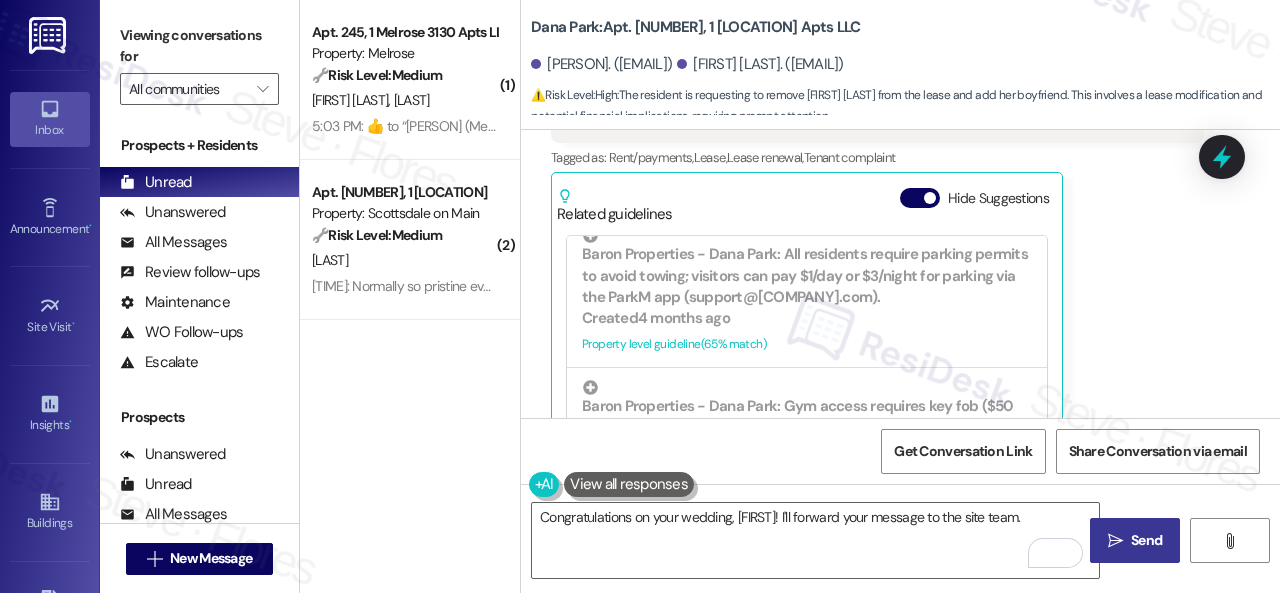 click on "" at bounding box center [1115, 541] 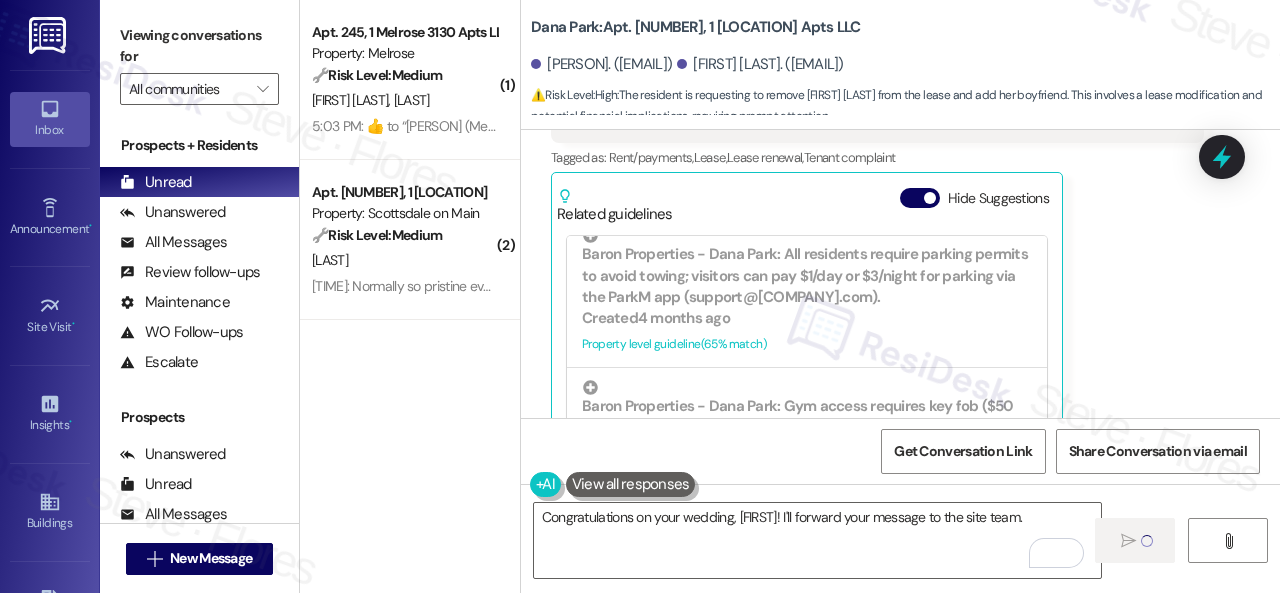 type 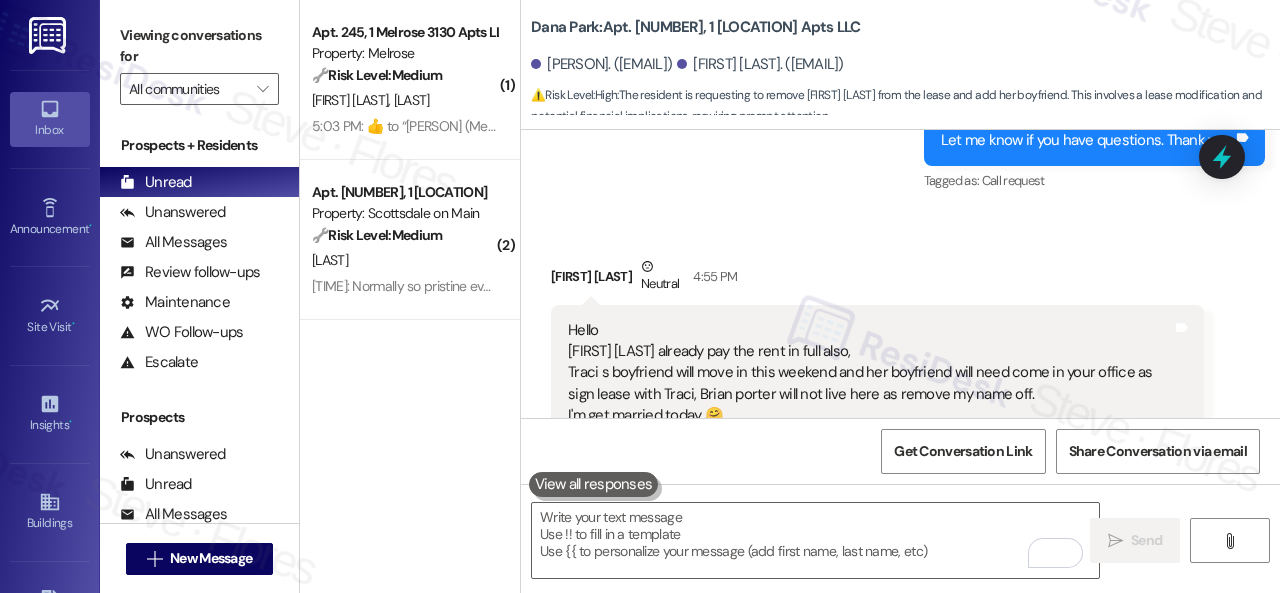 scroll, scrollTop: 7166, scrollLeft: 0, axis: vertical 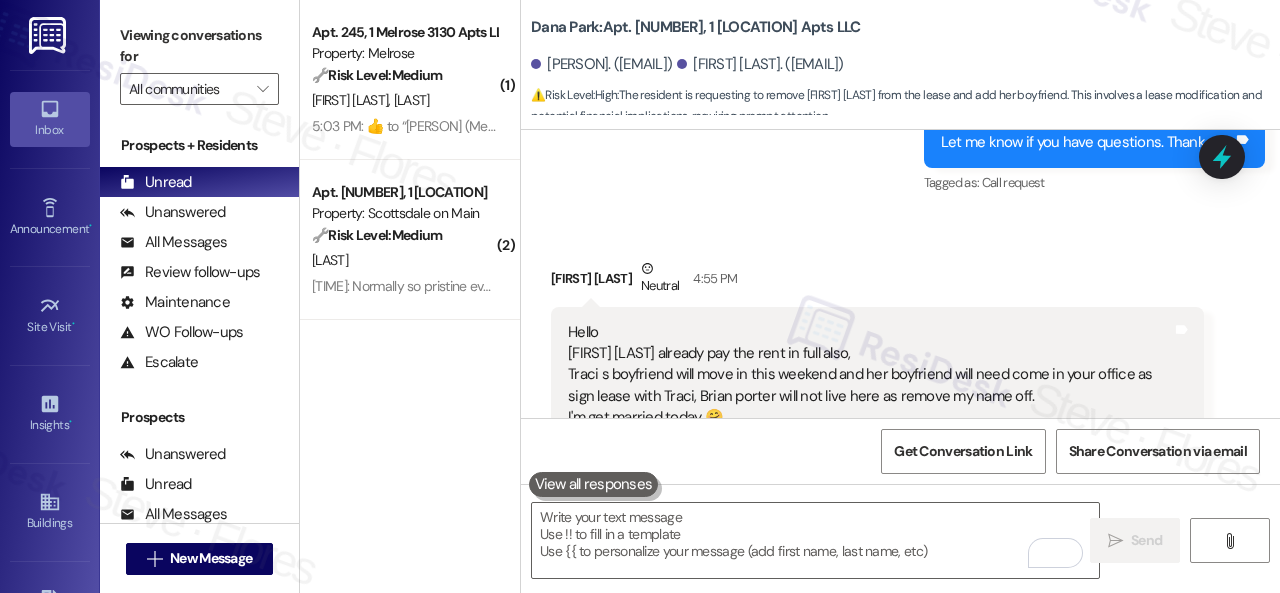click on "Brian Porter   Neutral 4:55 PM" at bounding box center (877, 282) 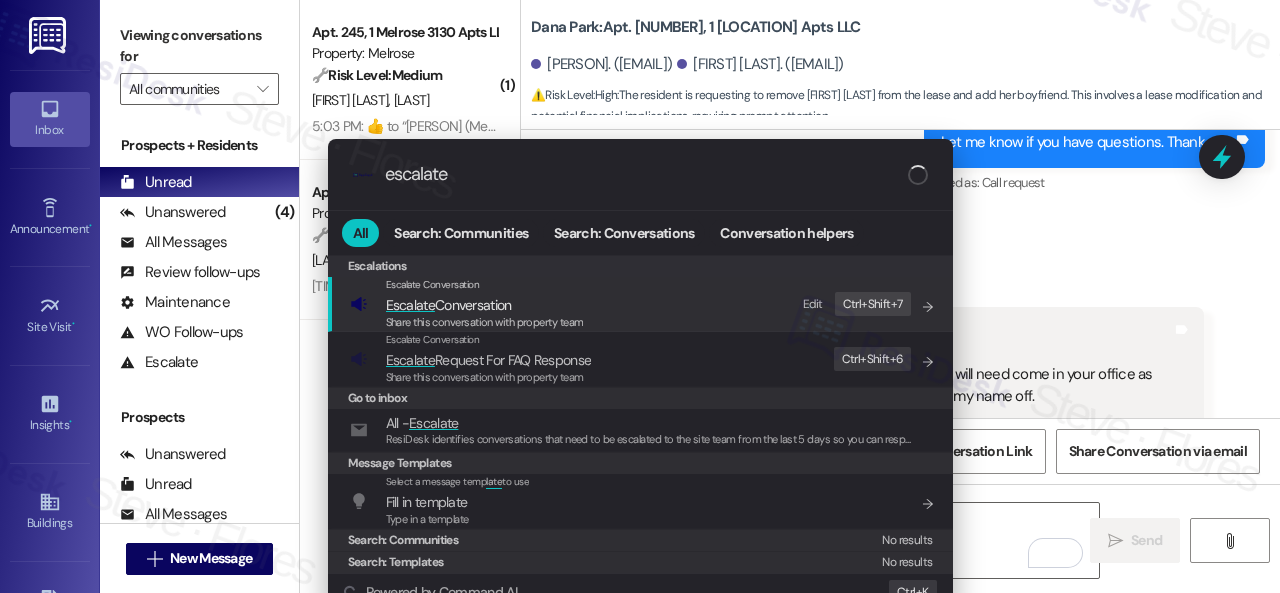 type on "escalate" 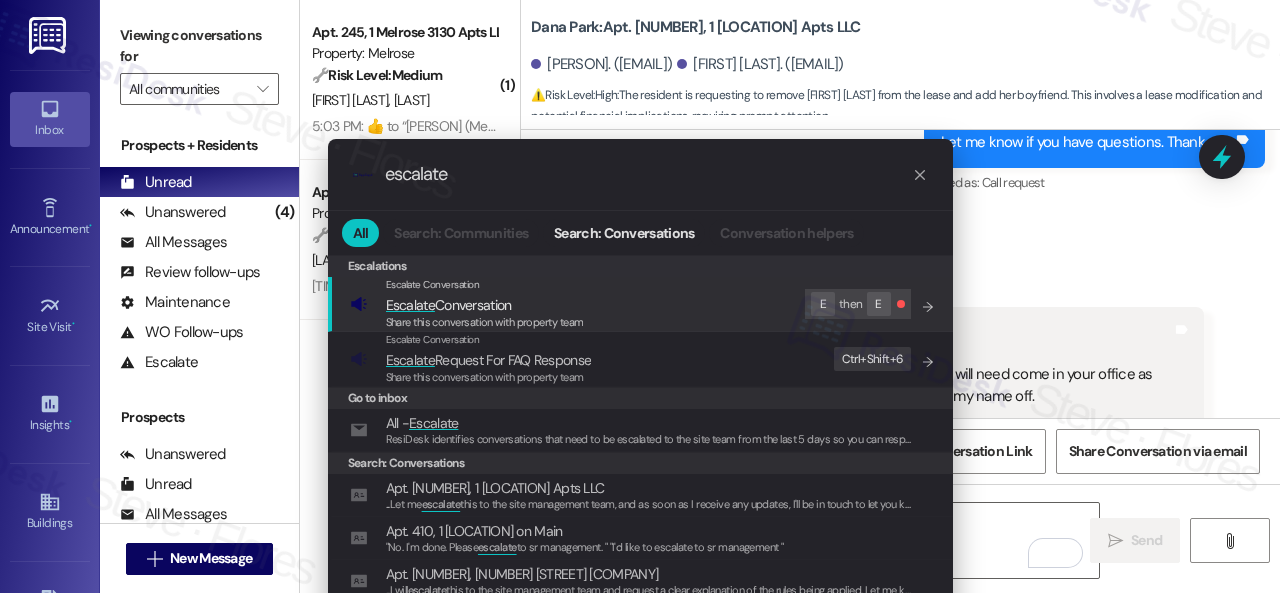 click on "Escalate Conversation Escalate  Conversation Share this conversation with property team E then E" at bounding box center [640, 304] 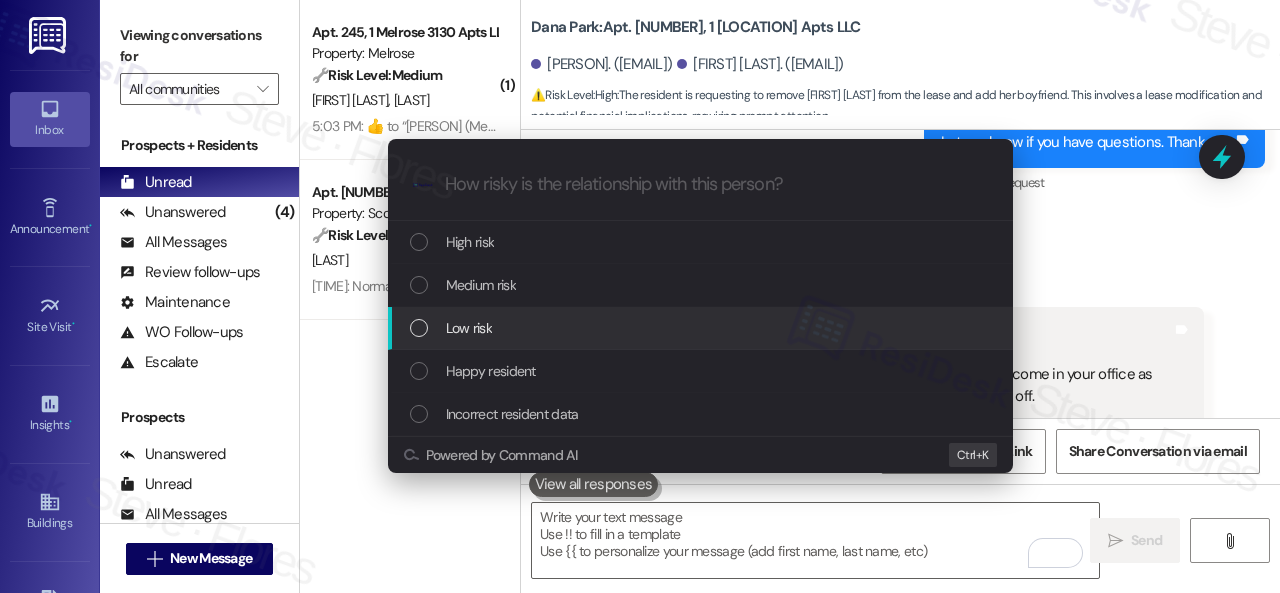 click on "Low risk" at bounding box center (469, 328) 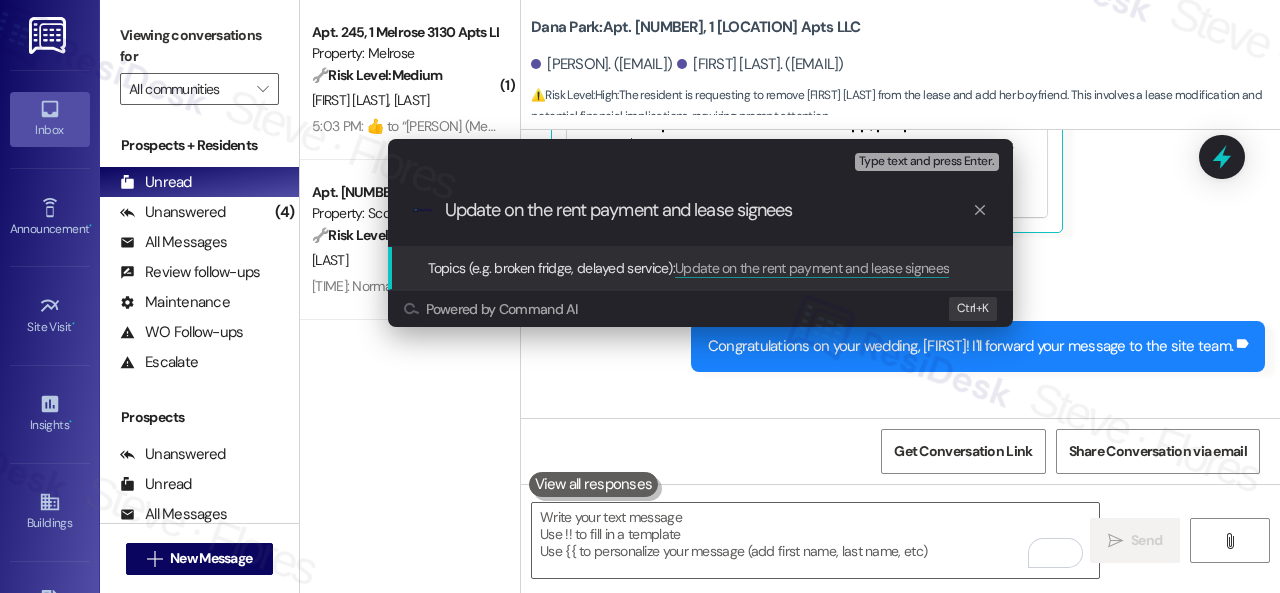 scroll, scrollTop: 7766, scrollLeft: 0, axis: vertical 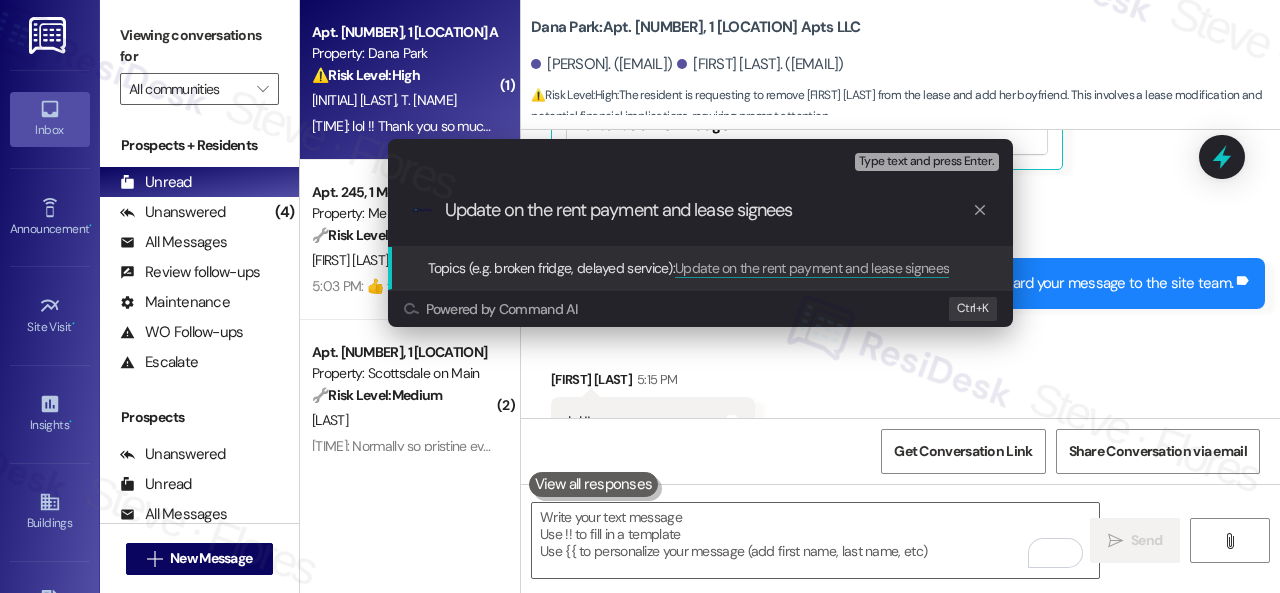 type on "Update on the rent payment and lease signees." 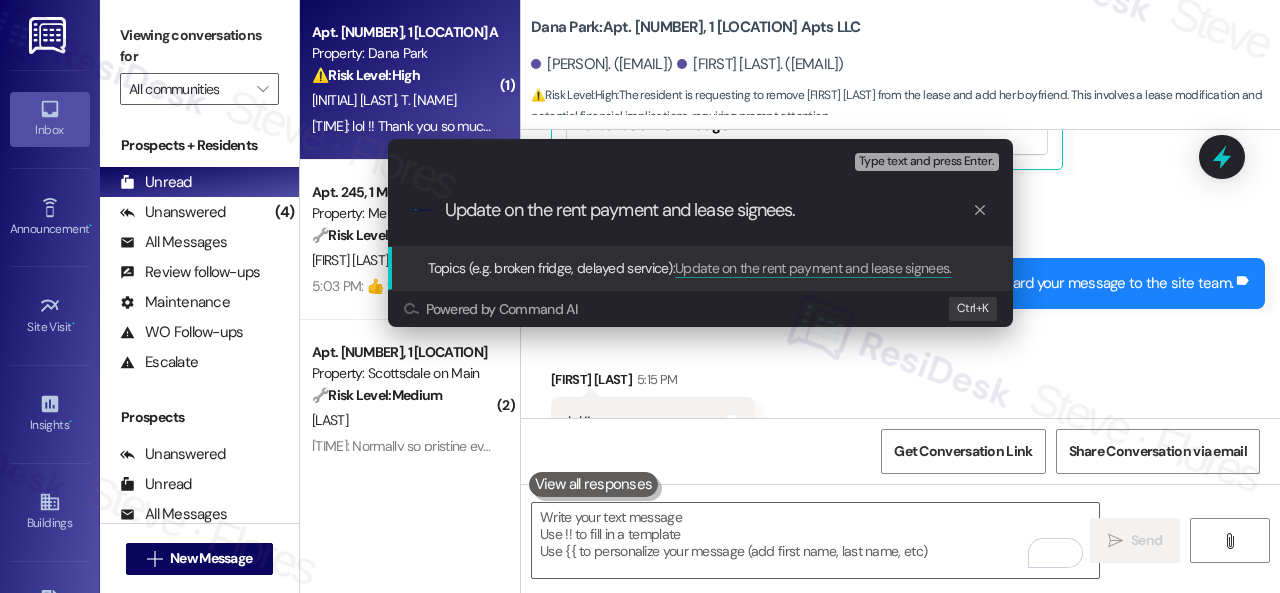 type 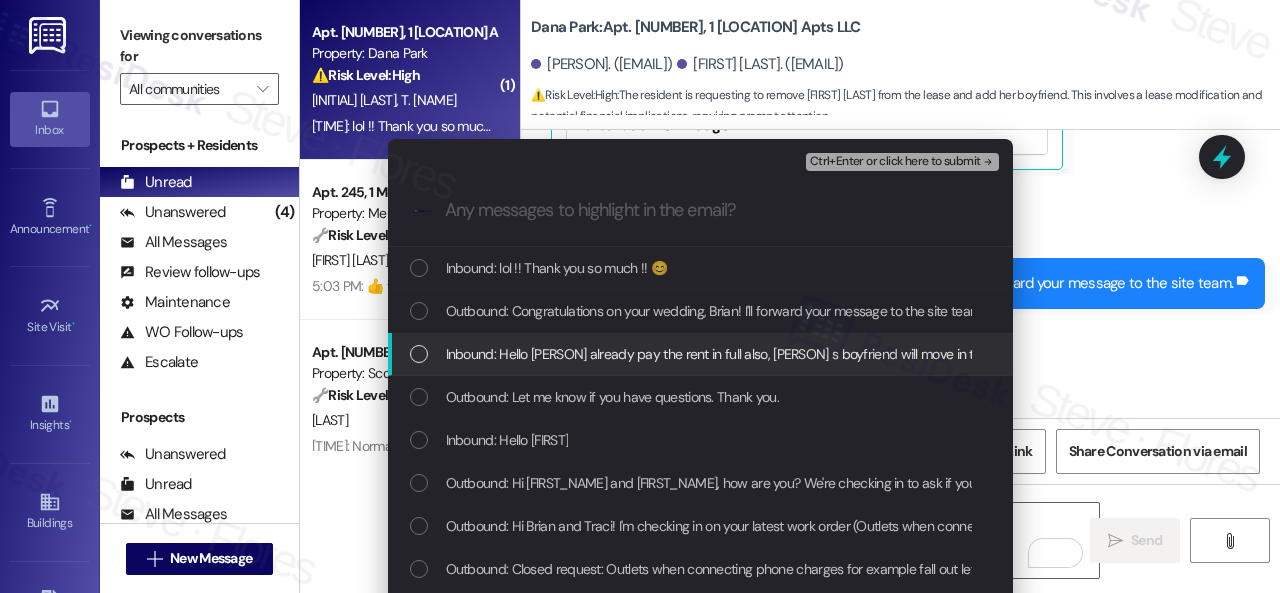 click on "Inbound: Hello
Traci Morgan already pay the rent in full also,
Traci s boyfriend will move in this weekend and her boyfriend will need come in your office as sign lease with Traci, Brian porter will not live here as remove my name off.
I'm get married today 🤗" at bounding box center [1188, 354] 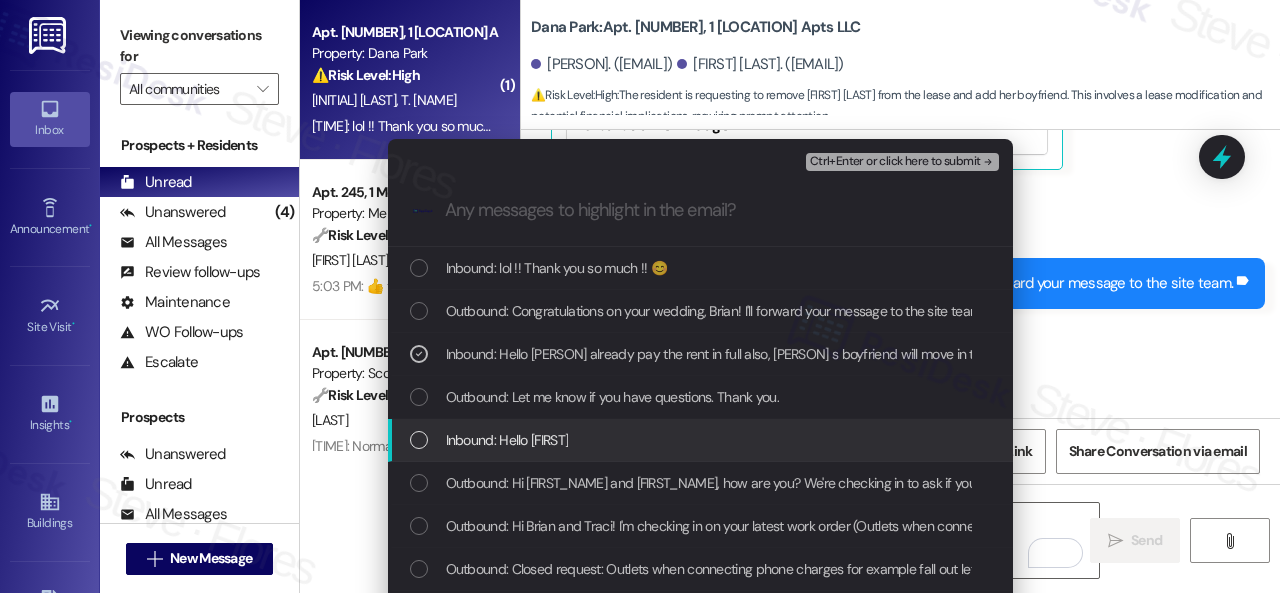 click on "Inbound: Hello brian" at bounding box center [507, 440] 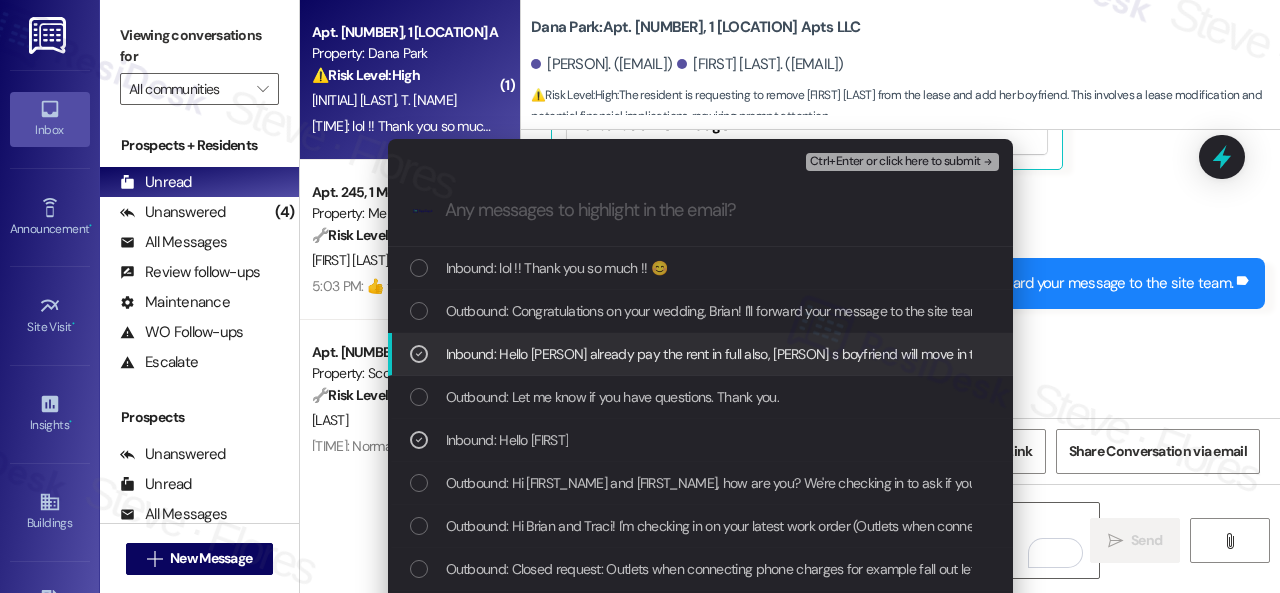 click on "Ctrl+Enter or click here to submit" at bounding box center [895, 162] 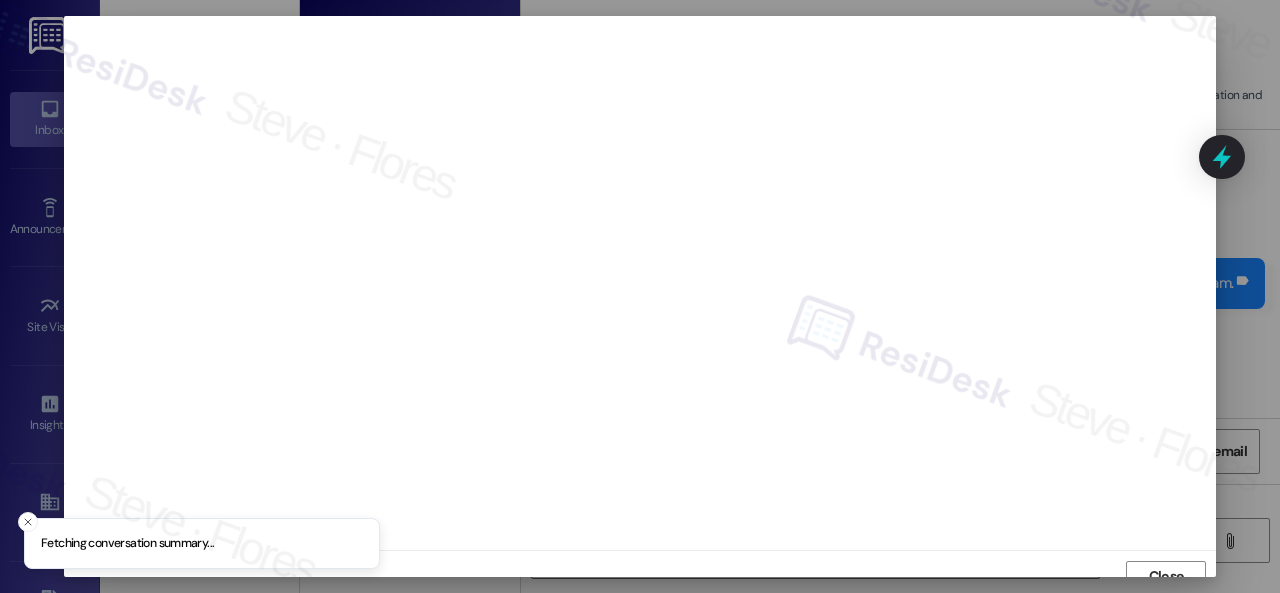 scroll, scrollTop: 15, scrollLeft: 0, axis: vertical 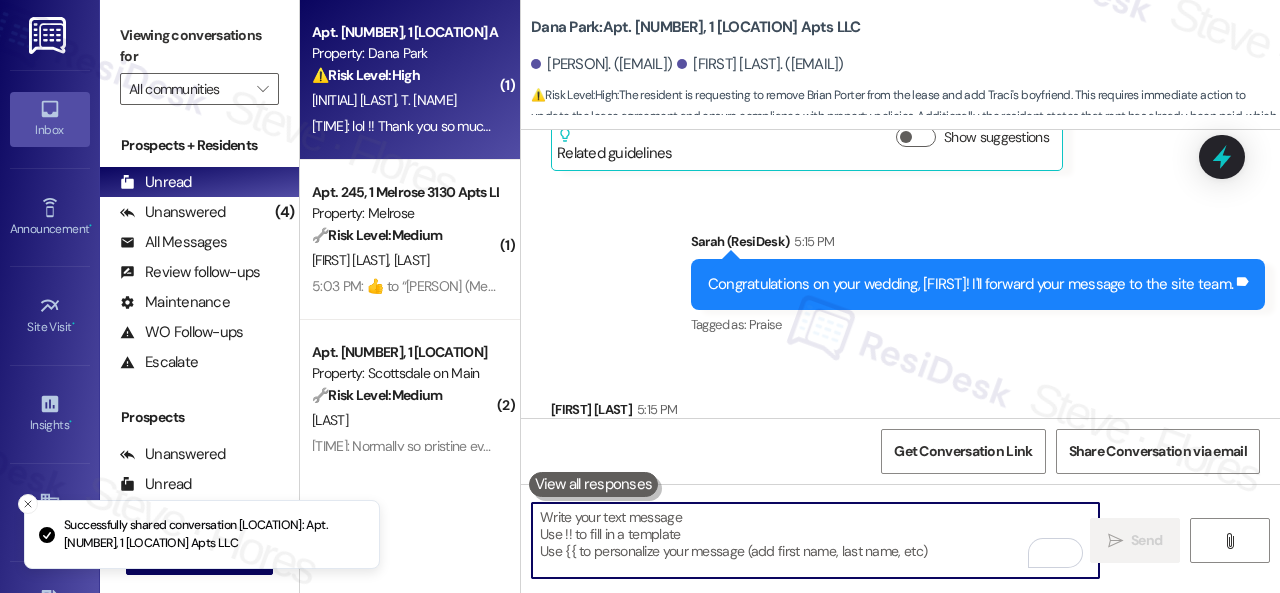click at bounding box center (815, 540) 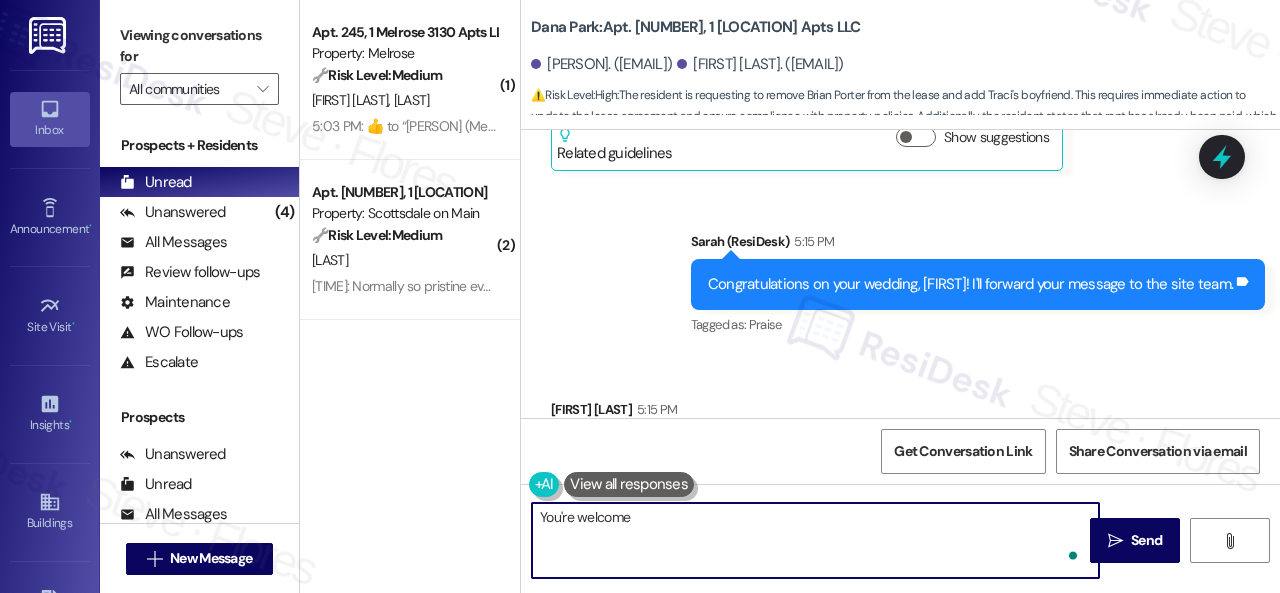 type on "You're welcome!" 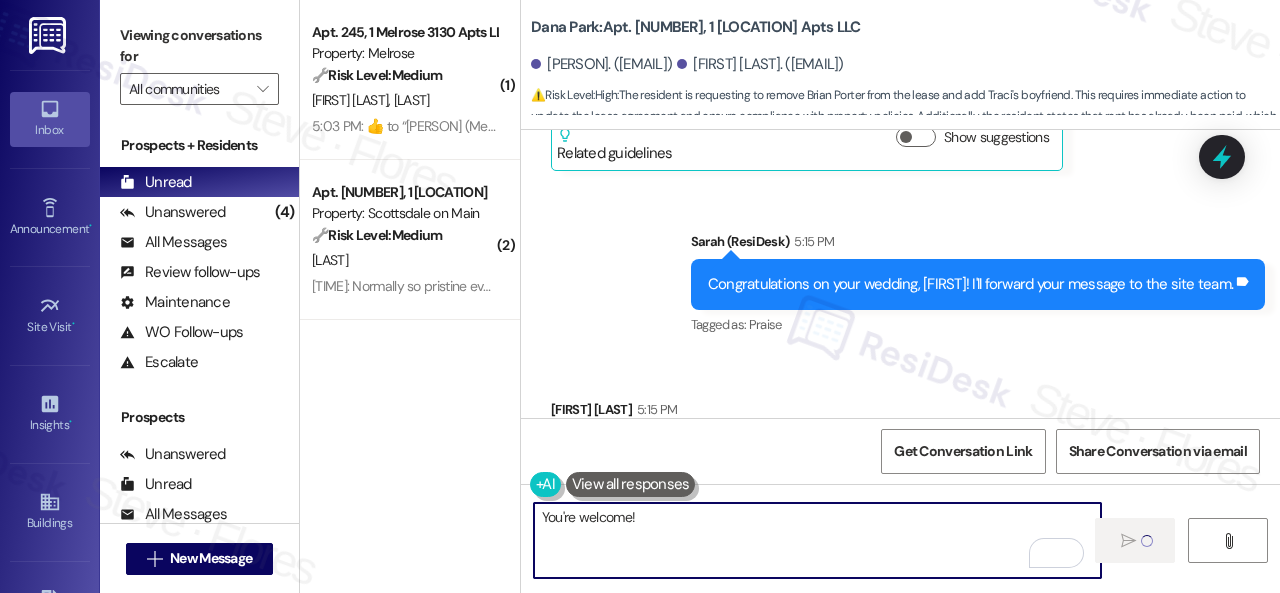 type 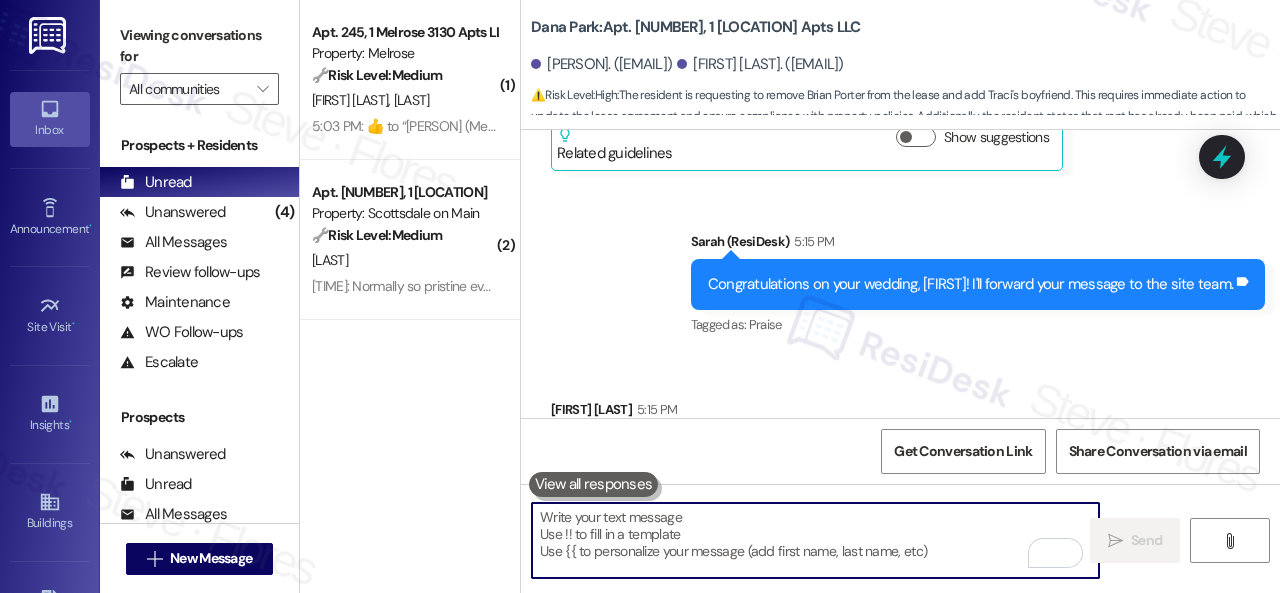 scroll, scrollTop: 7587, scrollLeft: 0, axis: vertical 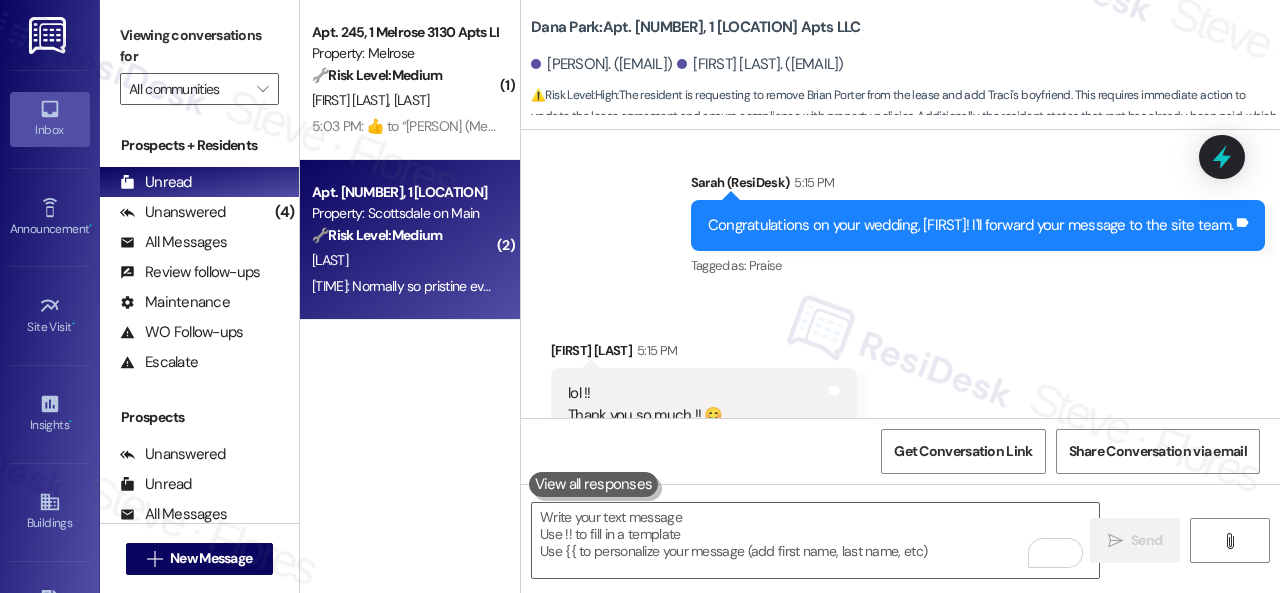 click on "R. Sutherland" at bounding box center (404, 260) 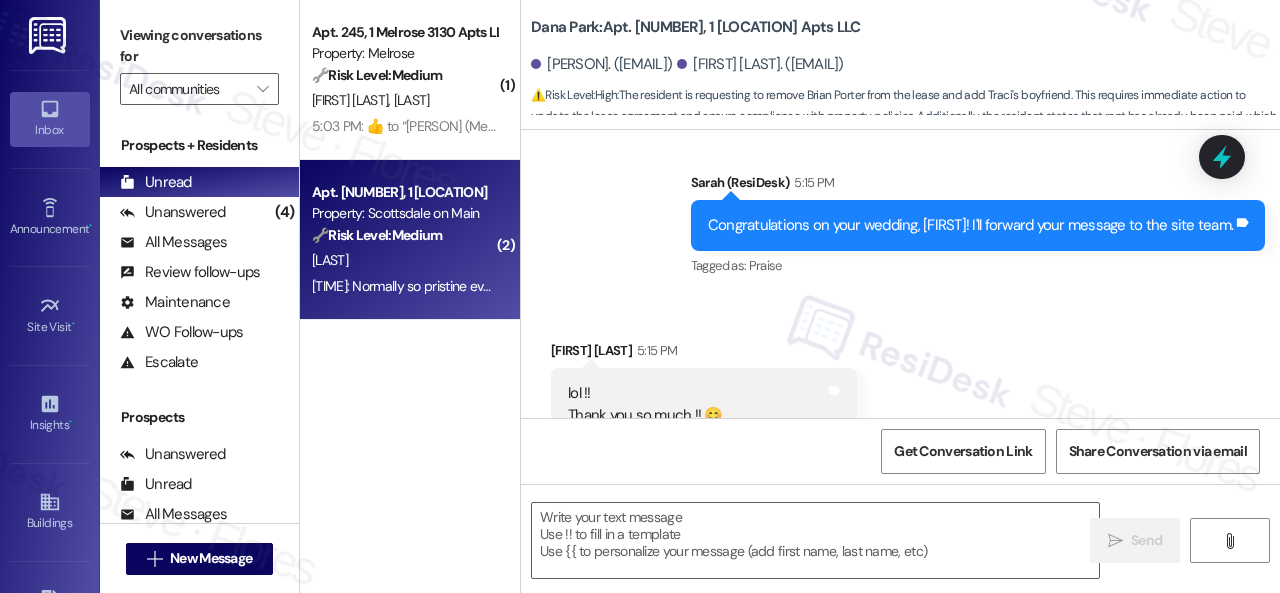 type on "Fetching suggested responses. Please feel free to read through the conversation in the meantime." 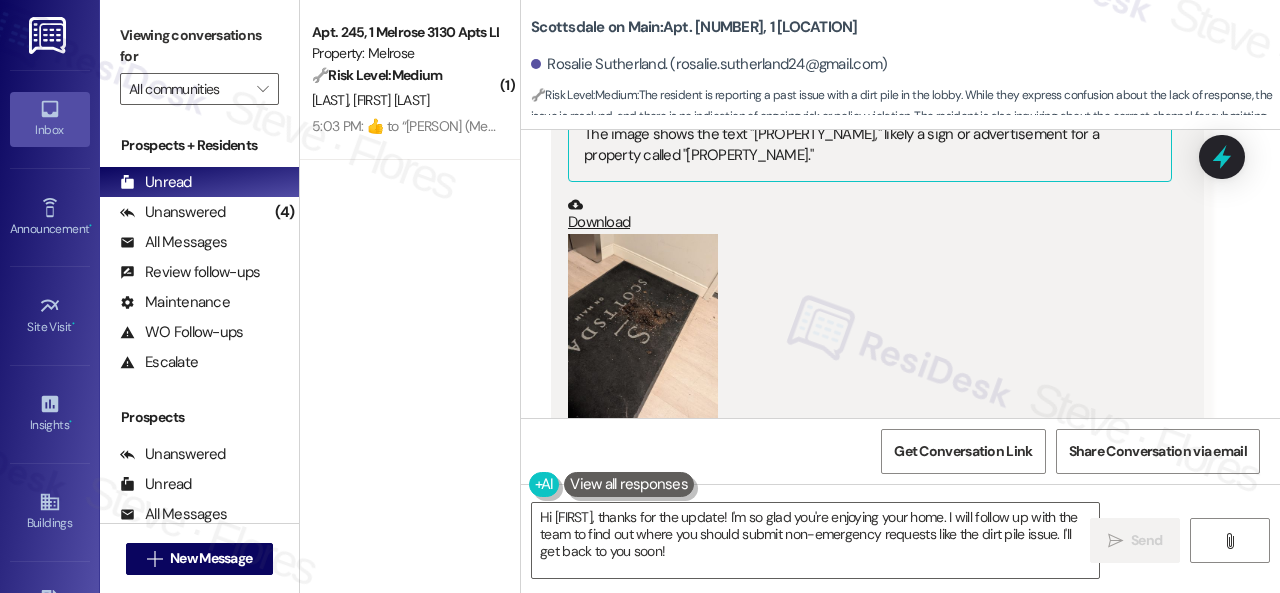scroll, scrollTop: 9344, scrollLeft: 0, axis: vertical 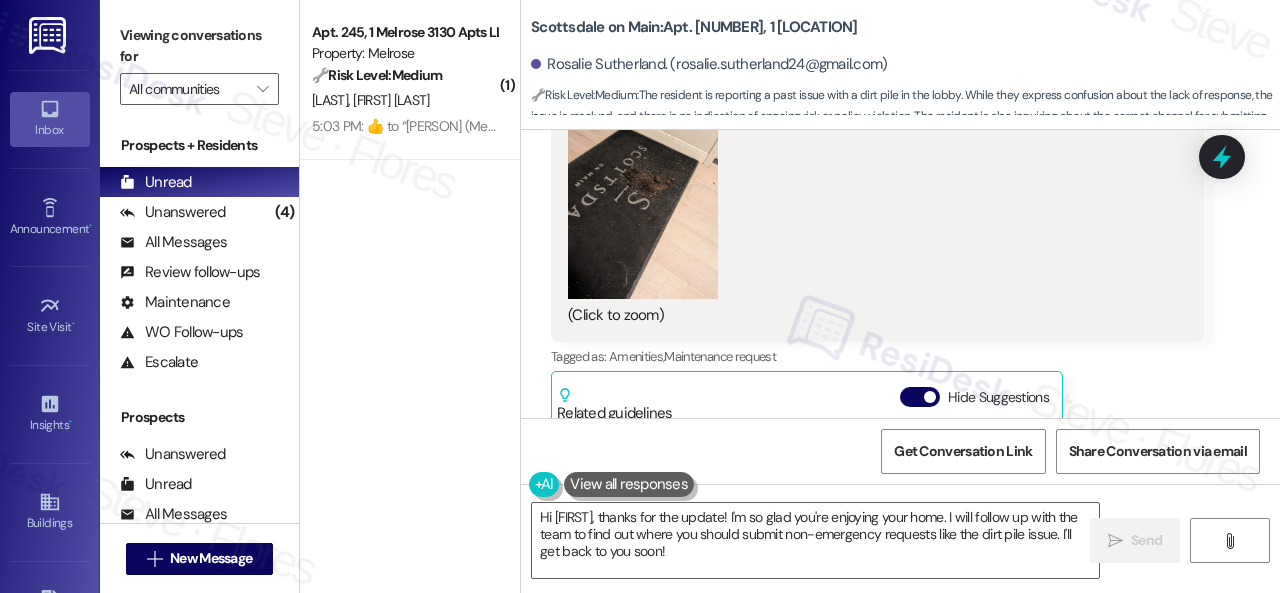 click at bounding box center [643, 199] 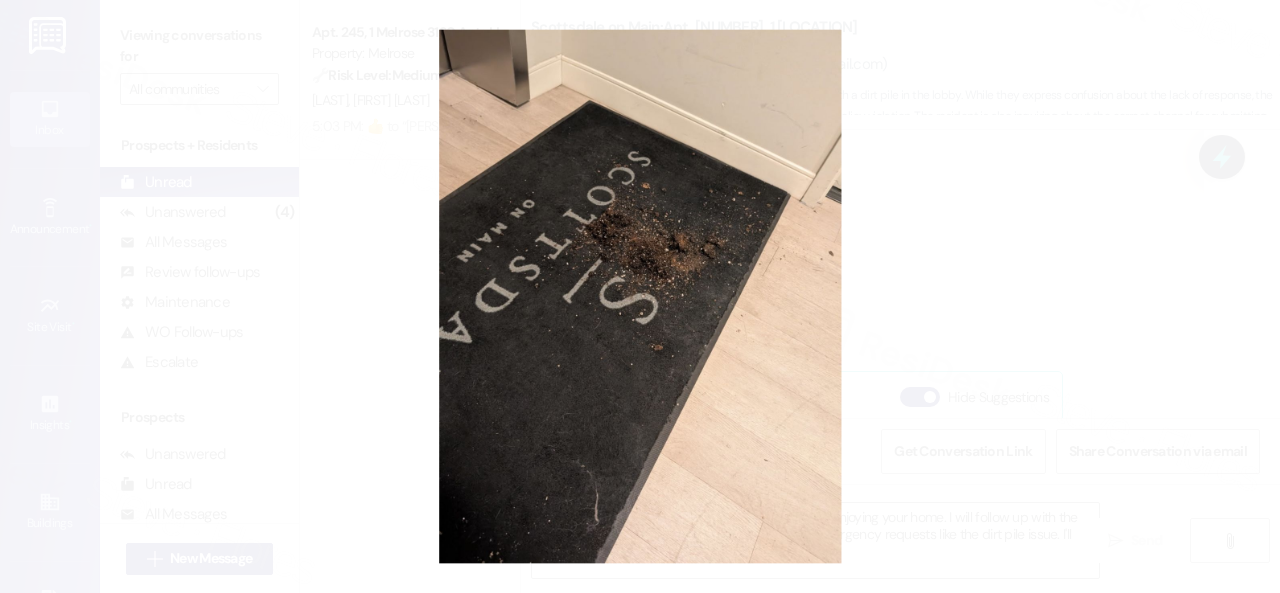 click at bounding box center (640, 296) 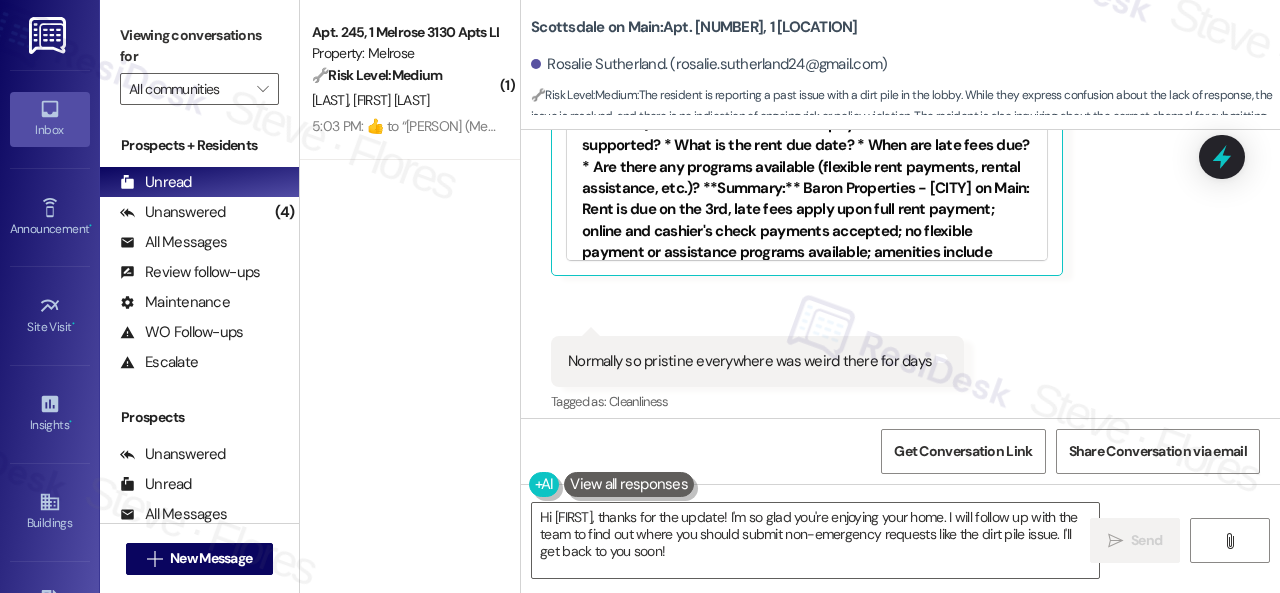 scroll, scrollTop: 9744, scrollLeft: 0, axis: vertical 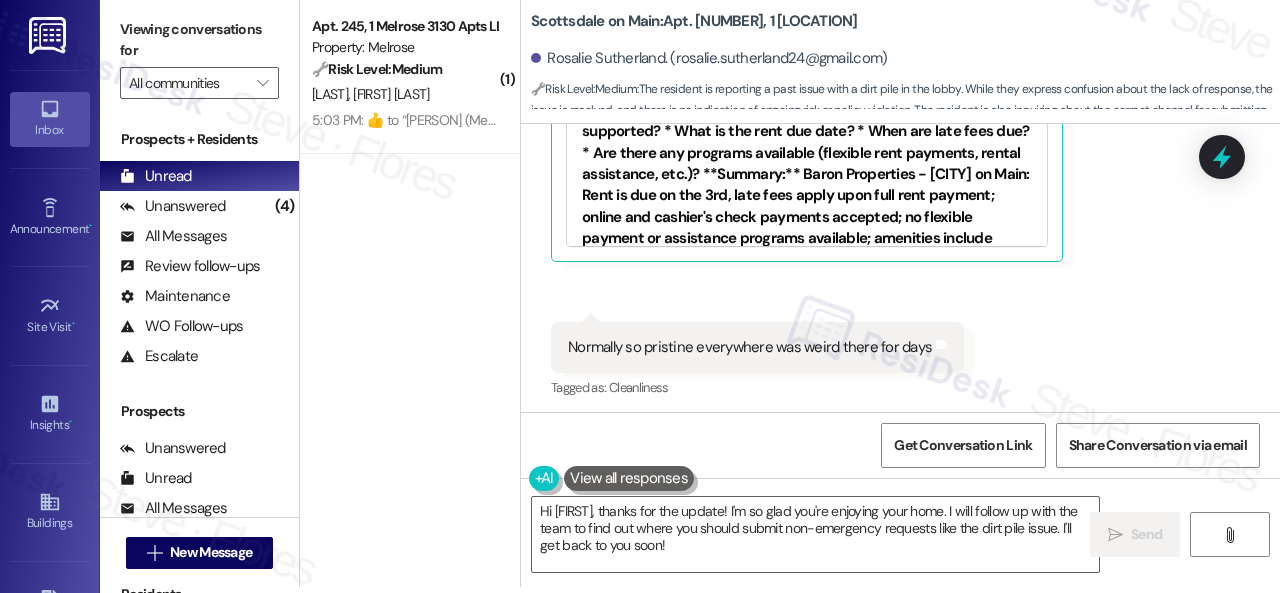 drag, startPoint x: 742, startPoint y: 547, endPoint x: 478, endPoint y: 474, distance: 273.90692 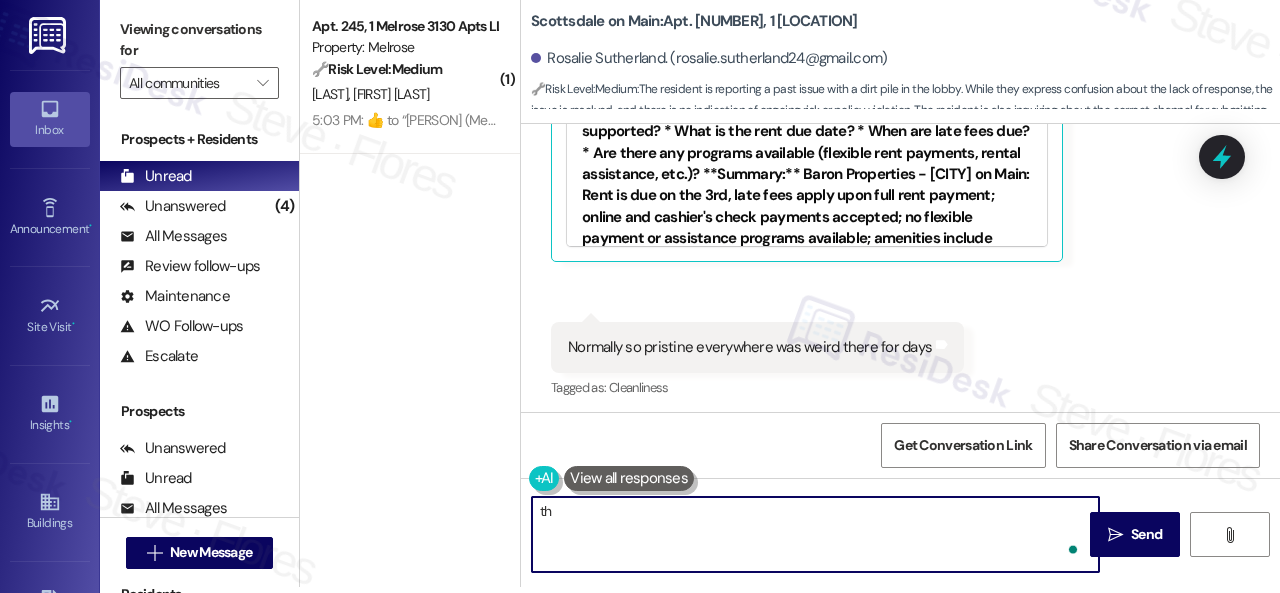type on "t" 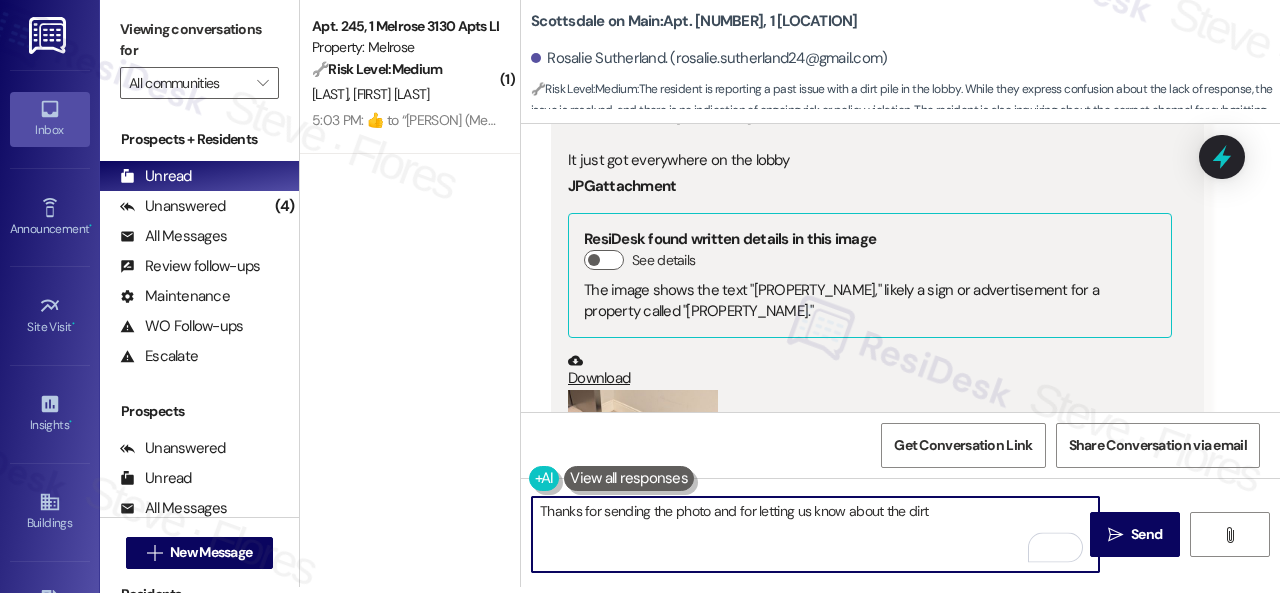 scroll, scrollTop: 9044, scrollLeft: 0, axis: vertical 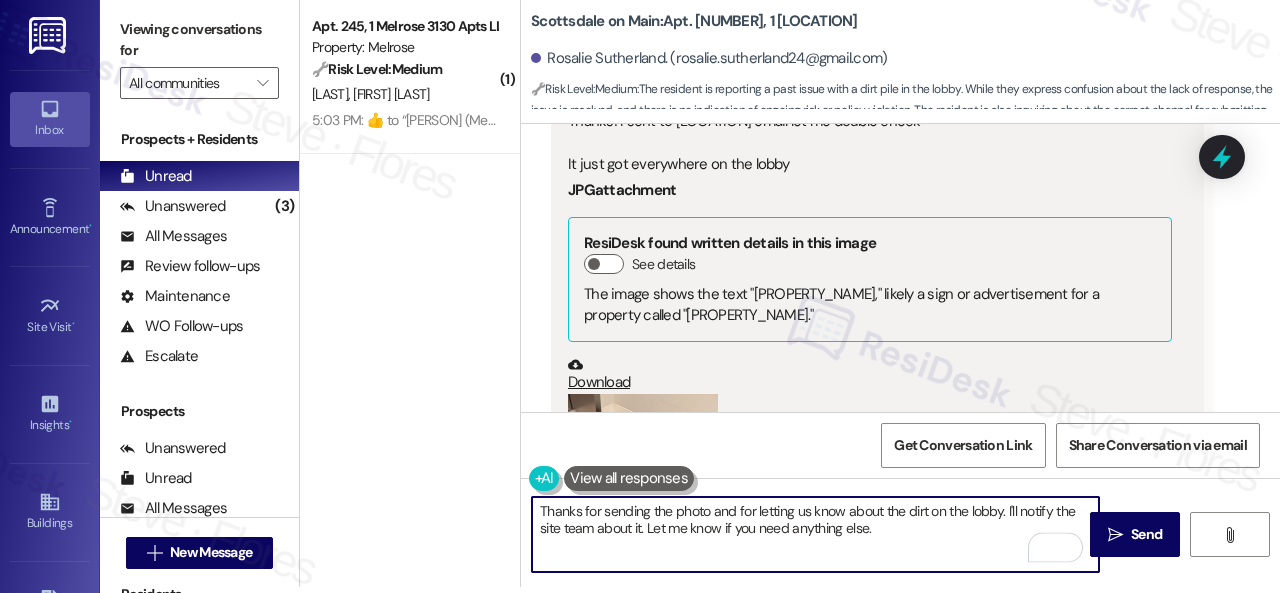 drag, startPoint x: 649, startPoint y: 527, endPoint x: 880, endPoint y: 530, distance: 231.01949 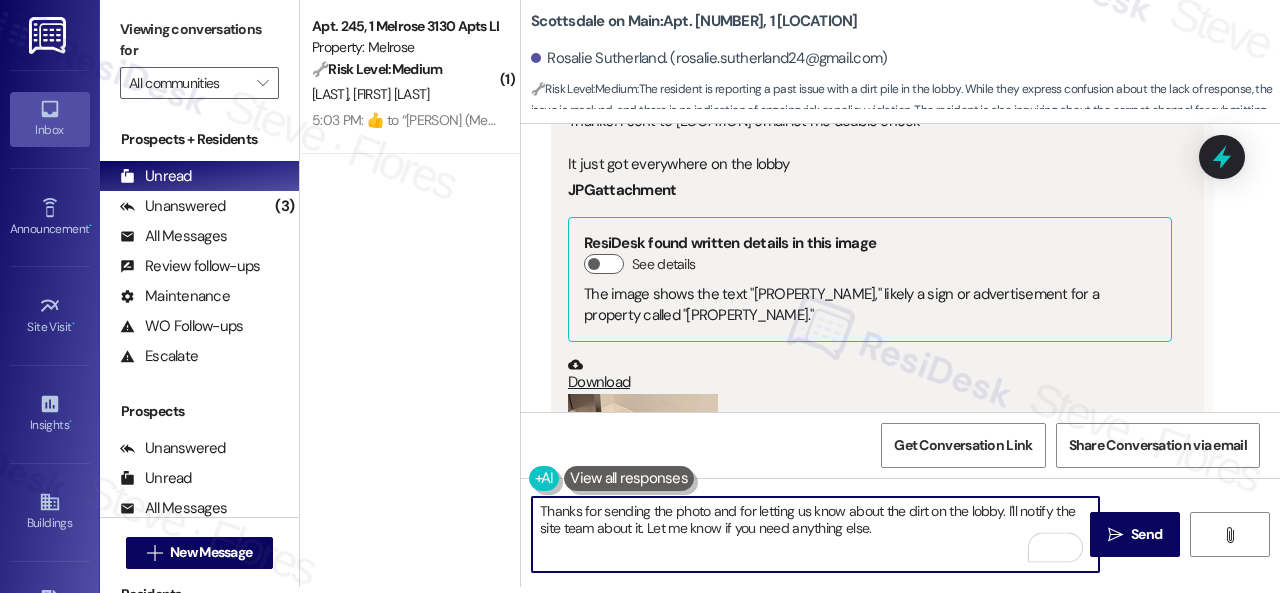 click on "Thanks for sending the photo and for letting us know about the dirt on the lobby. I'll notify the site team about it. Let me know if you need anything else." at bounding box center (815, 534) 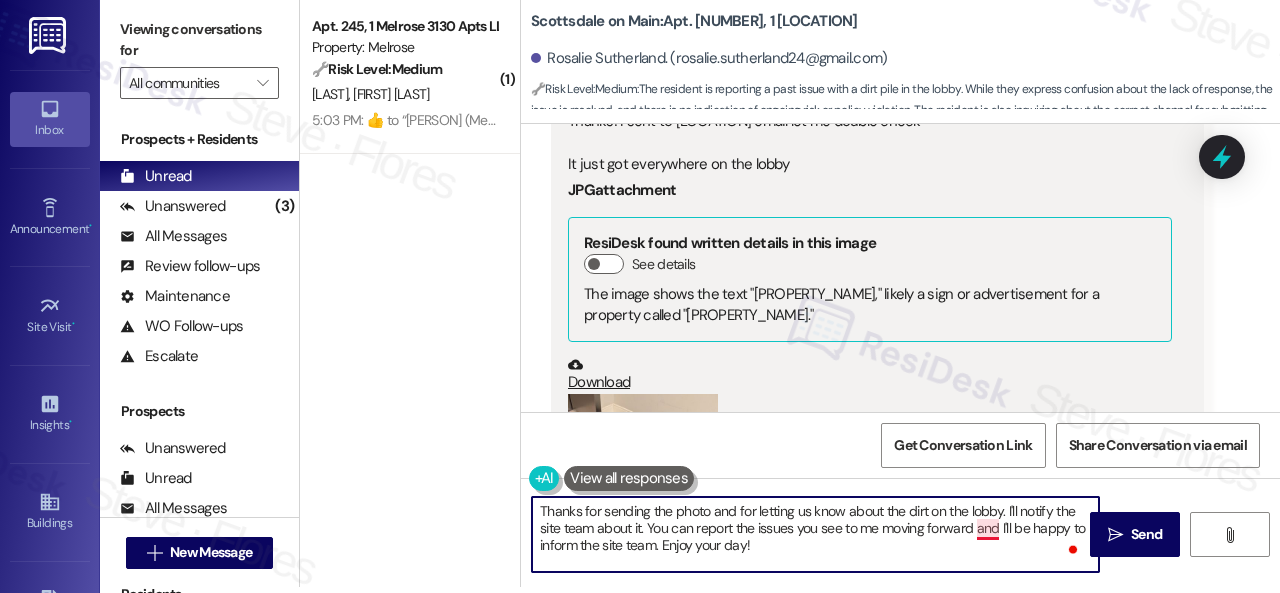 click on "Thanks for sending the photo and for letting us know about the dirt on the lobby. I'll notify the site team about it. You can report the issues you see to me moving forward and I'll be happy to inform the site team. Enjoy your day!" at bounding box center [815, 534] 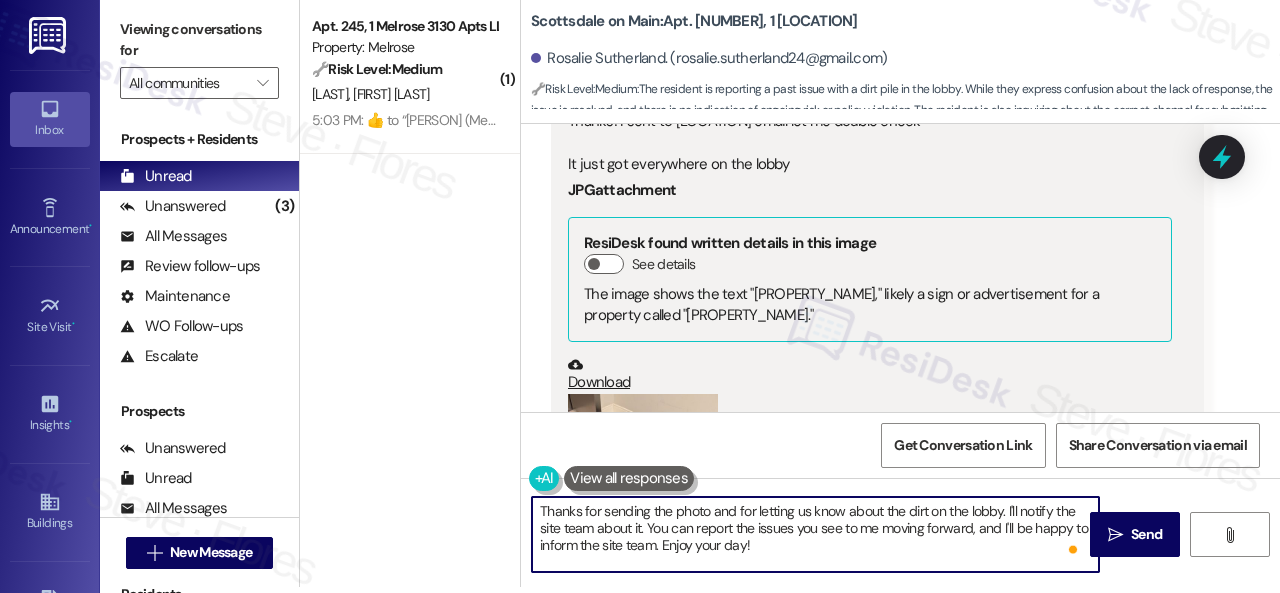 click on "Thanks for sending the photo and for letting us know about the dirt on the lobby. I'll notify the site team about it. You can report the issues you see to me moving forward, and I'll be happy to inform the site team. Enjoy your day!" at bounding box center [815, 534] 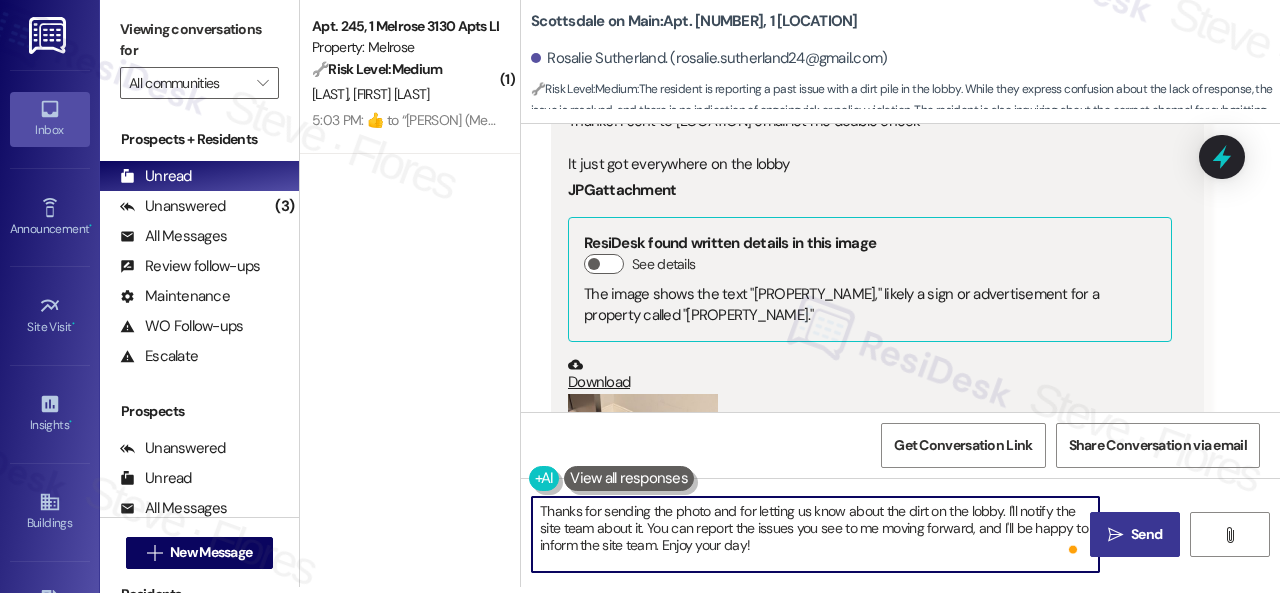 type on "Thanks for sending the photo and for letting us know about the dirt on the lobby. I'll notify the site team about it. You can report the issues you see to me moving forward, and I'll be happy to inform the site team. Enjoy your day!" 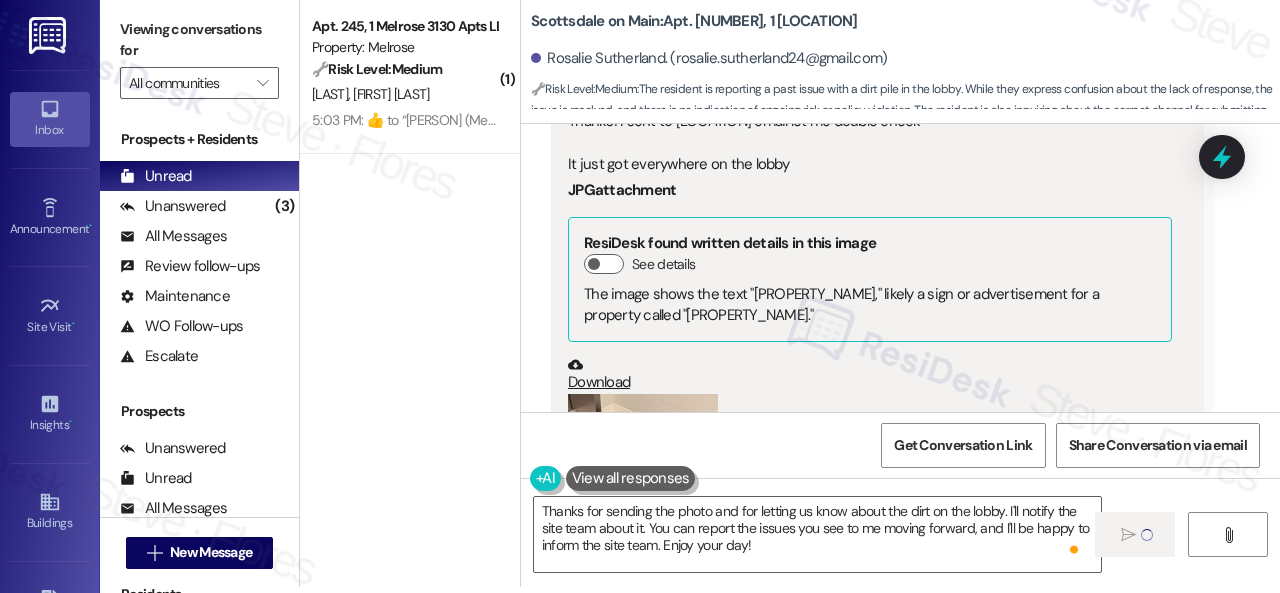 type 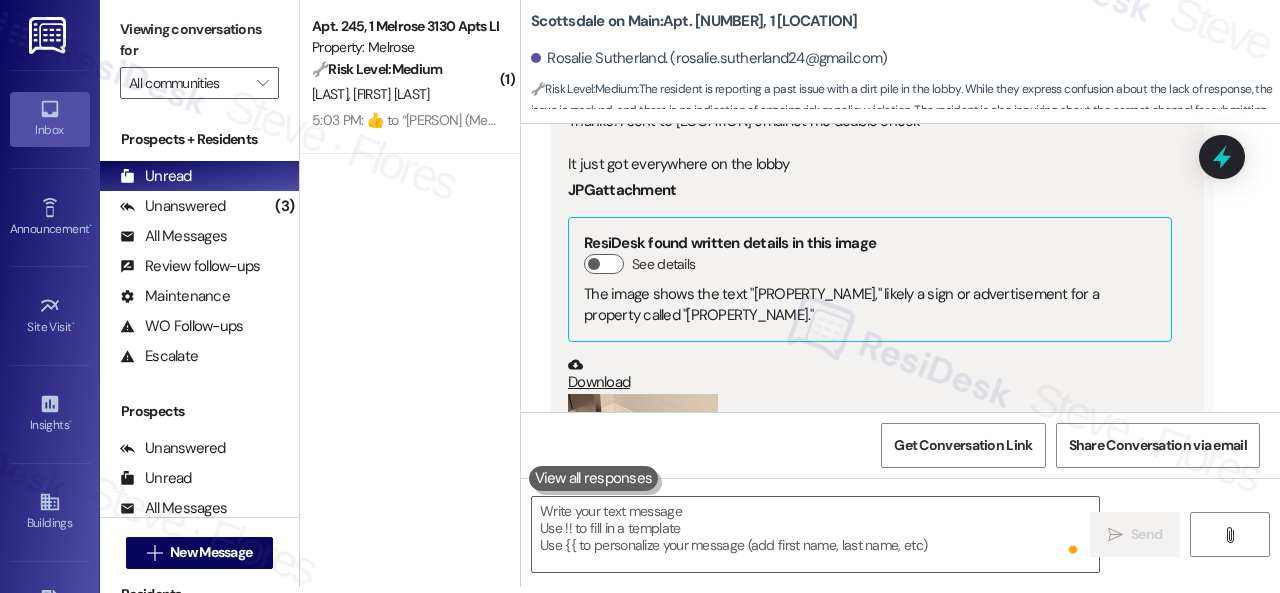 scroll, scrollTop: 0, scrollLeft: 0, axis: both 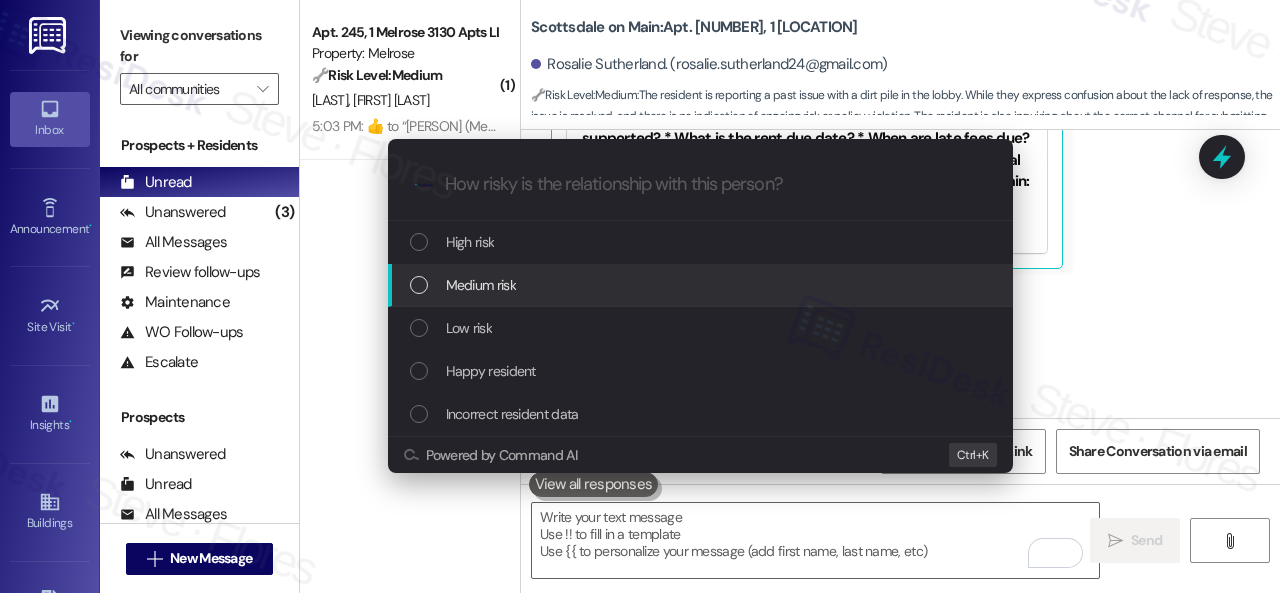 click on "Medium risk" at bounding box center (481, 285) 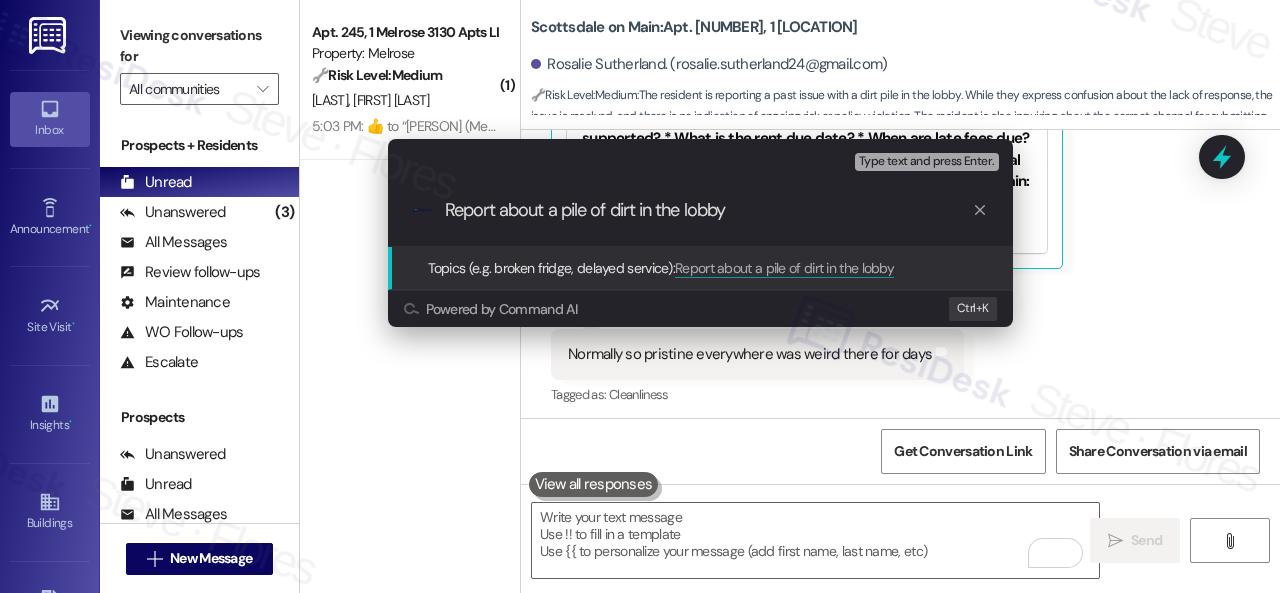 type on "Report about a pile of dirt in the lobby." 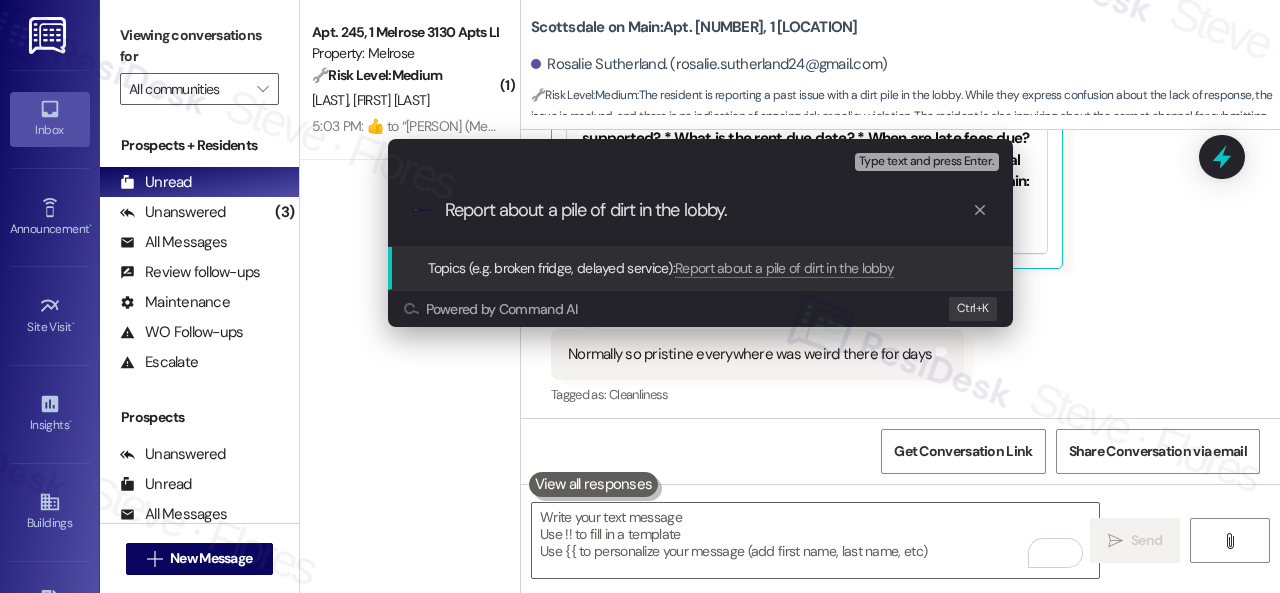type 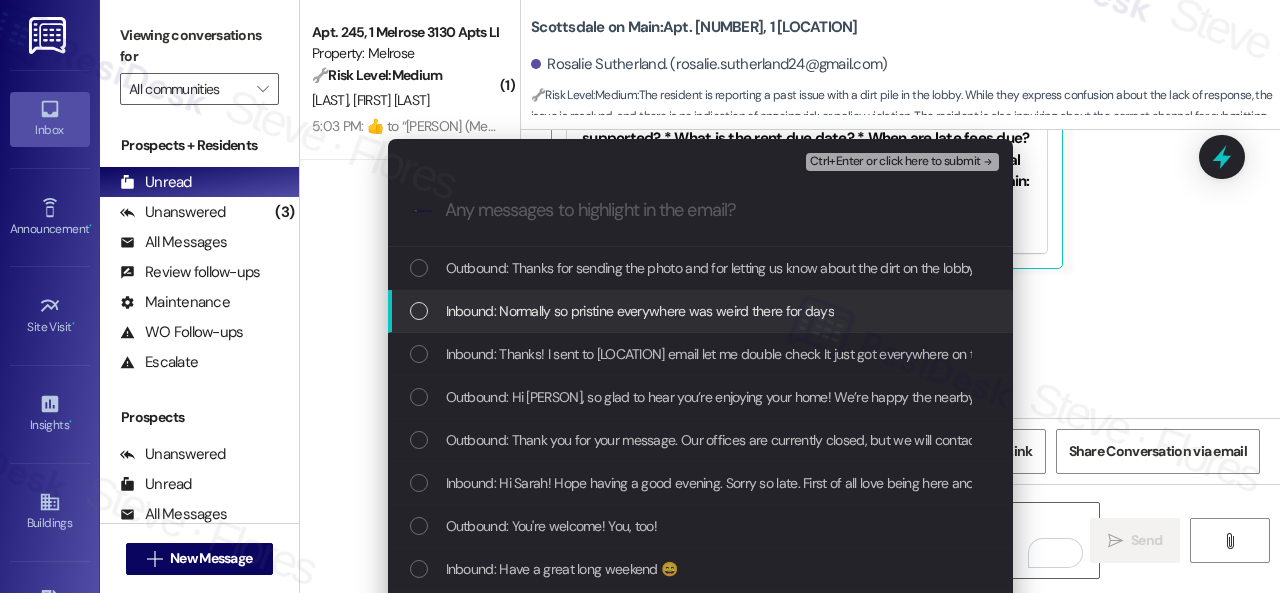 click on "Inbound: Normally so pristine everywhere was weird there for days" at bounding box center (640, 311) 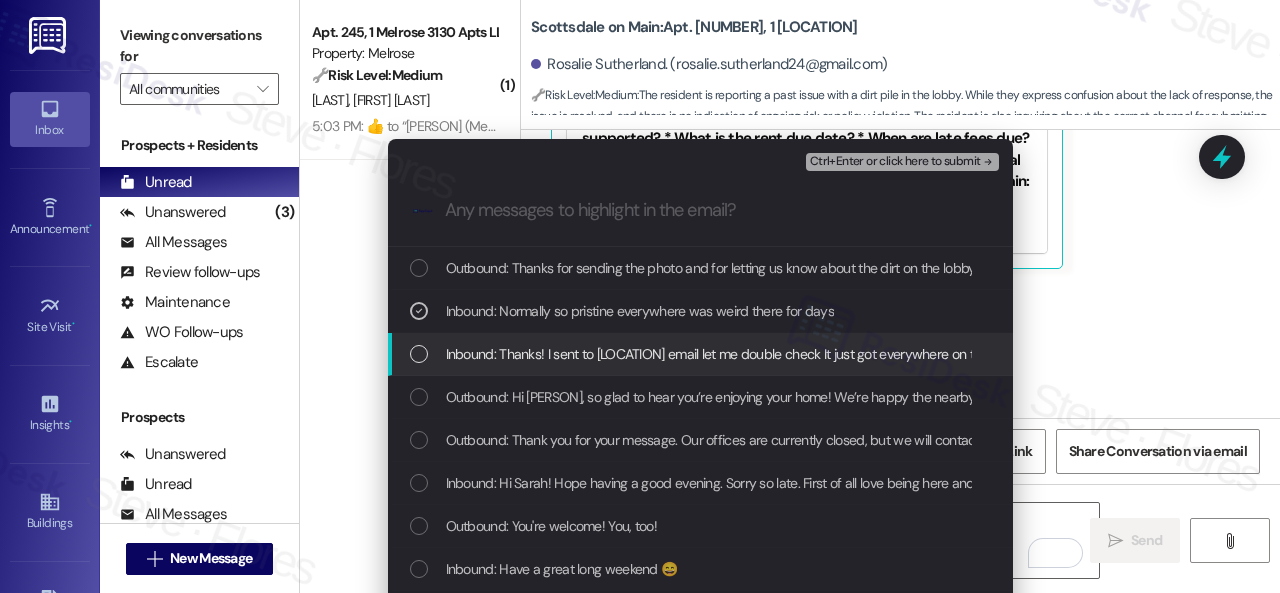 click on "Inbound: Thanks! I sent to Scottsdale on main email let me double check
It just got everywhere on the lobby" at bounding box center (735, 354) 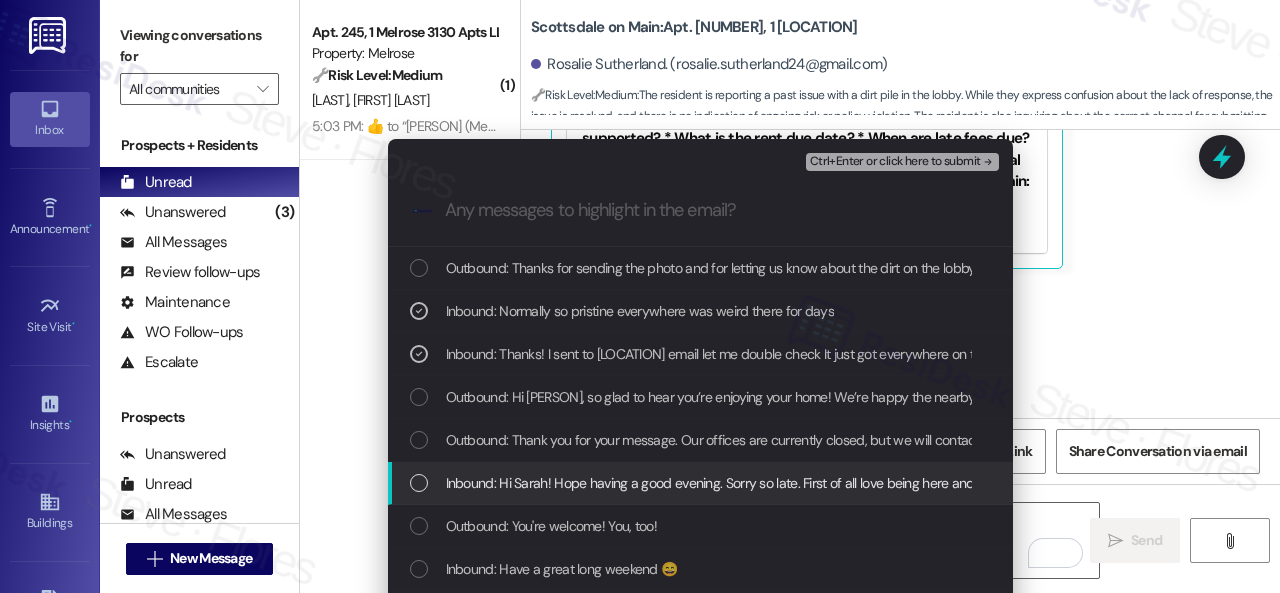 click on "Inbound: Hi Sarah! Hope having a good evening.
Sorry so late. First of all love being here and realizing that the construction behind us that I back onto I can barely hear is great!
Second of all I sent a few pics from last weekend where there was a pile of dirt from Fri evening until early Sunday morning and nobody responded to me.
I love living here and finally feel like home so I'm a bit confused as to why nobody responded to me. I'm happy to say after few days the mess was cleared out but not sure where to submit the type of request as wasn't emergency but it was there 2 days and just got messier.
I sent to the Scottsdale on main email should I submit elsewhere?" at bounding box center [2380, 483] 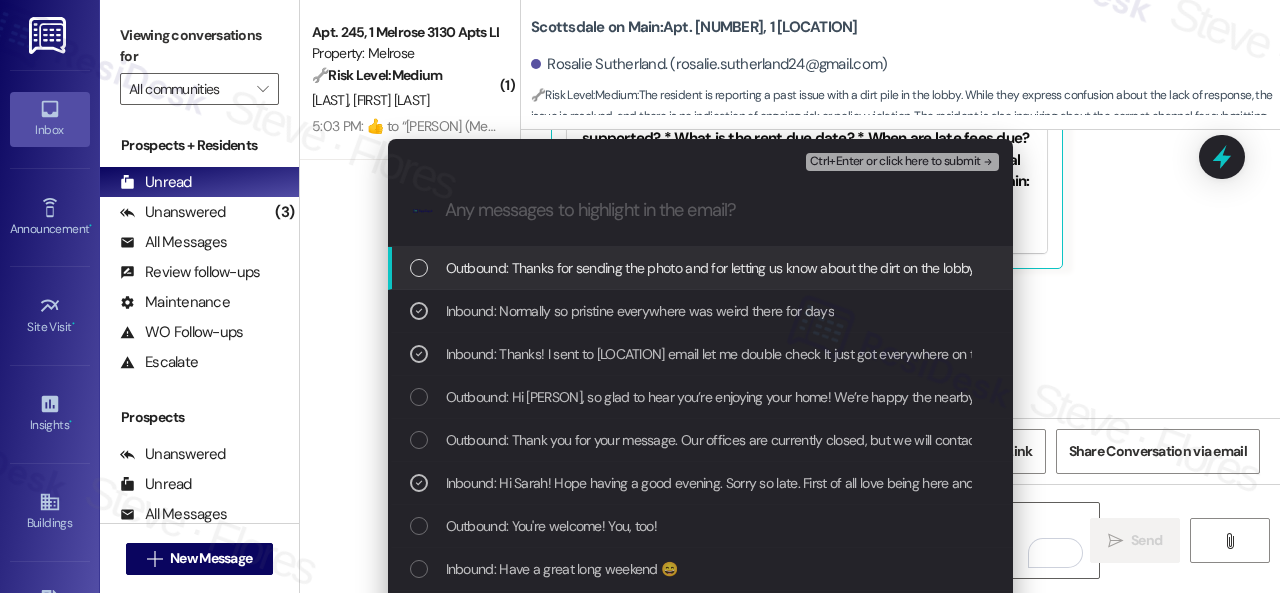 click on "Ctrl+Enter or click here to submit" at bounding box center [895, 162] 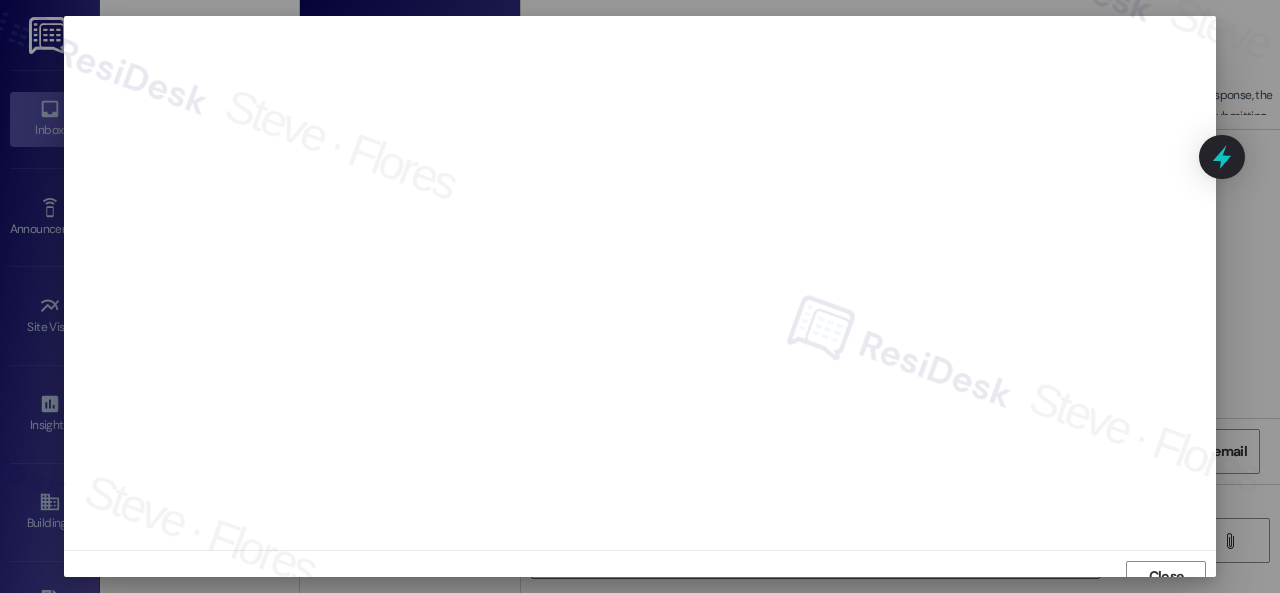 scroll, scrollTop: 15, scrollLeft: 0, axis: vertical 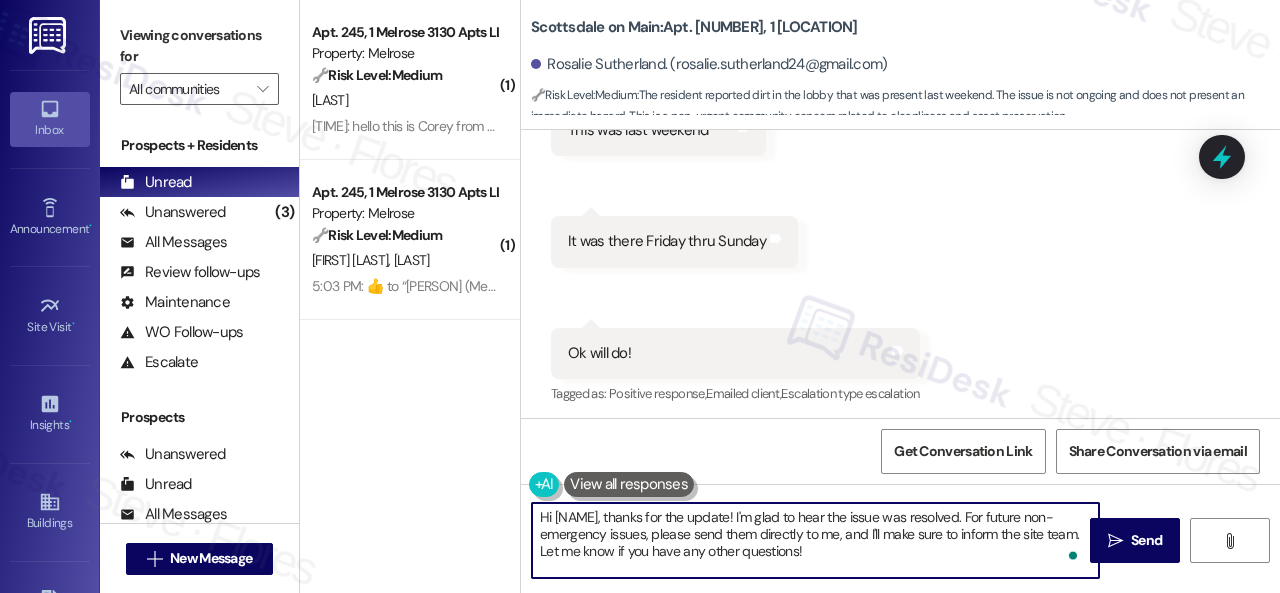 drag, startPoint x: 894, startPoint y: 548, endPoint x: 440, endPoint y: 467, distance: 461.16916 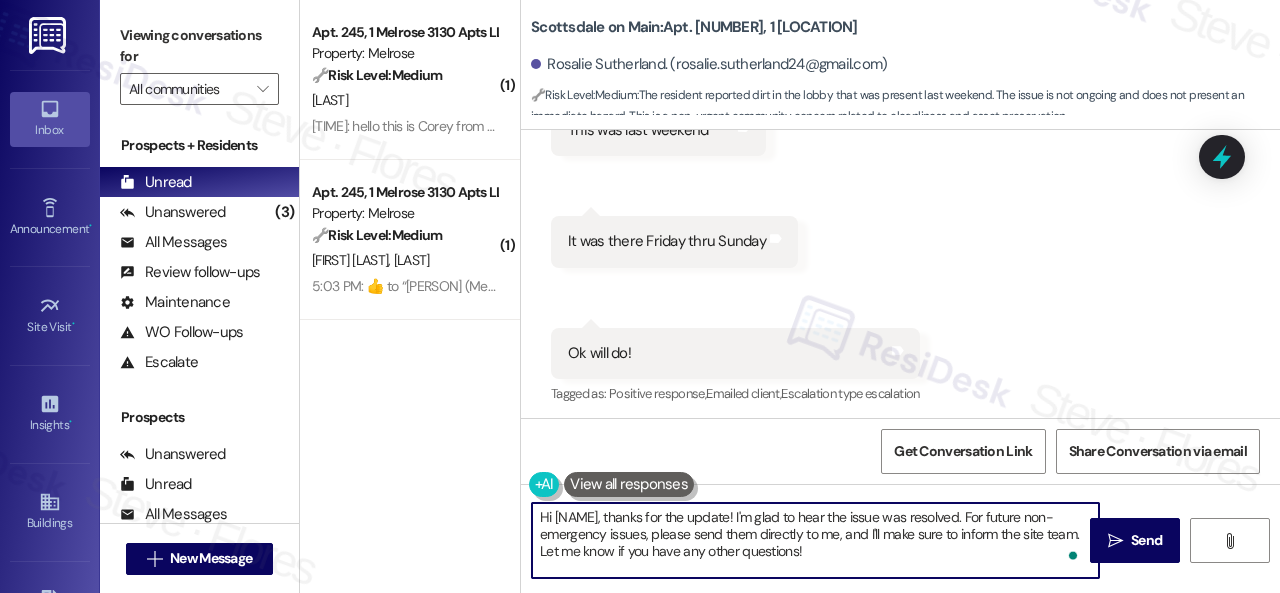 click on "( 1 ) Apt. 245, 1 Melrose 3130 Apts LLLP Property: Melrose 🔧  Risk Level:  Medium The resident is providing an update about a change in the lease agreement and granting permission for property access. This is a non-urgent administrative matter. C. Meehl 5:23 PM: hello this is Corey from apartment 245. I just wanted to let you know that it is just me that is living in this apartment now, we have removed Kyle from the lease yesterday. are you able to contact Willow and let her know that it is okay to enter my property on Monday and I have just signed the new lease agreement. I am currently at work and am unable to take a phone call and I do not get off until 6:30 ( 1 ) Apt. 245, 1 Melrose 3130 Apts LLLP Property: Melrose 🔧  Risk Level:  Medium The resident was initially unable to access the unit to move out, but the issue appears to be resolved. The resident confirmed they no longer need assistance. K. Lauritzen C. Meehl Scottsdale on Main:  Apt. 337, 1 Scottsdale on Main         🔧  Risk Level:  Medium" at bounding box center [790, 296] 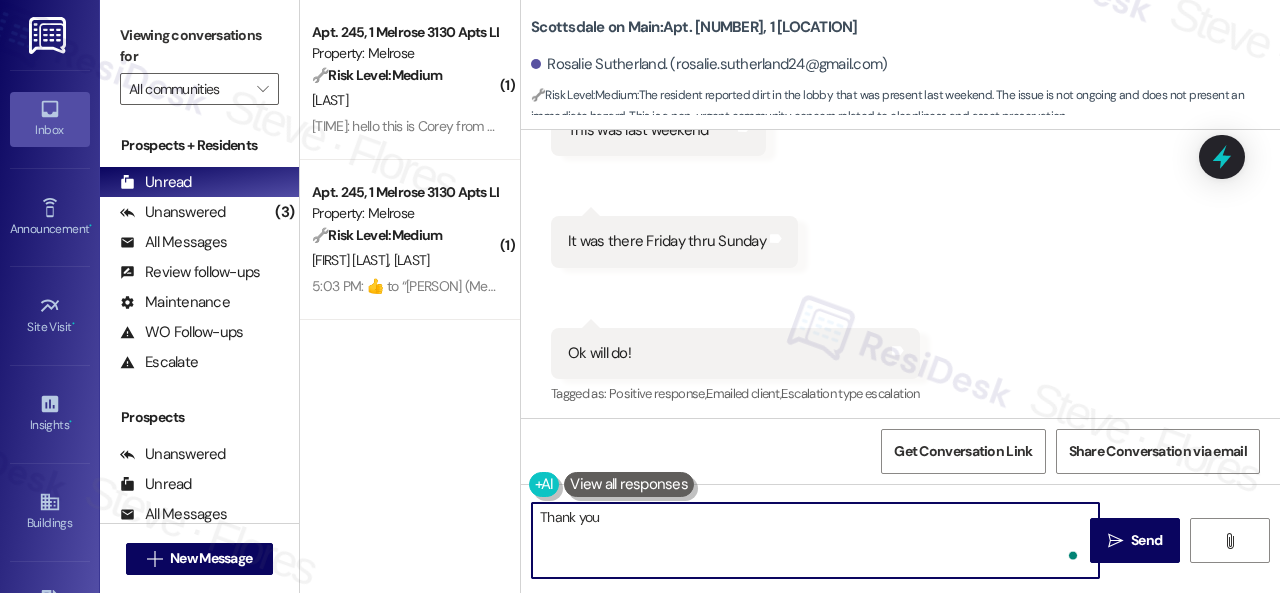 type on "Thank you!" 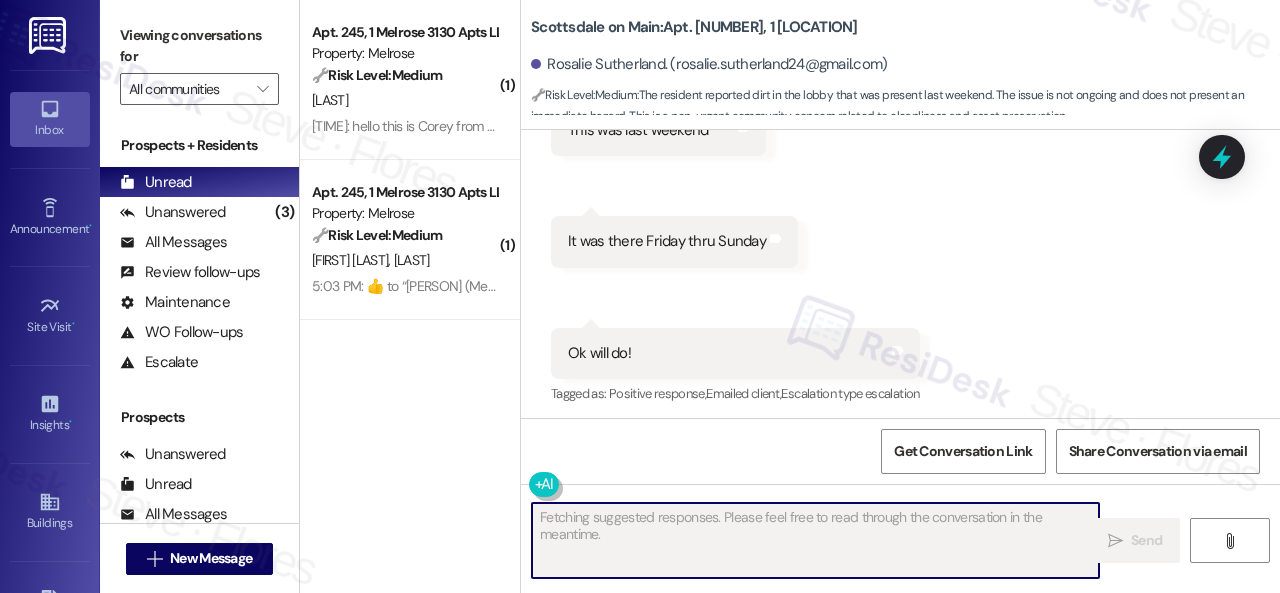 scroll, scrollTop: 10109, scrollLeft: 0, axis: vertical 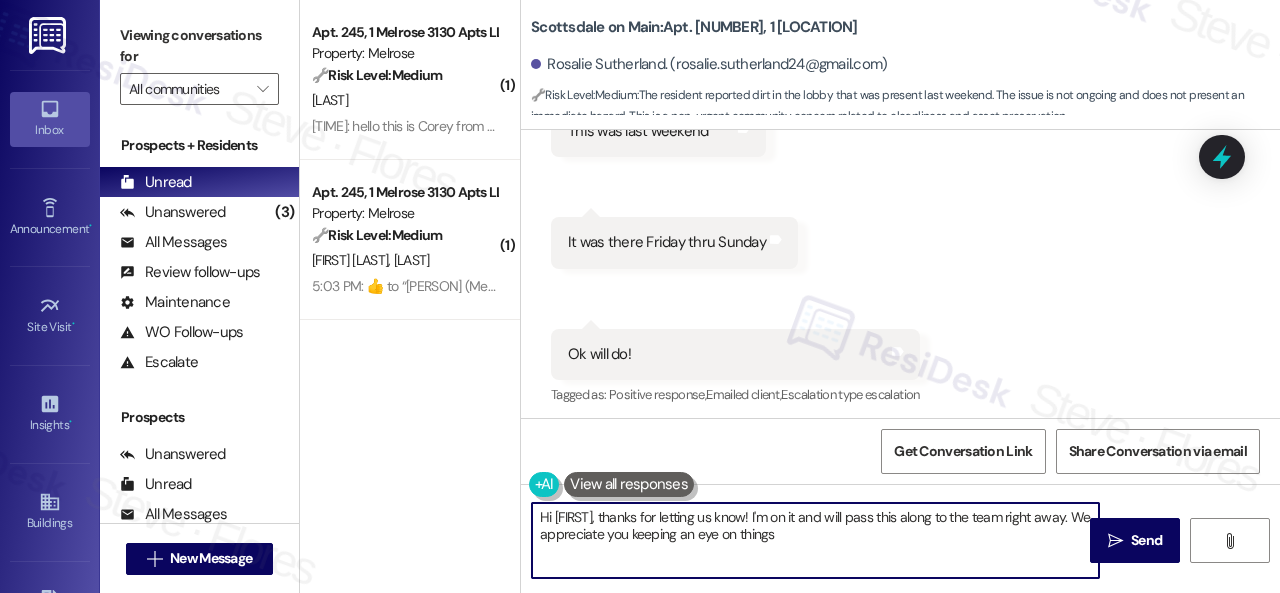type on "Hi {{first_name}}, thanks for letting us know! I'm on it and will pass this along to the team right away. We appreciate you keeping an eye on things!" 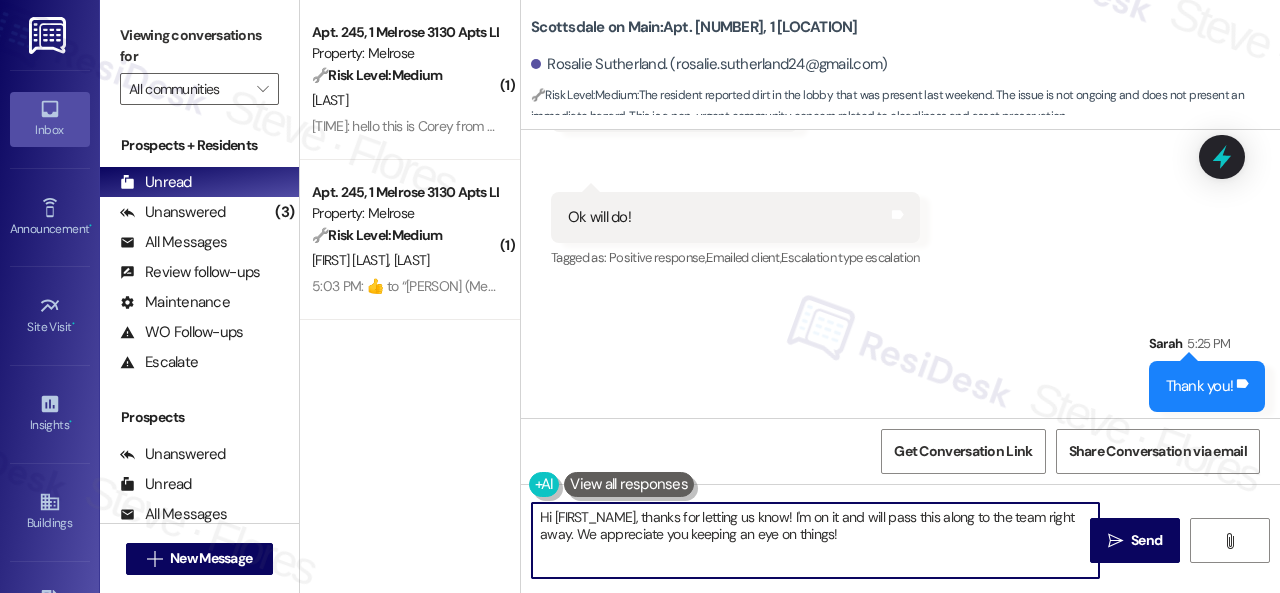 scroll, scrollTop: 10250, scrollLeft: 0, axis: vertical 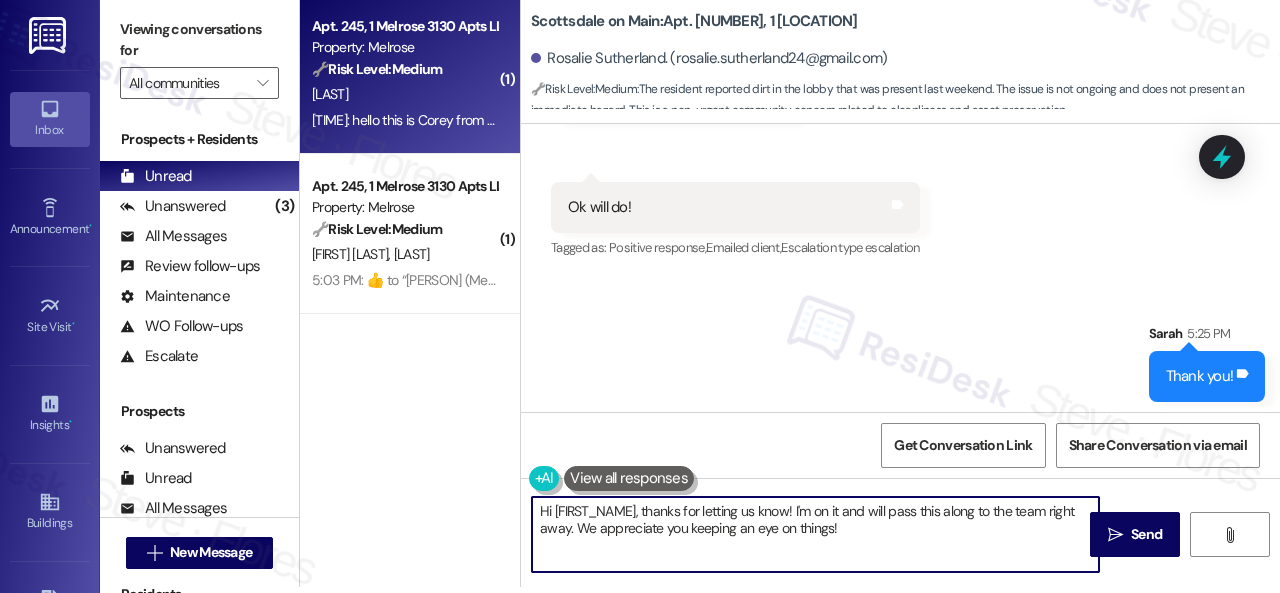 click on "🔧  Risk Level:  Medium The resident is providing an update about a change in the lease agreement and granting permission for property access. This is a non-urgent administrative matter." at bounding box center [404, 69] 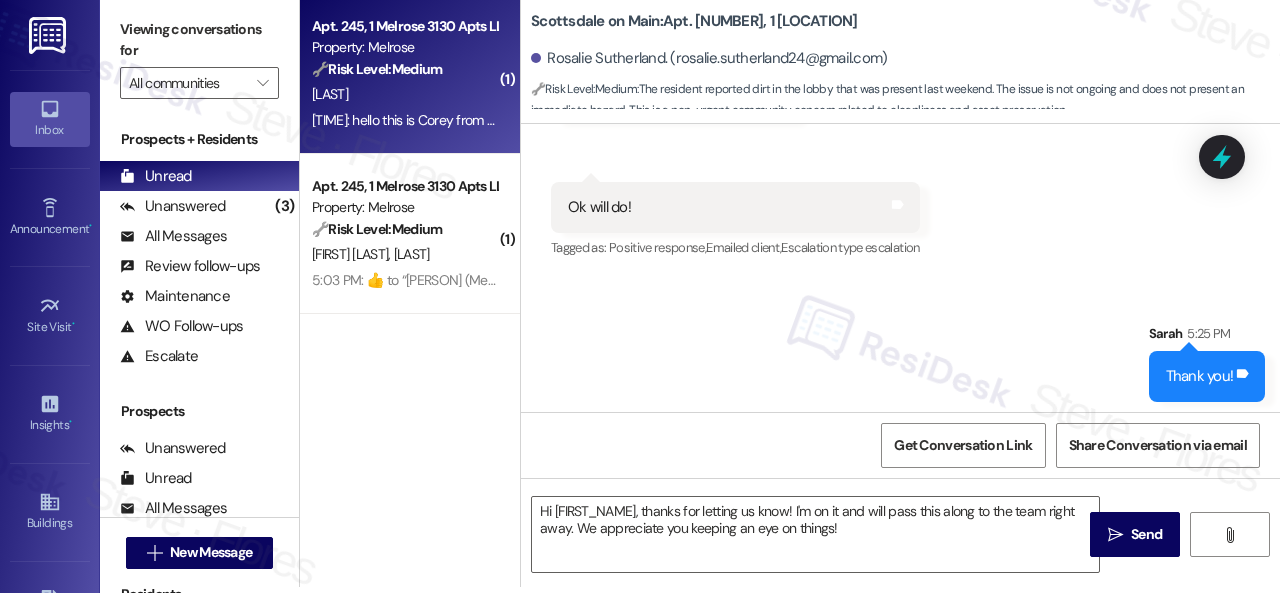 type on "Fetching suggested responses. Please feel free to read through the conversation in the meantime." 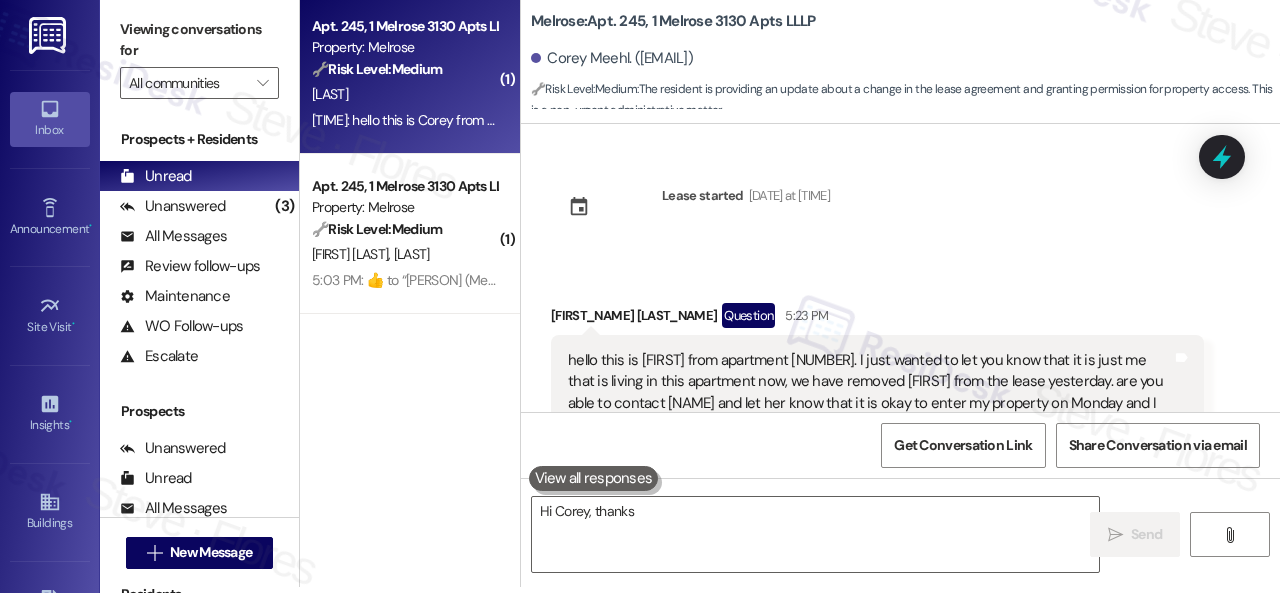 scroll, scrollTop: 0, scrollLeft: 0, axis: both 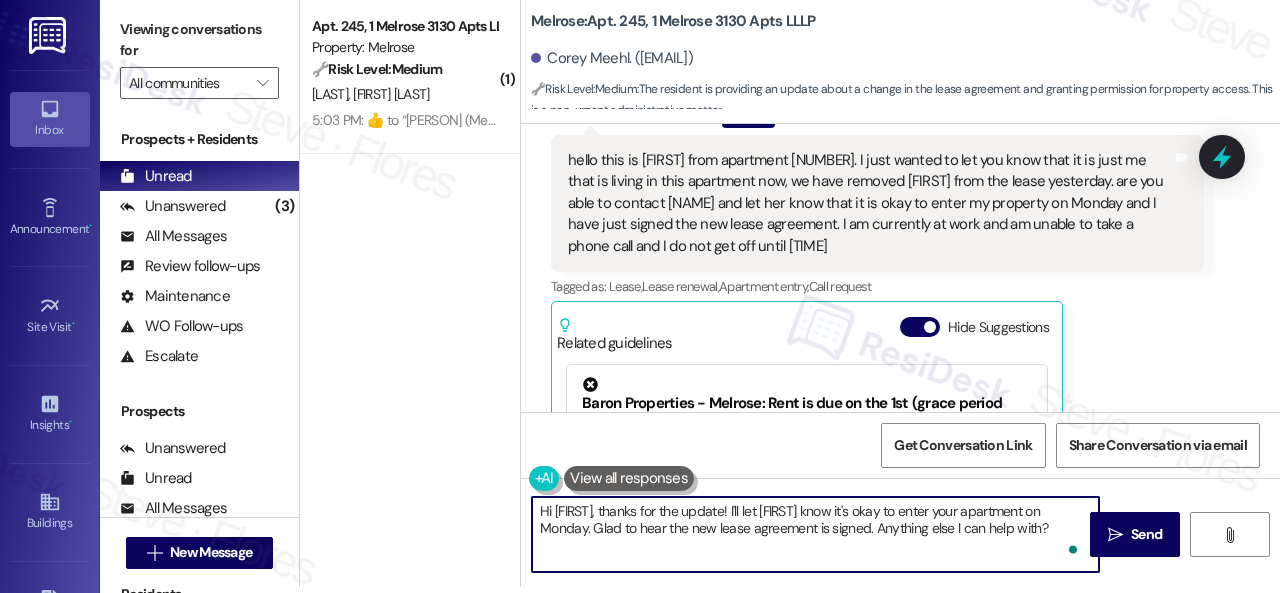 drag, startPoint x: 722, startPoint y: 514, endPoint x: 1158, endPoint y: 601, distance: 444.5953 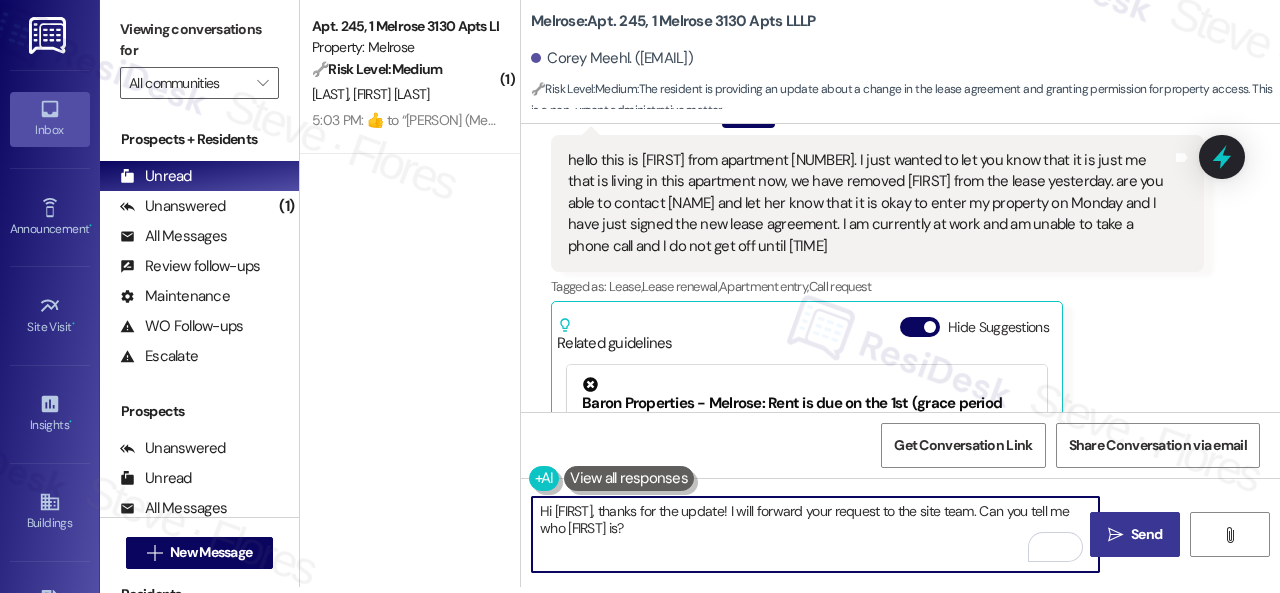 type on "Hi Corey, thanks for the update! I will forward your request to the site team. Can you tell me who Willow is?" 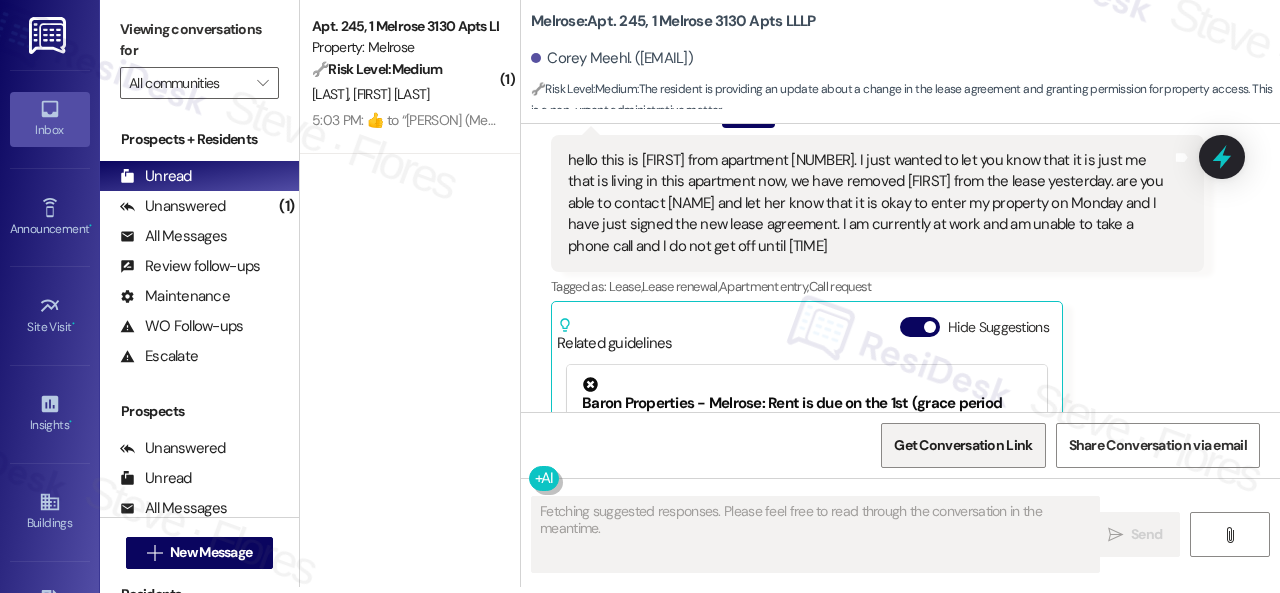 scroll, scrollTop: 0, scrollLeft: 0, axis: both 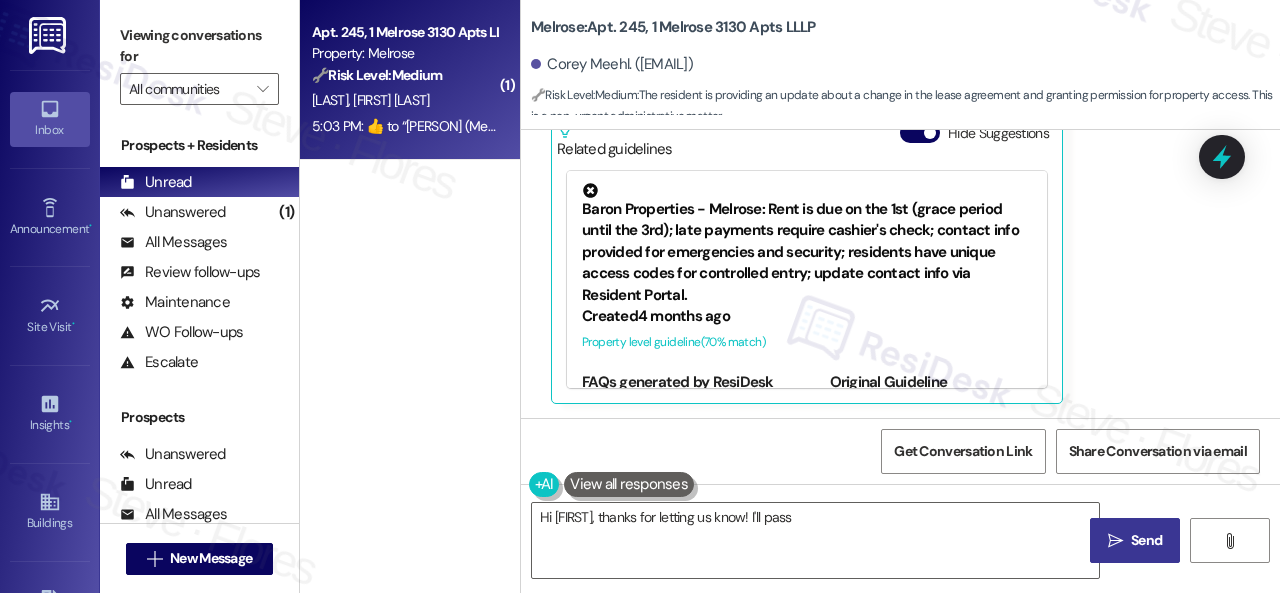 type on "Hi Corey, thanks for letting us know! I'll pass along" 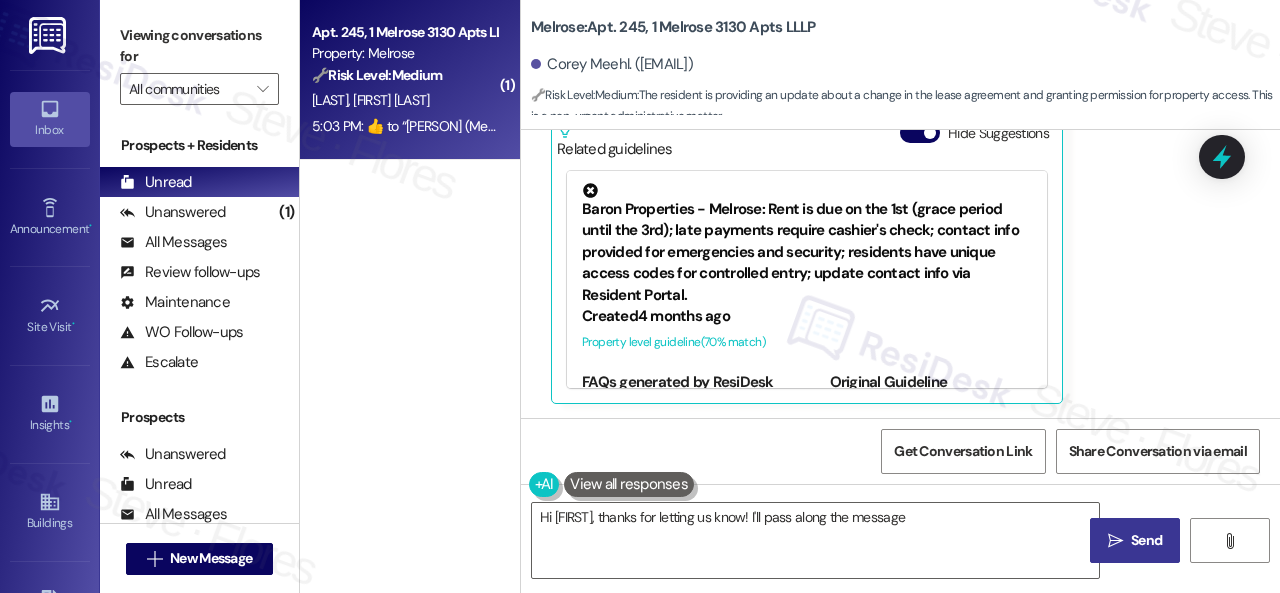 click on "C. Meehl K. Lauritzen" at bounding box center (404, 100) 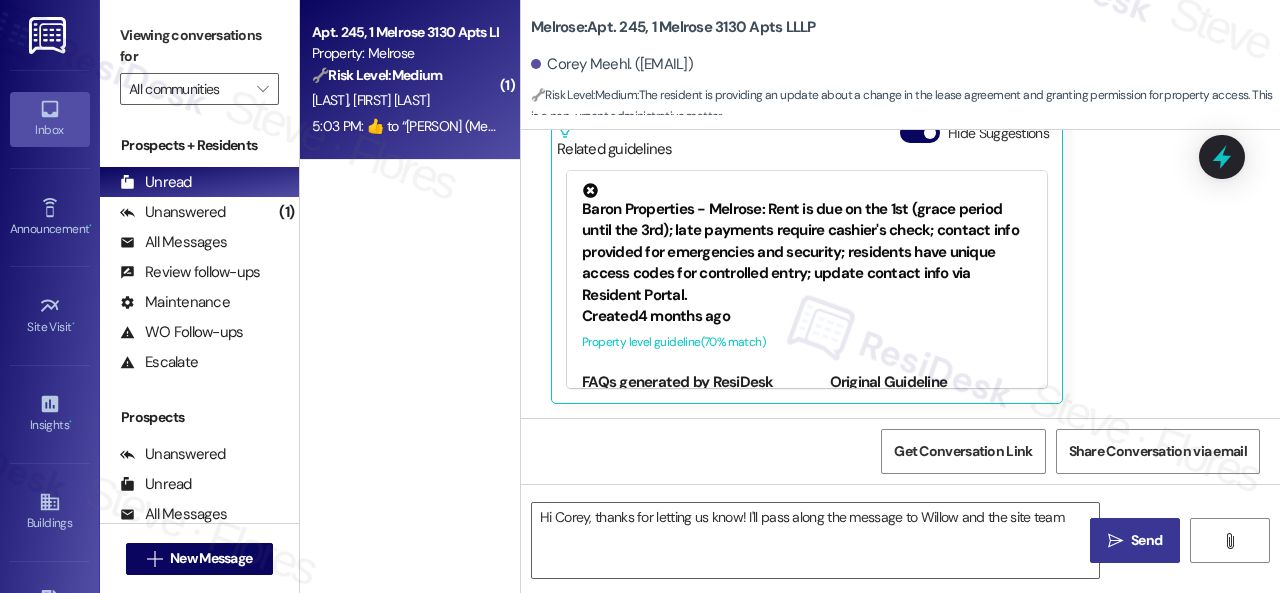 type on "Hi Corey, thanks for letting us know! I'll pass along the message to Willow and the site team about" 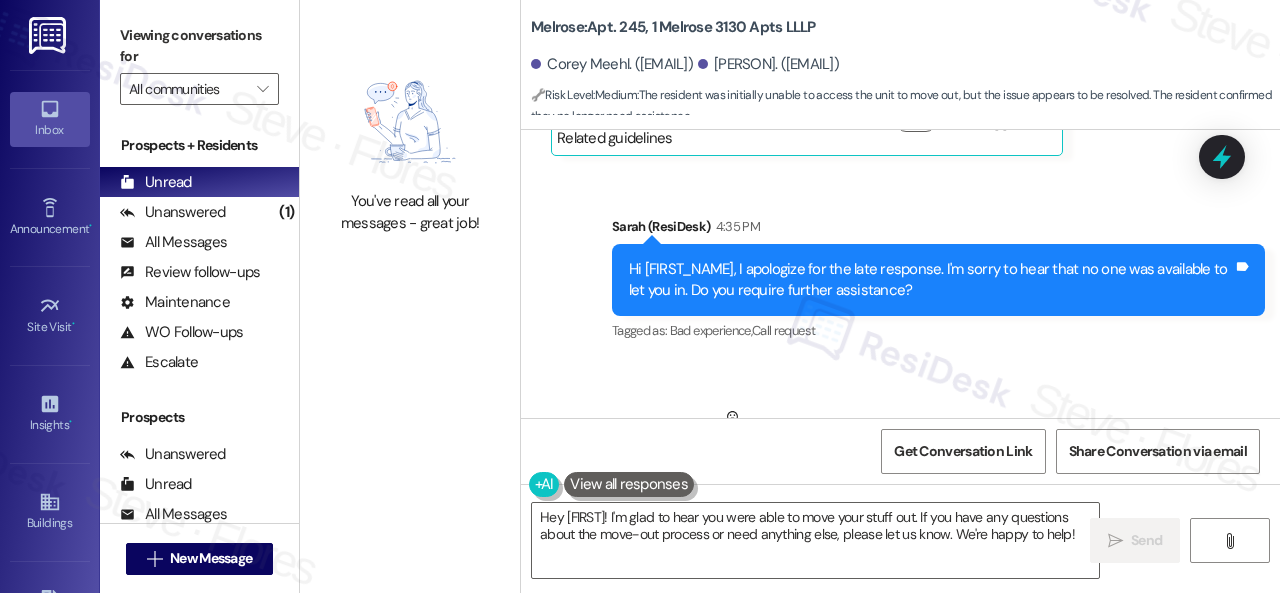 scroll, scrollTop: 13460, scrollLeft: 0, axis: vertical 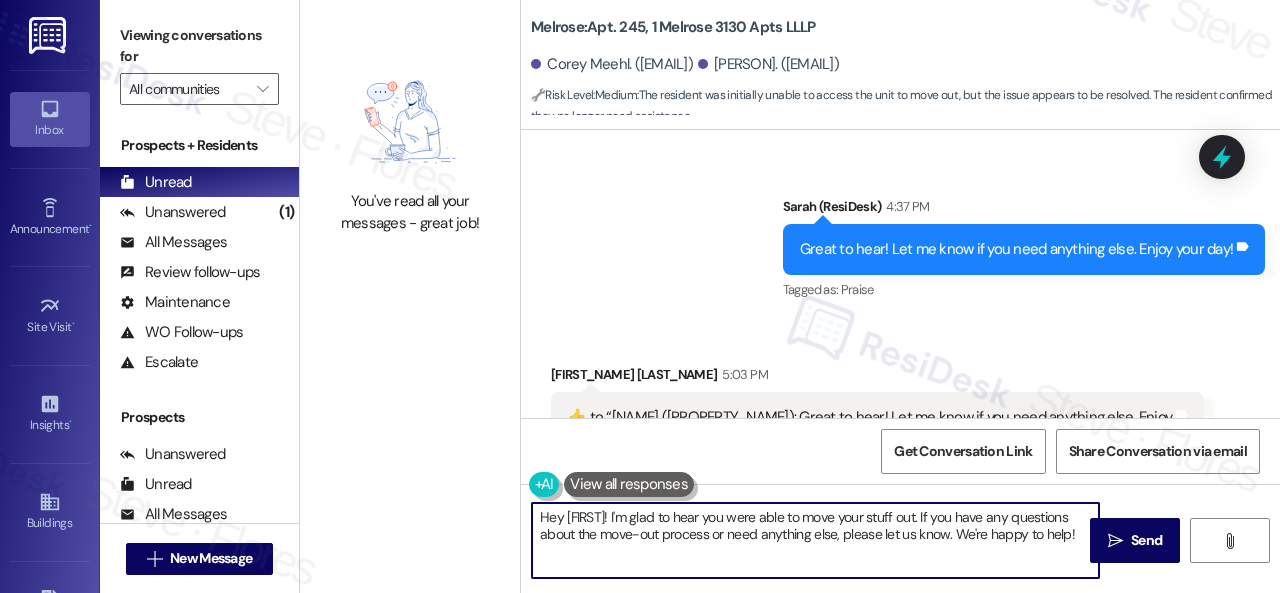 drag, startPoint x: 534, startPoint y: 536, endPoint x: 486, endPoint y: 511, distance: 54.120235 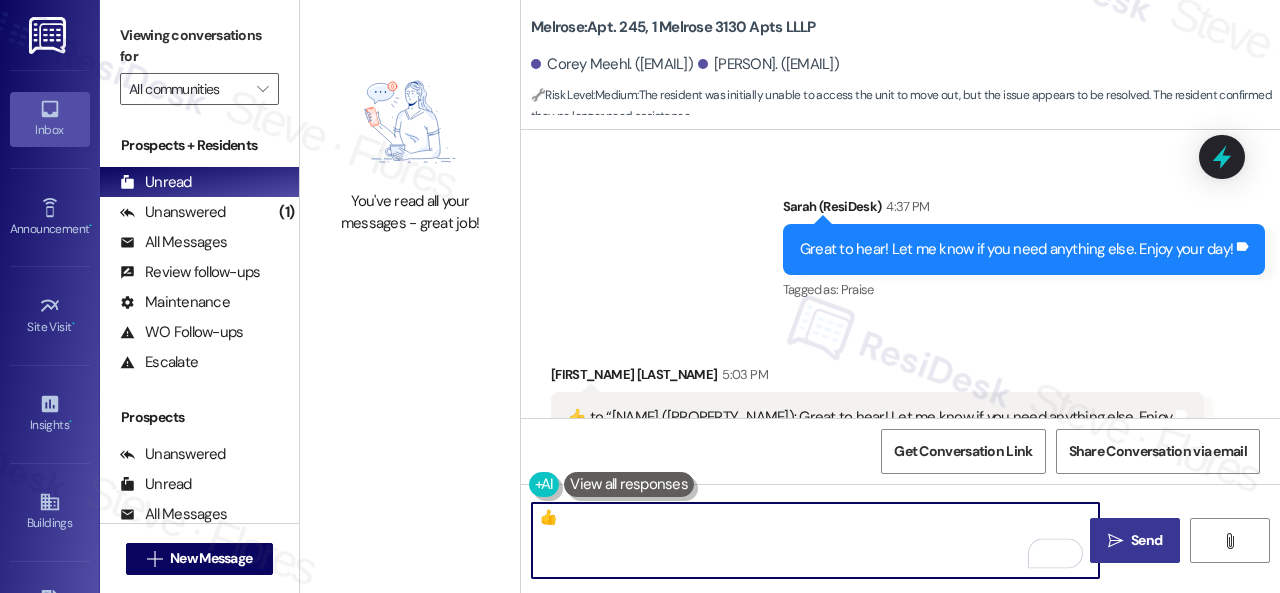 type on "👍" 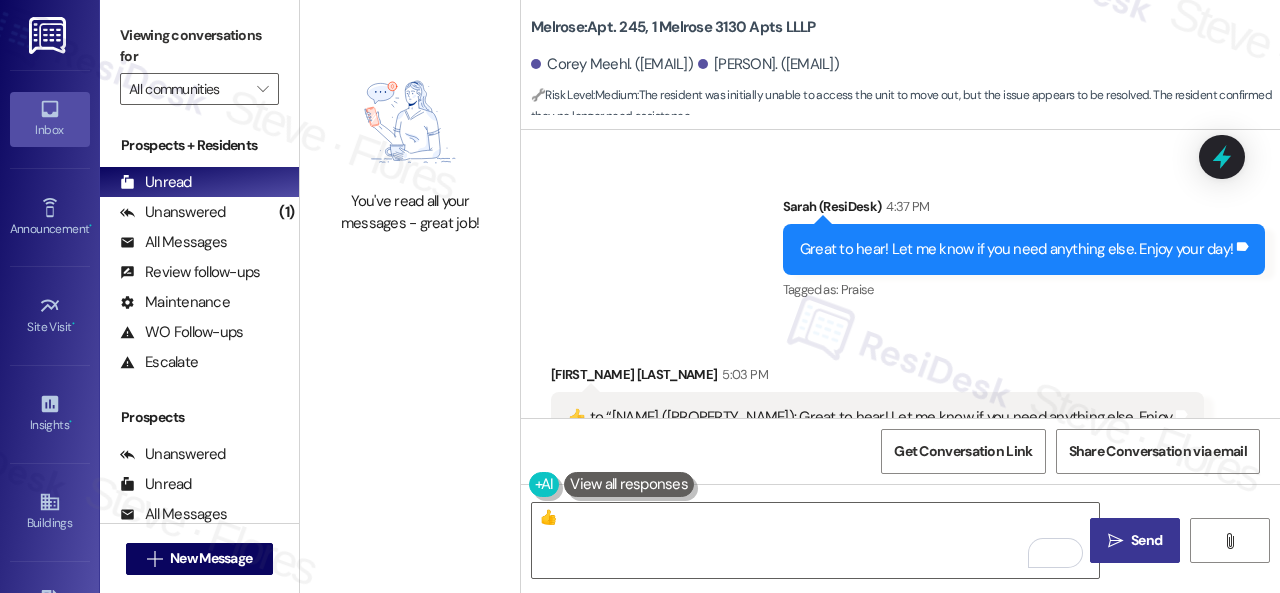 click on "Send" at bounding box center [1146, 540] 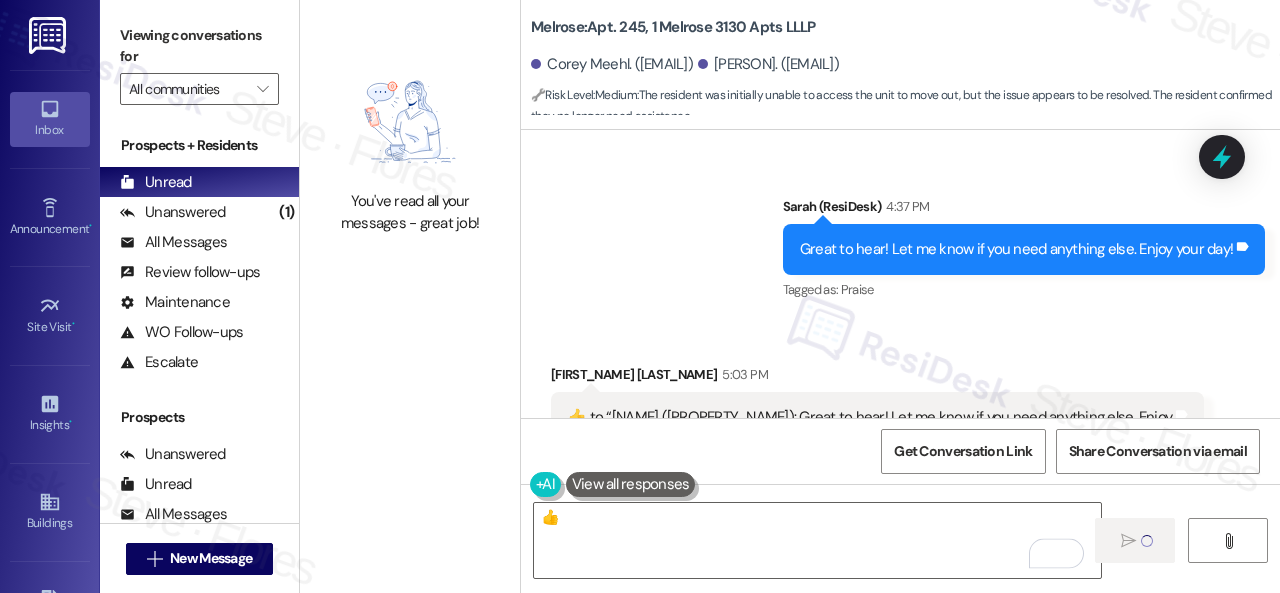 type 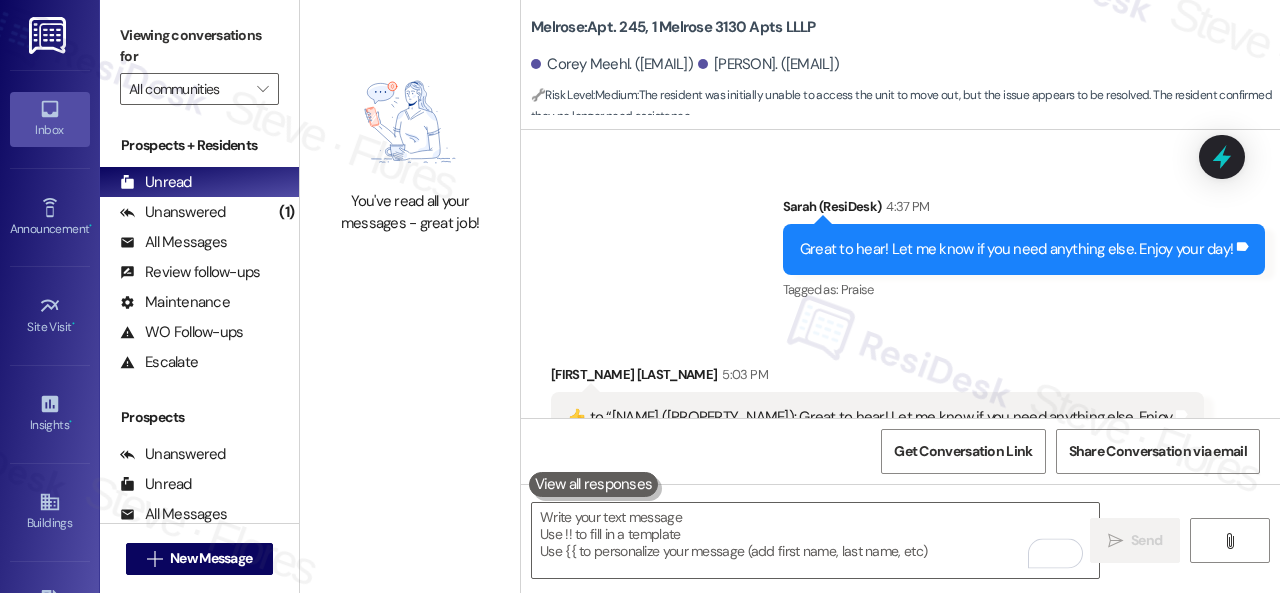 scroll, scrollTop: 13459, scrollLeft: 0, axis: vertical 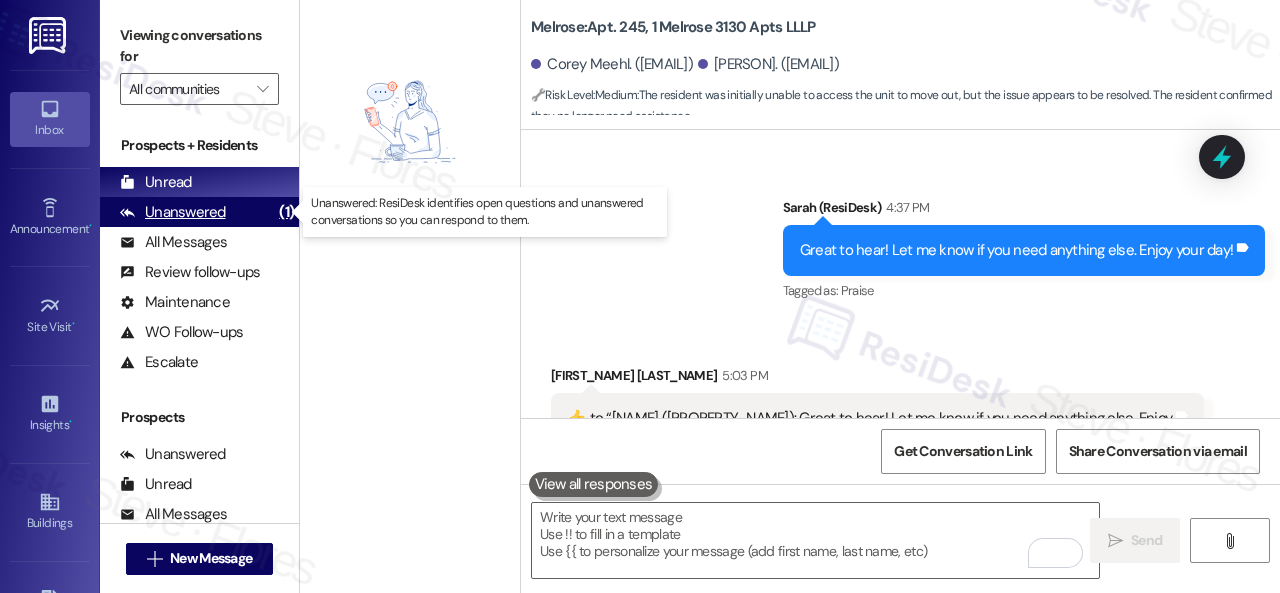 click on "Unanswered" at bounding box center [173, 212] 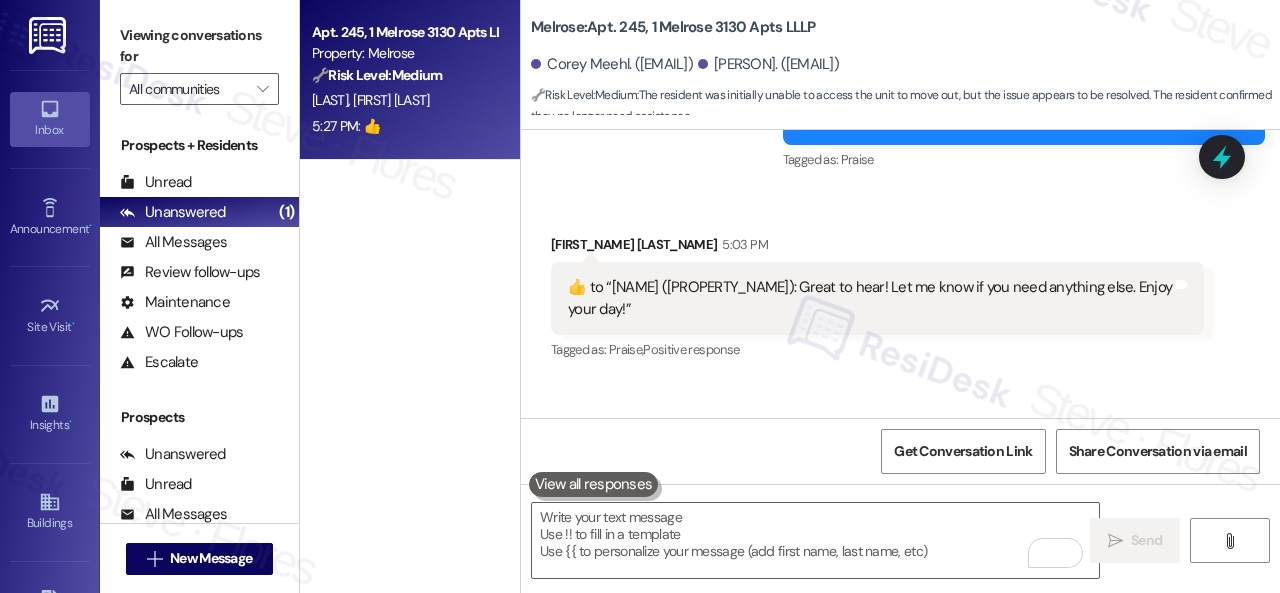 scroll, scrollTop: 13600, scrollLeft: 0, axis: vertical 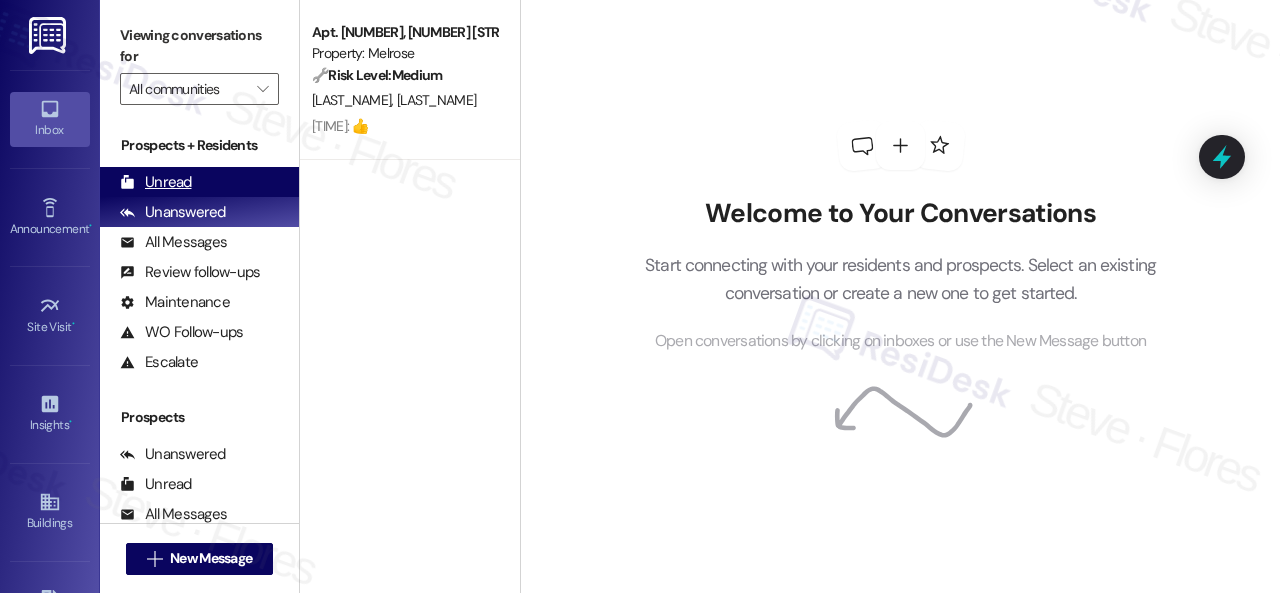 click on "Unread" at bounding box center (156, 182) 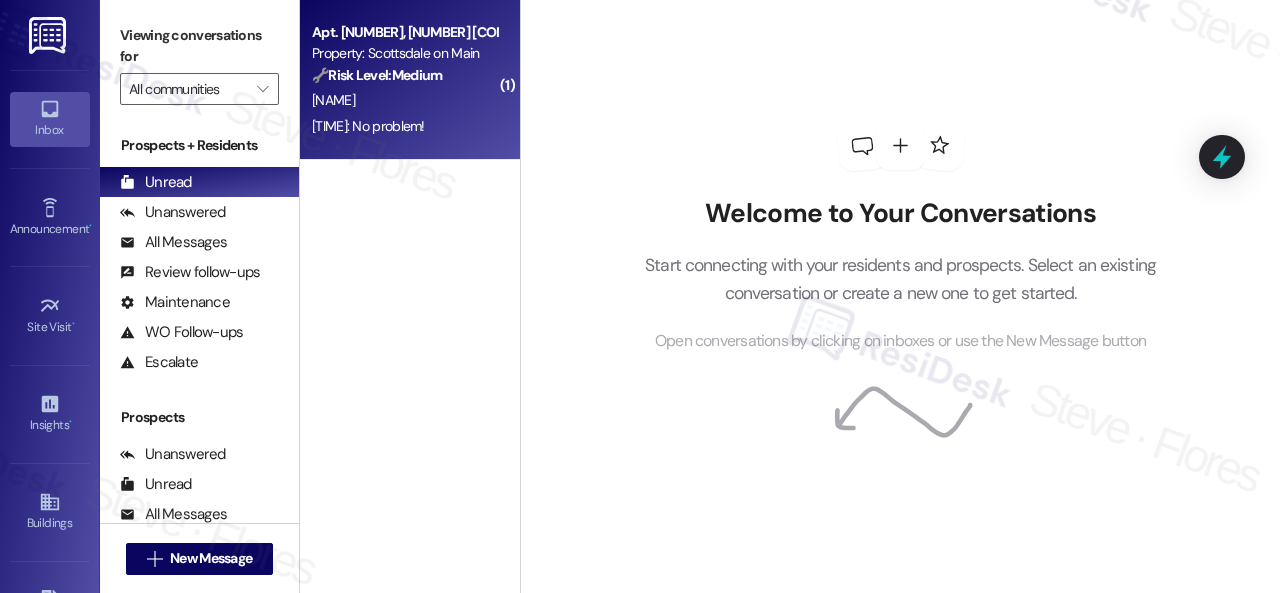 click on "[NAME]" at bounding box center [404, 100] 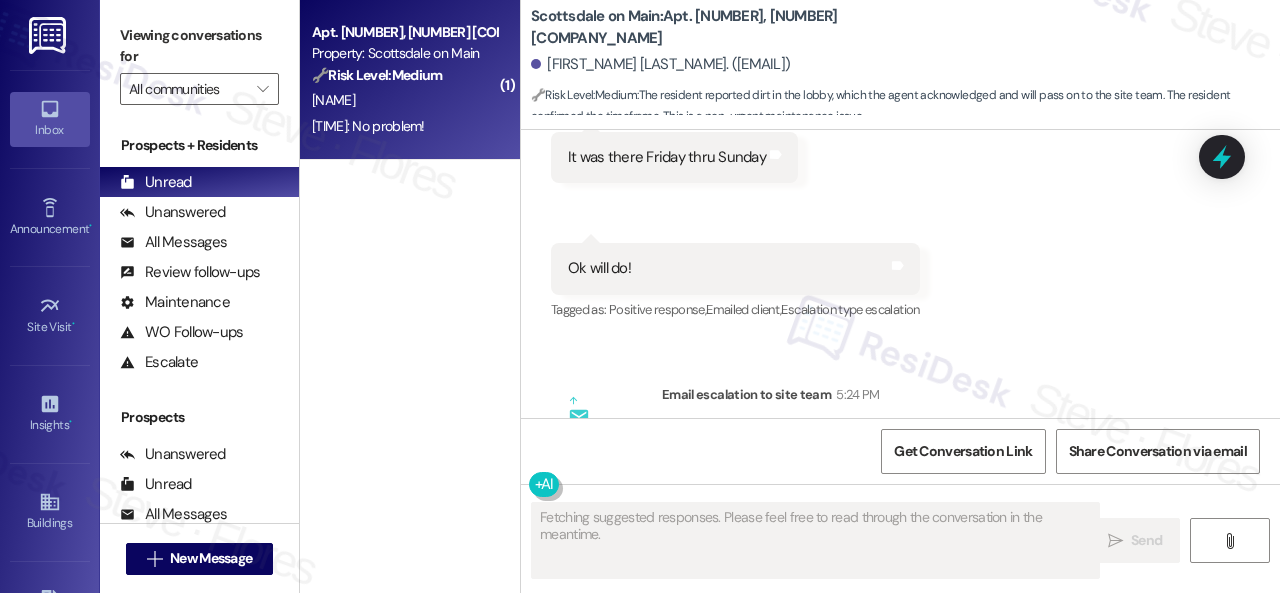 scroll, scrollTop: 10716, scrollLeft: 0, axis: vertical 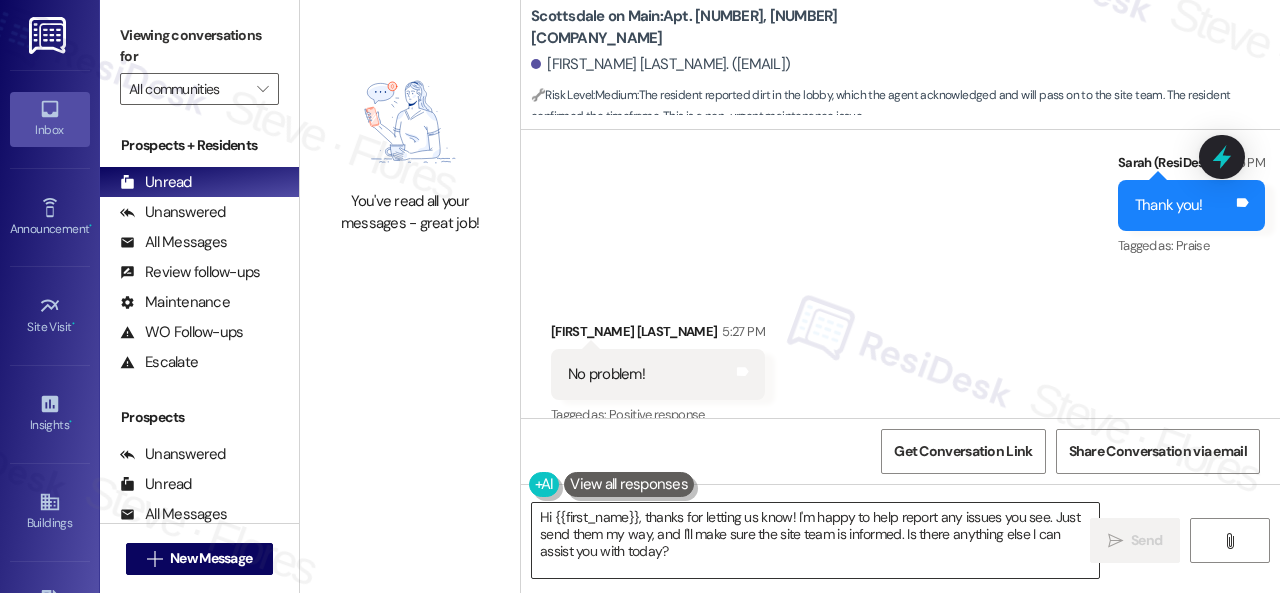 click on "Hi {{first_name}}, thanks for letting us know! I'm happy to help report any issues you see. Just send them my way, and I'll make sure the site team is informed. Is there anything else I can assist you with today?" at bounding box center [815, 540] 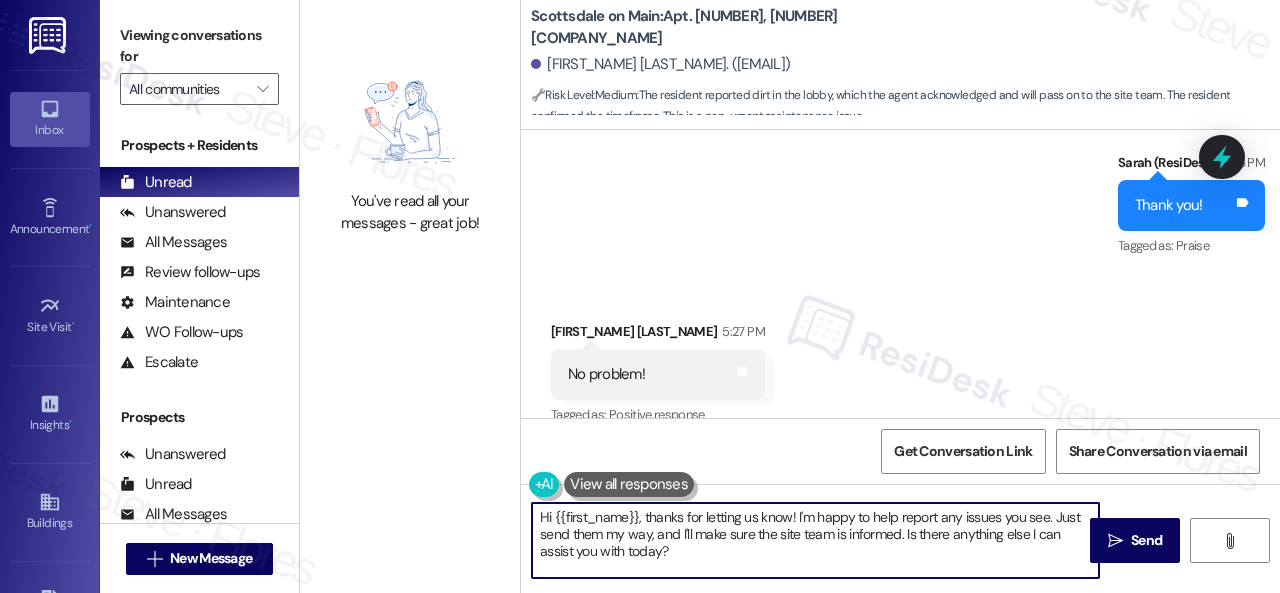click on "You've read all your messages - great job! [CITY] on Main: Apt. [NUMBER], [NUMBER] [CITY] on Main [NAME]. ([EMAIL]) 🔧 Risk Level: Medium : The resident reported dirt in the lobby, which the agent acknowledged and will pass on to the site team. The resident confirmed the timeframe. This is a non-urgent maintenance issue. Lease started [DATE] at [TIME] Survey, sent via SMS Residesk Automated Survey [DATE] at [TIME] Hi [NAME], I'm on the new offsite Resident Support Team for [CITY] on Main! My job is to work with your on-site management team to improve your experience at the property. Text us here at any time for assistance or questions. We will also reach out periodically for feedback. (Standard text messaging rates may apply) (You can always reply STOP to opt out of future messages) Tags and notes Tagged as: Property launch Click to highlight conversations about Property launch Announcement, sent via SMS Sarah (ResiDesk) Tags and notes" at bounding box center [790, 296] 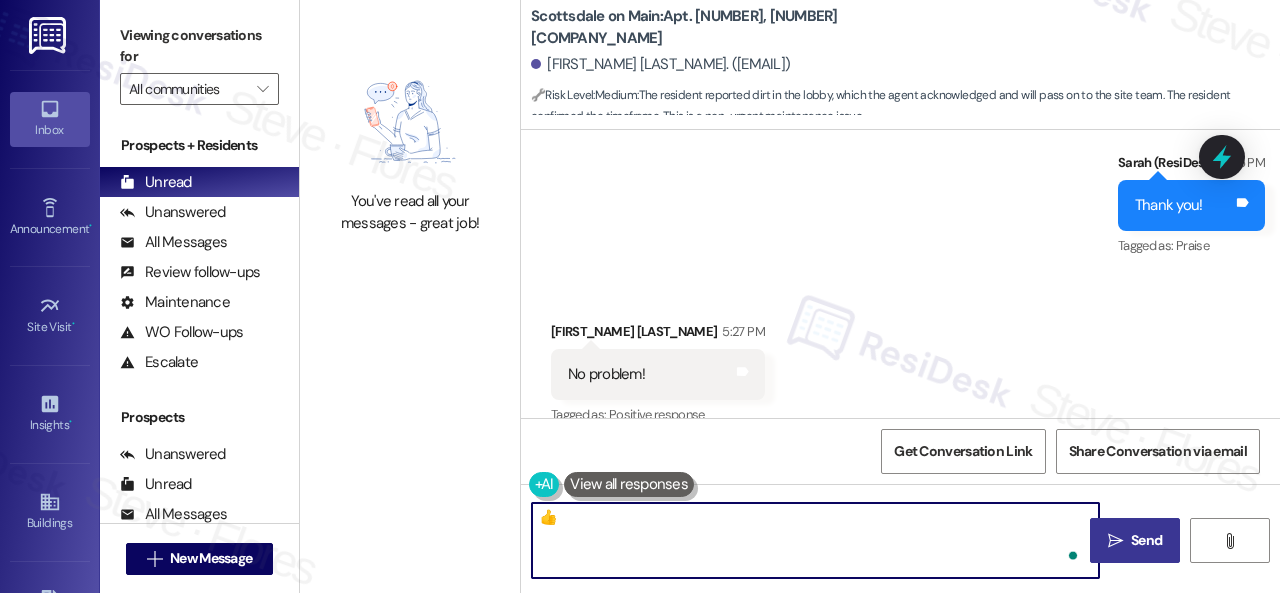 type on "👍" 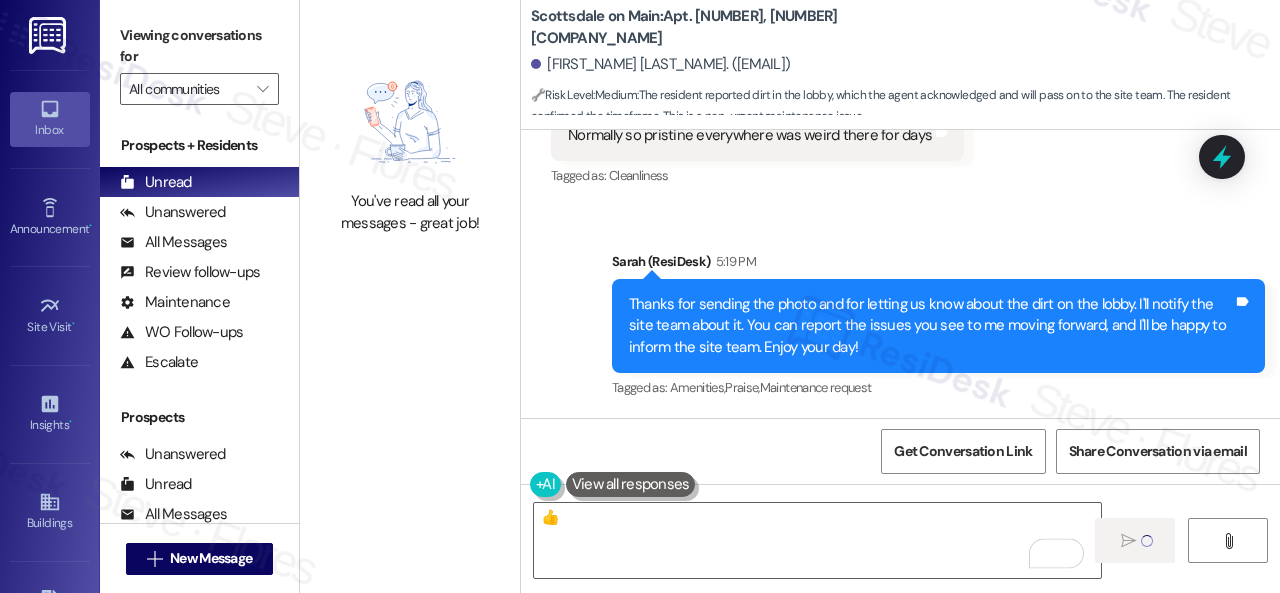 scroll, scrollTop: 9716, scrollLeft: 0, axis: vertical 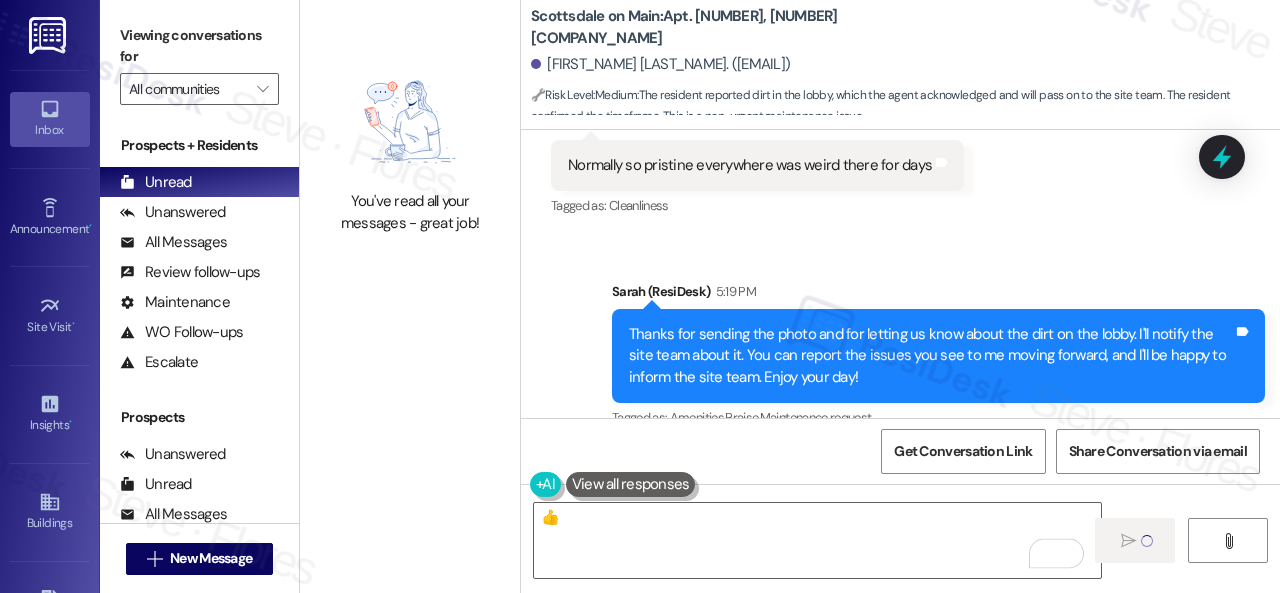 type 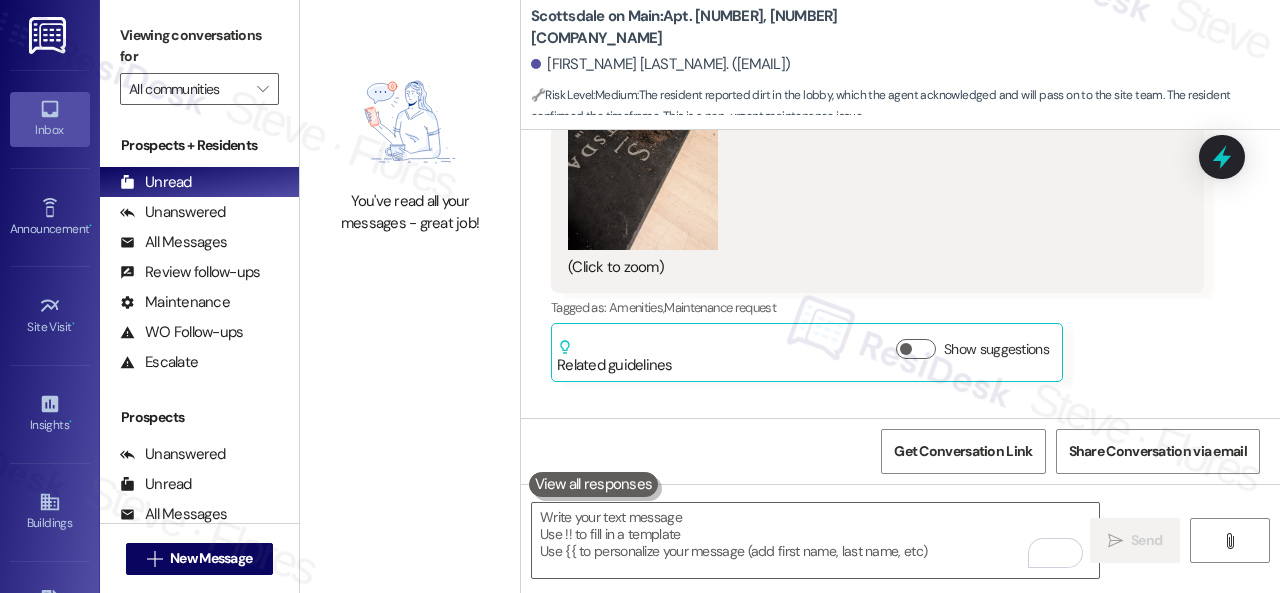 scroll, scrollTop: 9214, scrollLeft: 0, axis: vertical 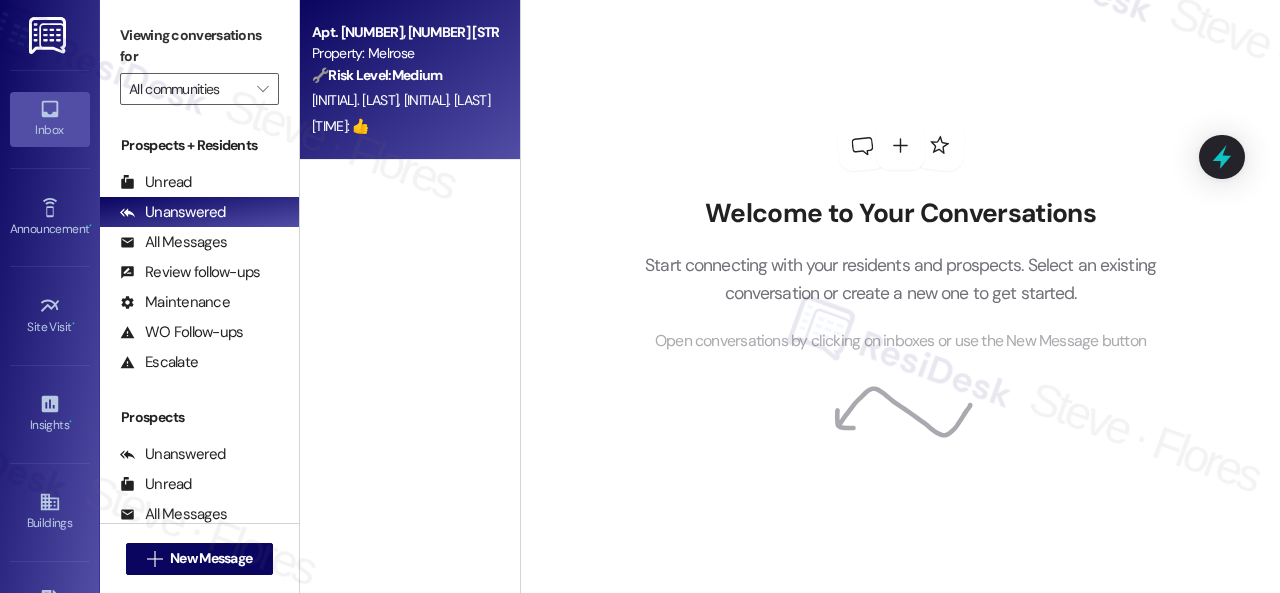 click on "[TIME]: 👍 [TIME]: 👍" at bounding box center [404, 126] 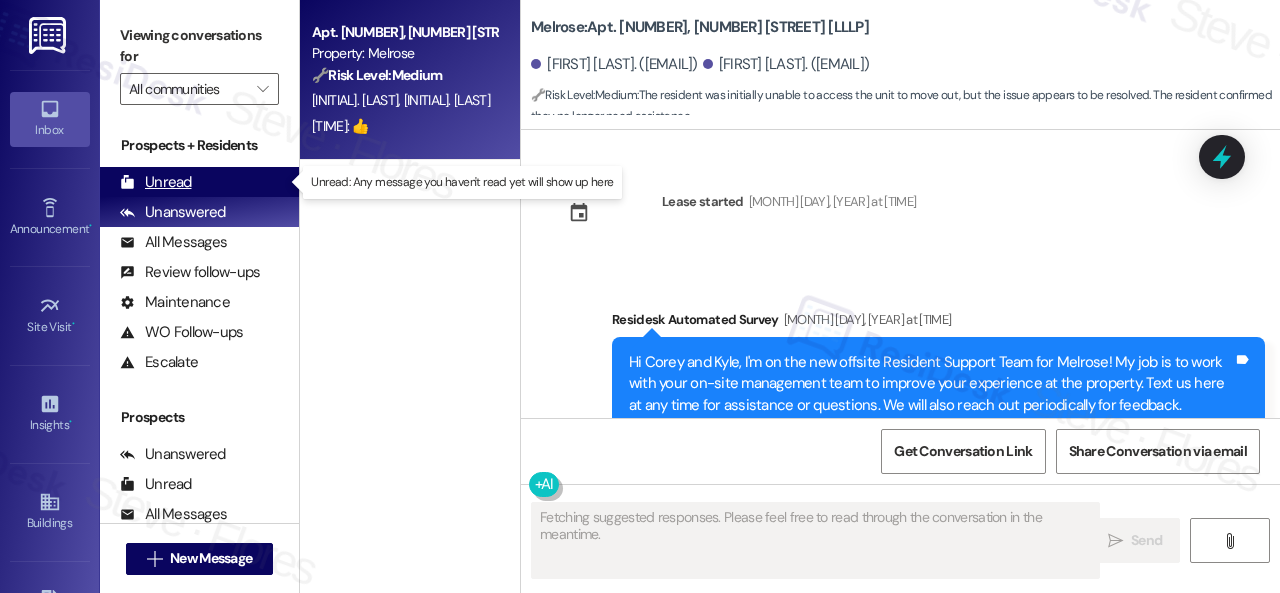scroll, scrollTop: 13629, scrollLeft: 0, axis: vertical 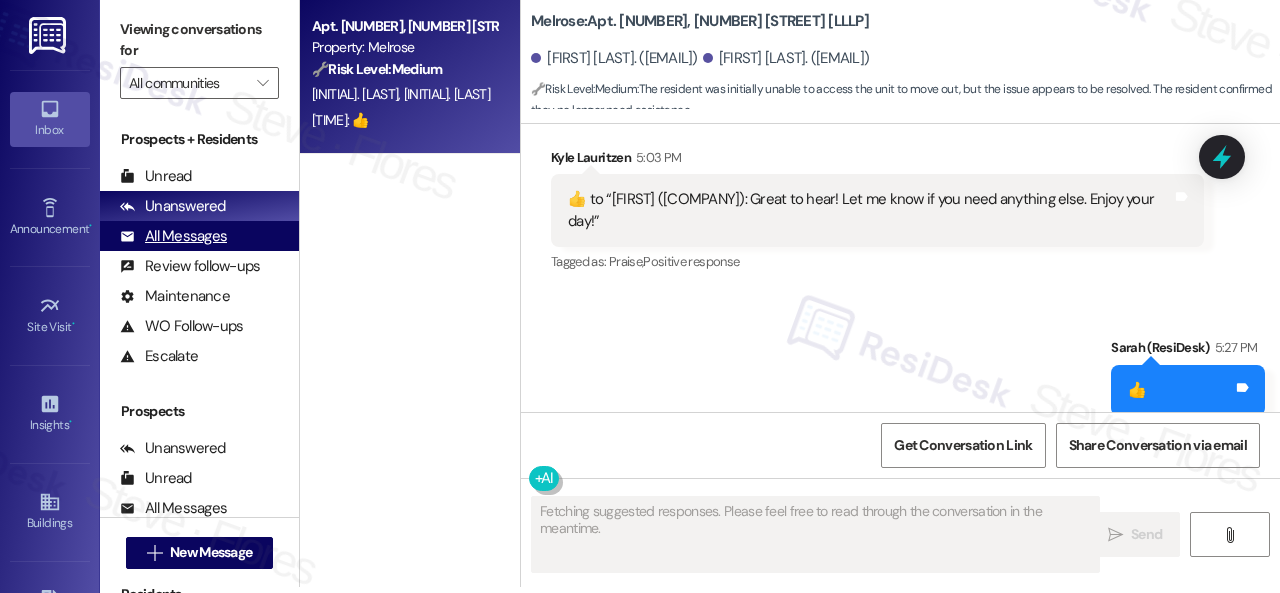 click on "All Messages" at bounding box center (173, 236) 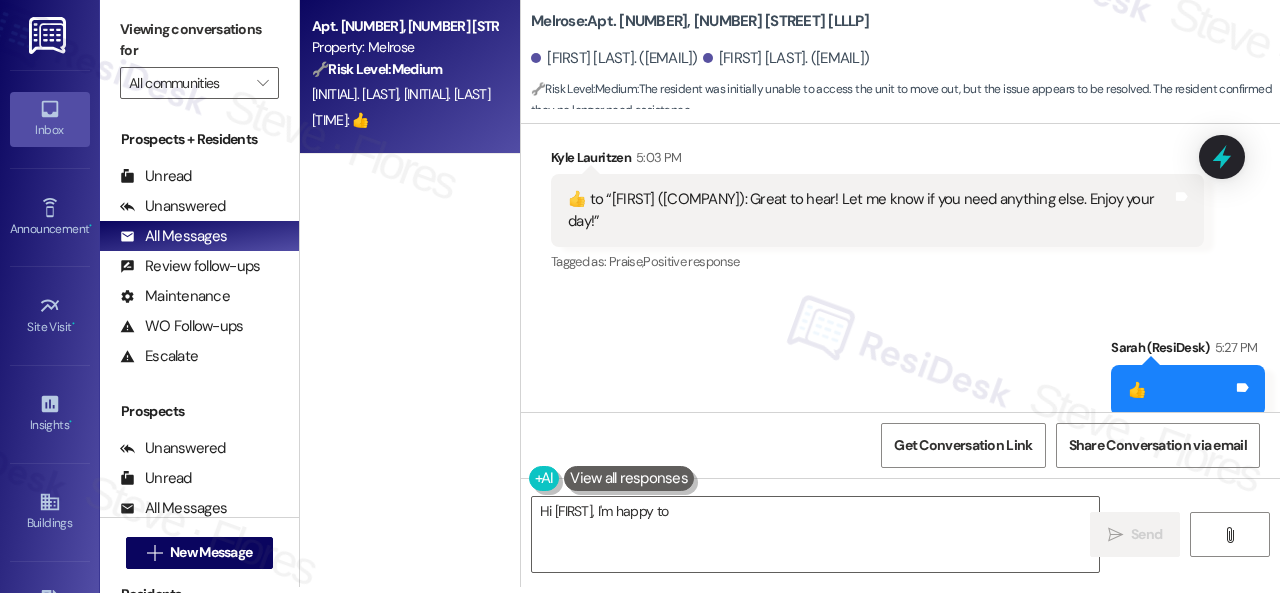 type on "Hi [FIRST], I'm happy to hear" 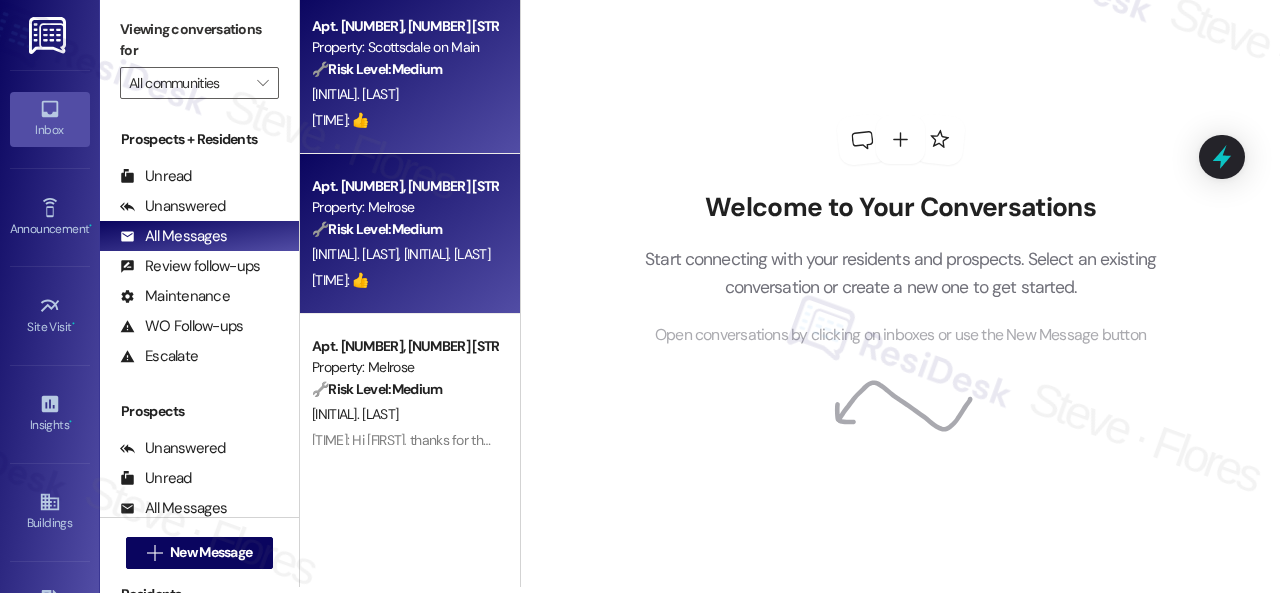 click on "[TIME]: 👍 [TIME]: 👍" at bounding box center [404, 120] 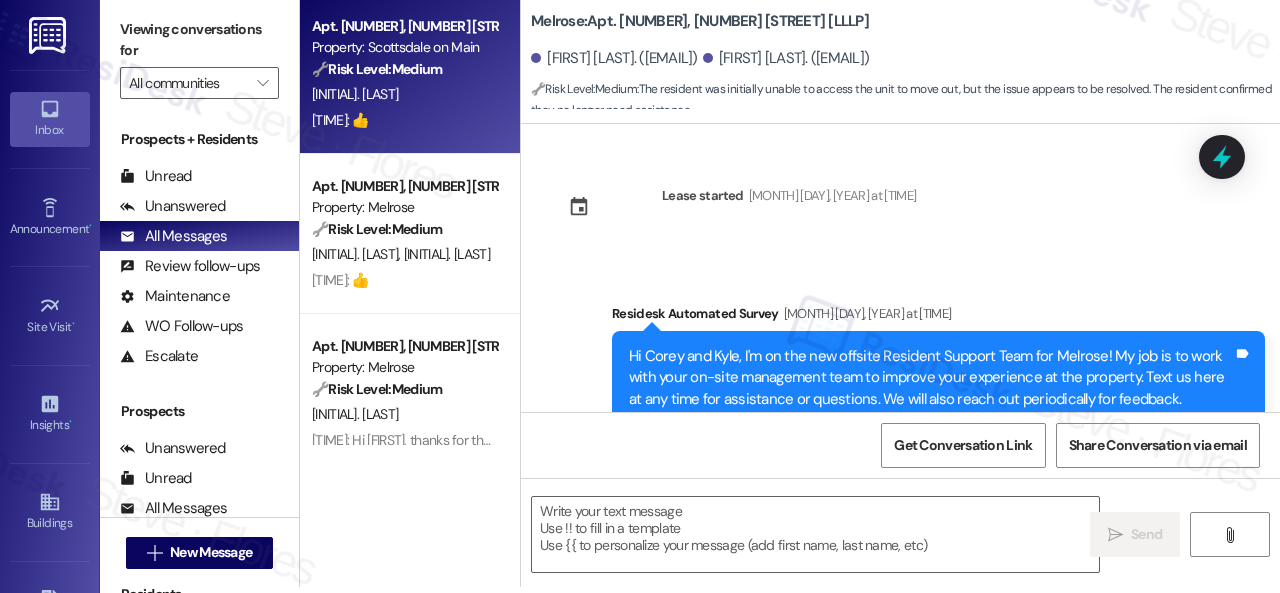 scroll, scrollTop: 0, scrollLeft: 0, axis: both 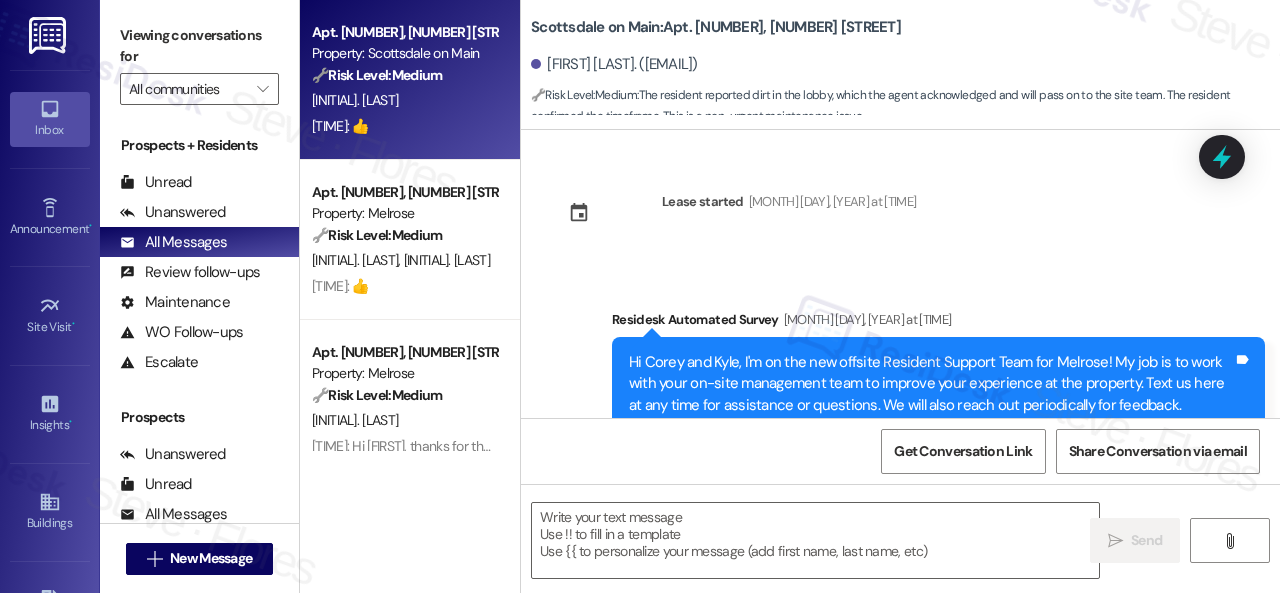 type on "Fetching suggested responses. Please feel free to read through the conversation in the meantime." 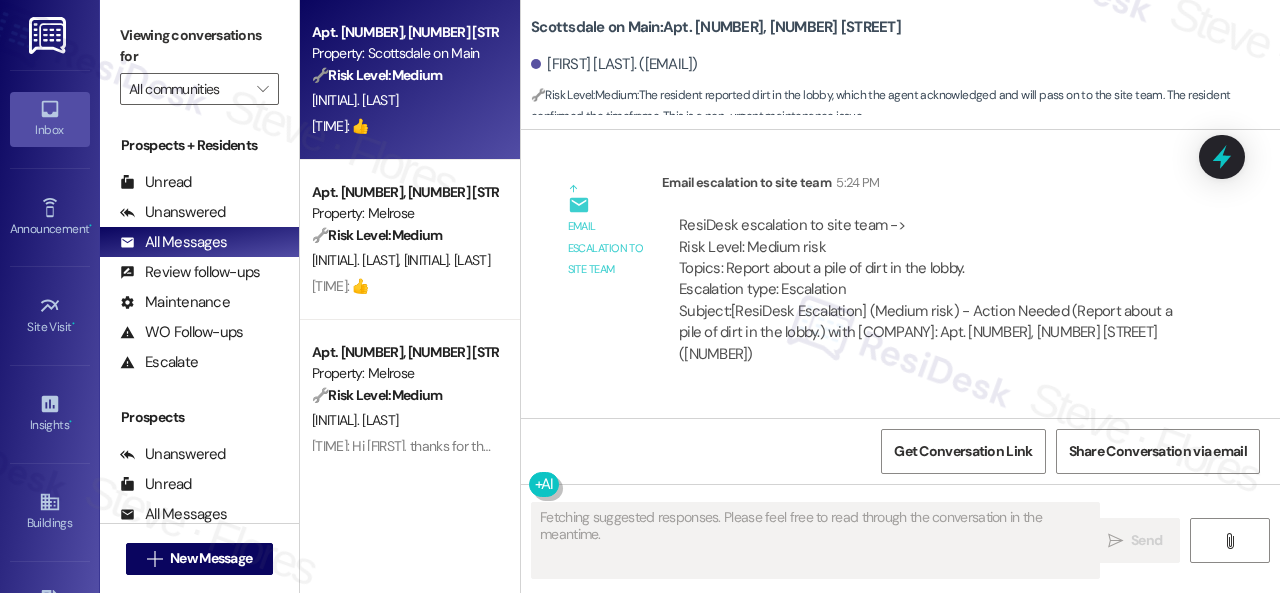 scroll, scrollTop: 10384, scrollLeft: 0, axis: vertical 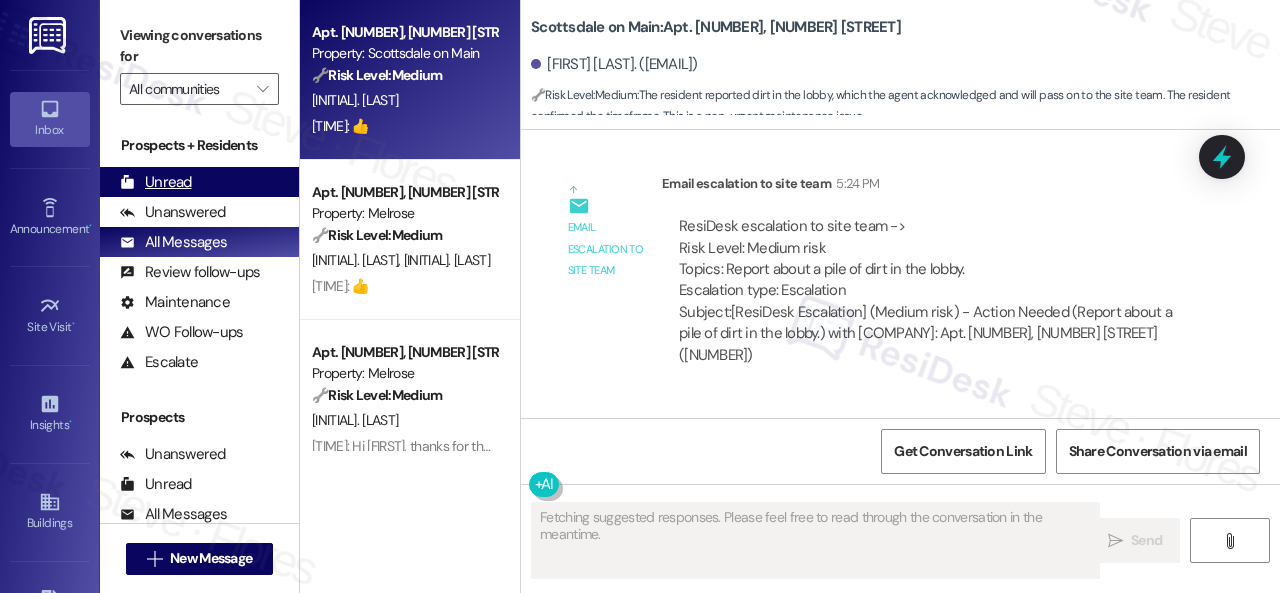click on "Unread" at bounding box center [156, 182] 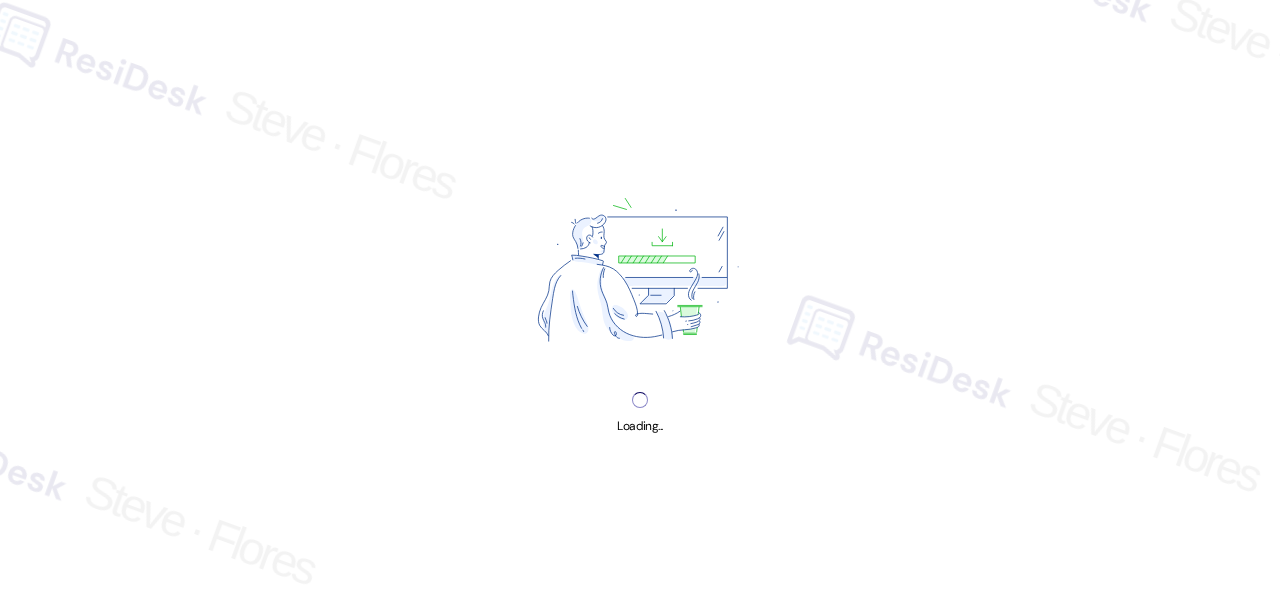 scroll, scrollTop: 0, scrollLeft: 0, axis: both 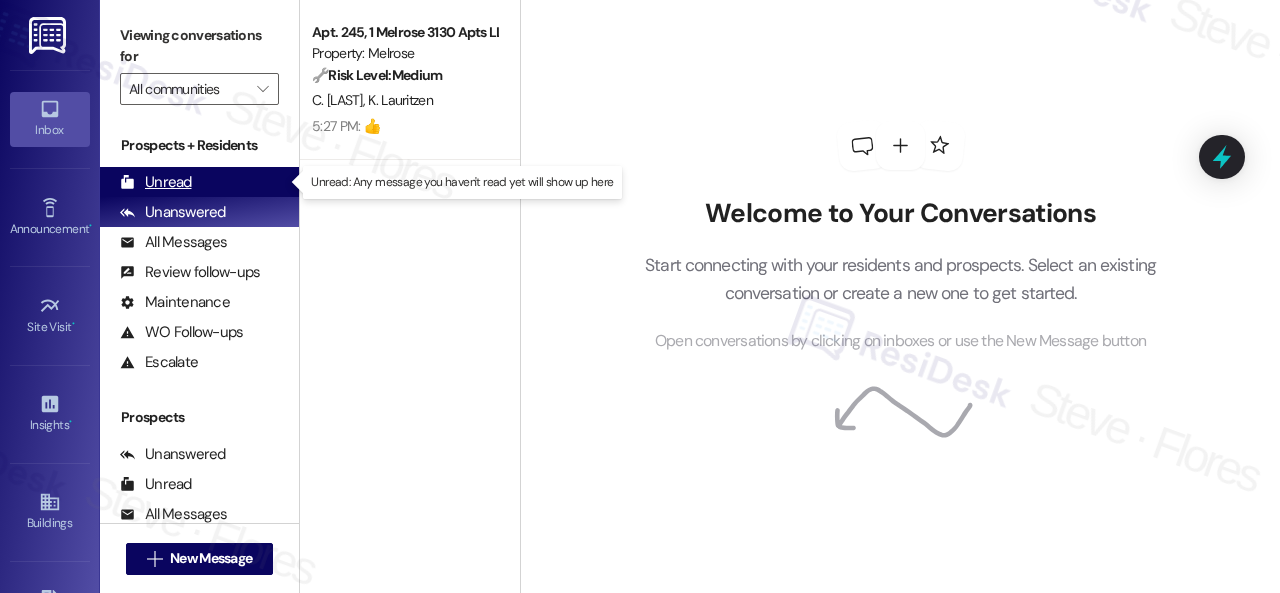 click on "Unread" at bounding box center [156, 182] 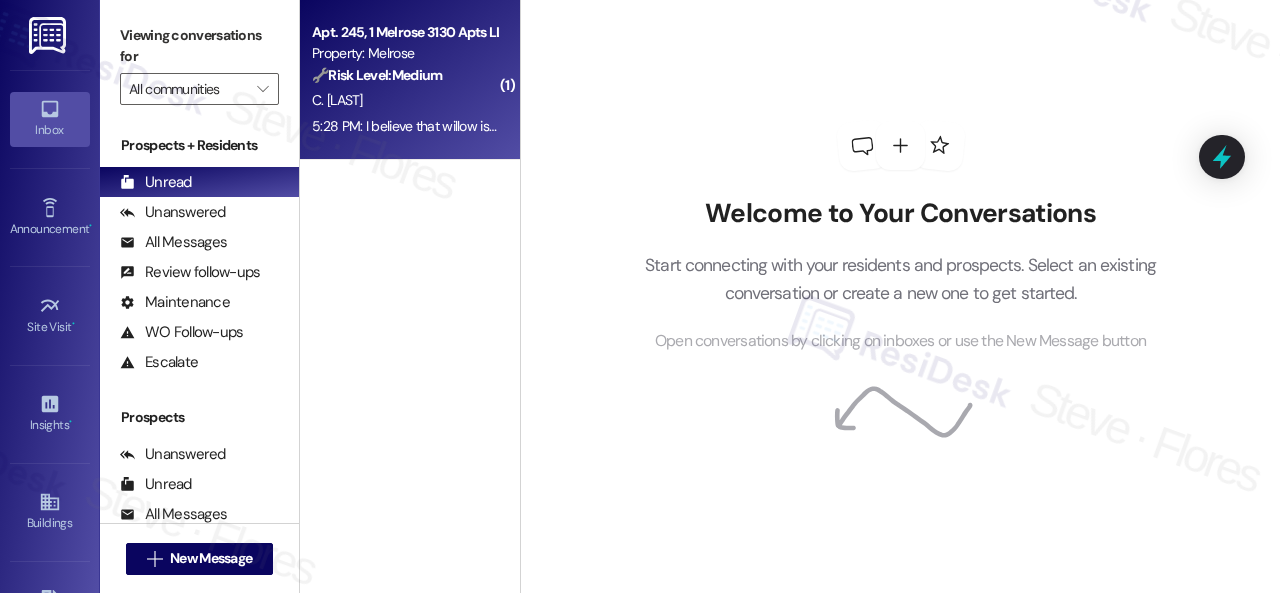 click on "🔧  Risk Level:  Medium" at bounding box center (377, 75) 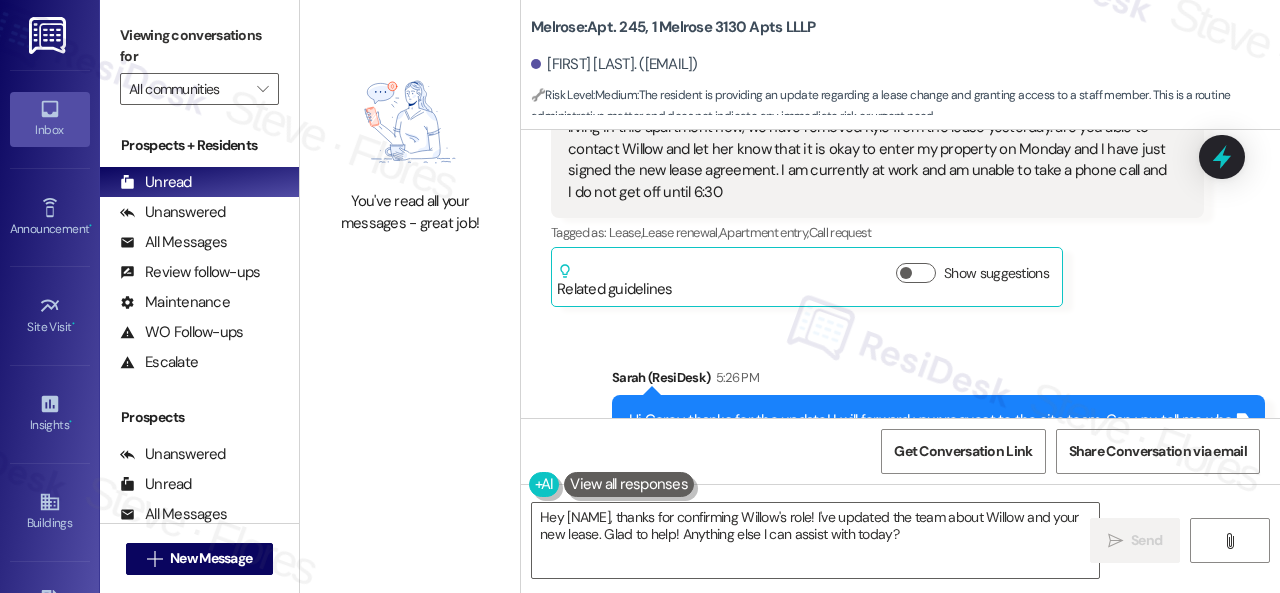 scroll, scrollTop: 460, scrollLeft: 0, axis: vertical 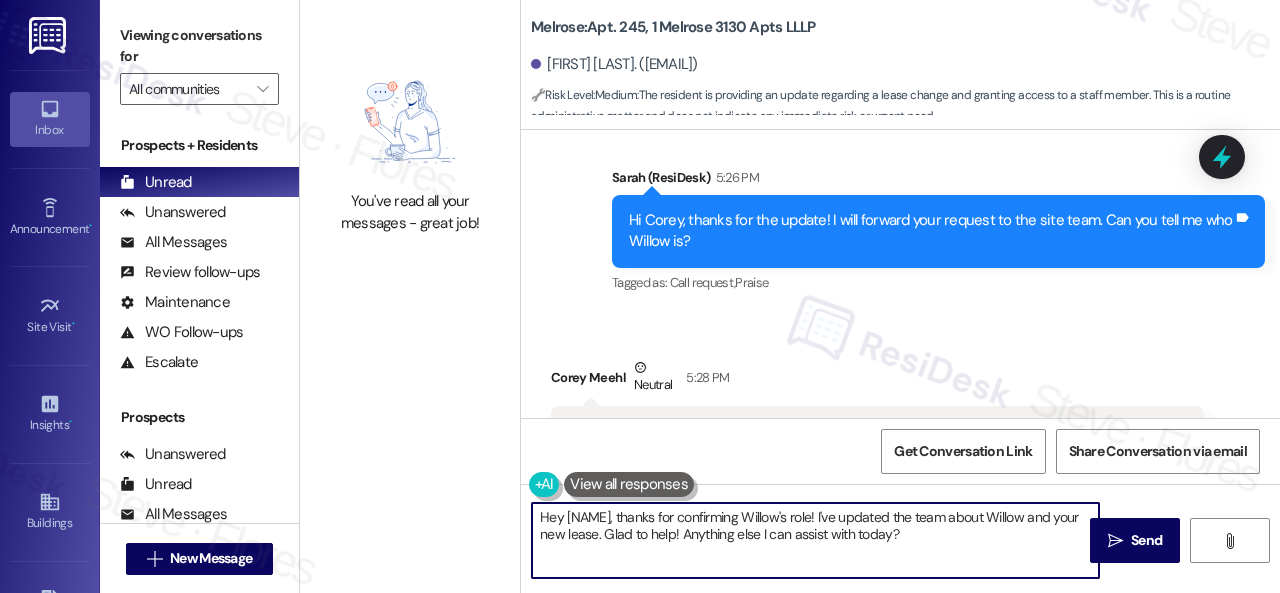 drag, startPoint x: 917, startPoint y: 533, endPoint x: 482, endPoint y: 460, distance: 441.08276 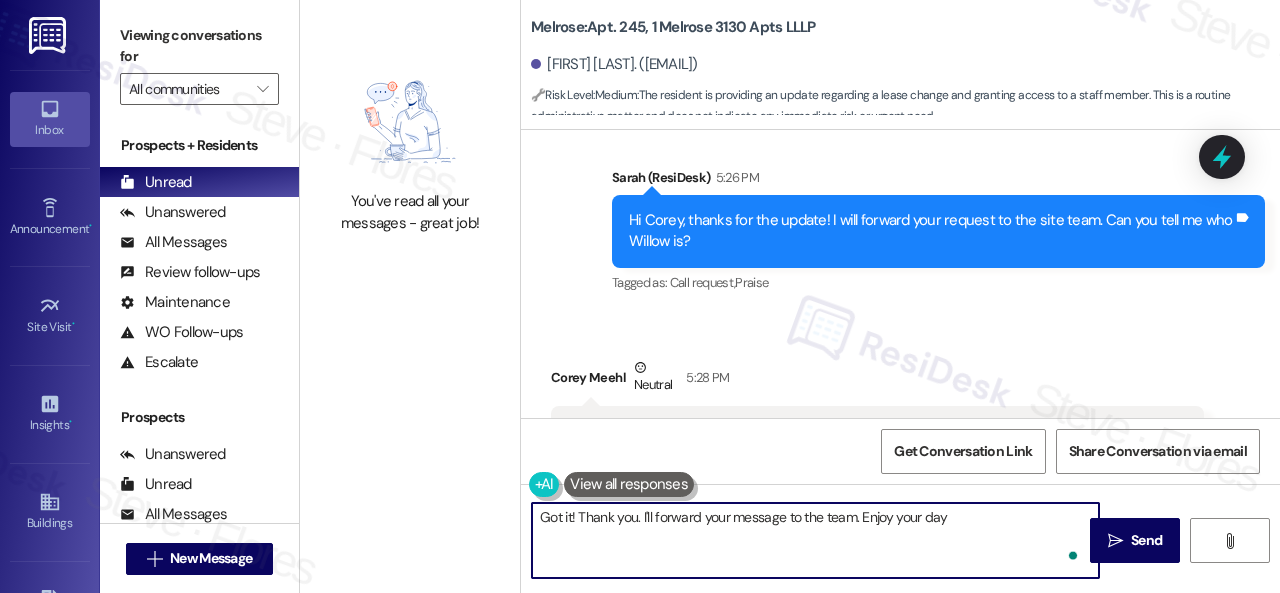 type on "Got it! Thank you. I'll forward your message to the team. Enjoy your day!" 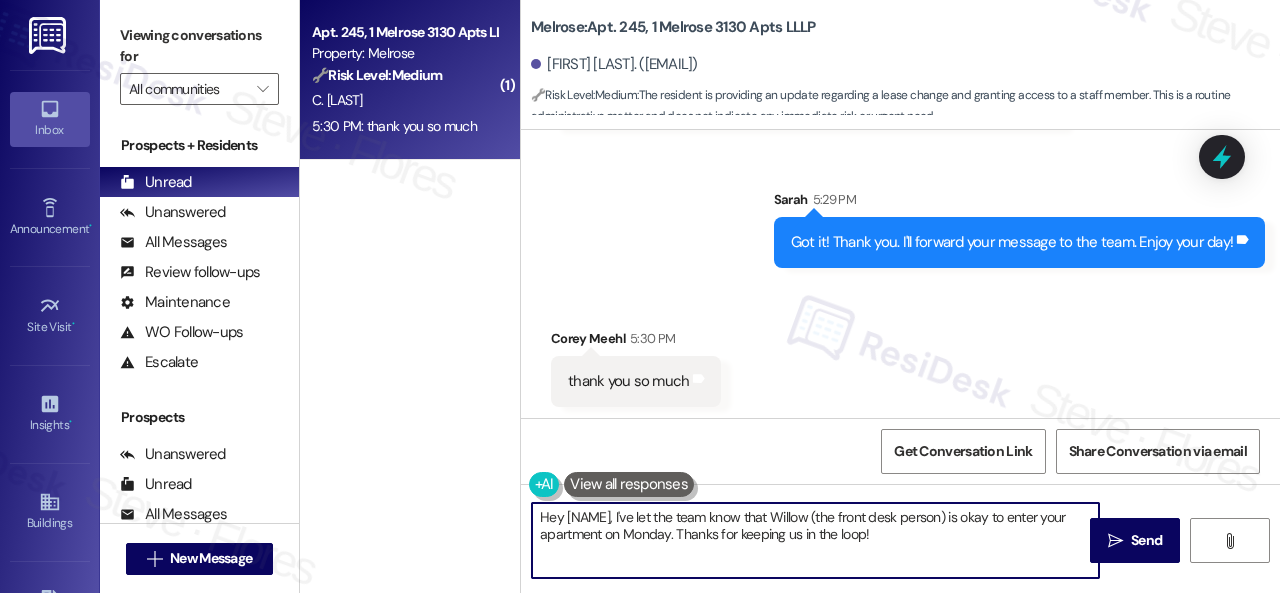 scroll, scrollTop: 1139, scrollLeft: 0, axis: vertical 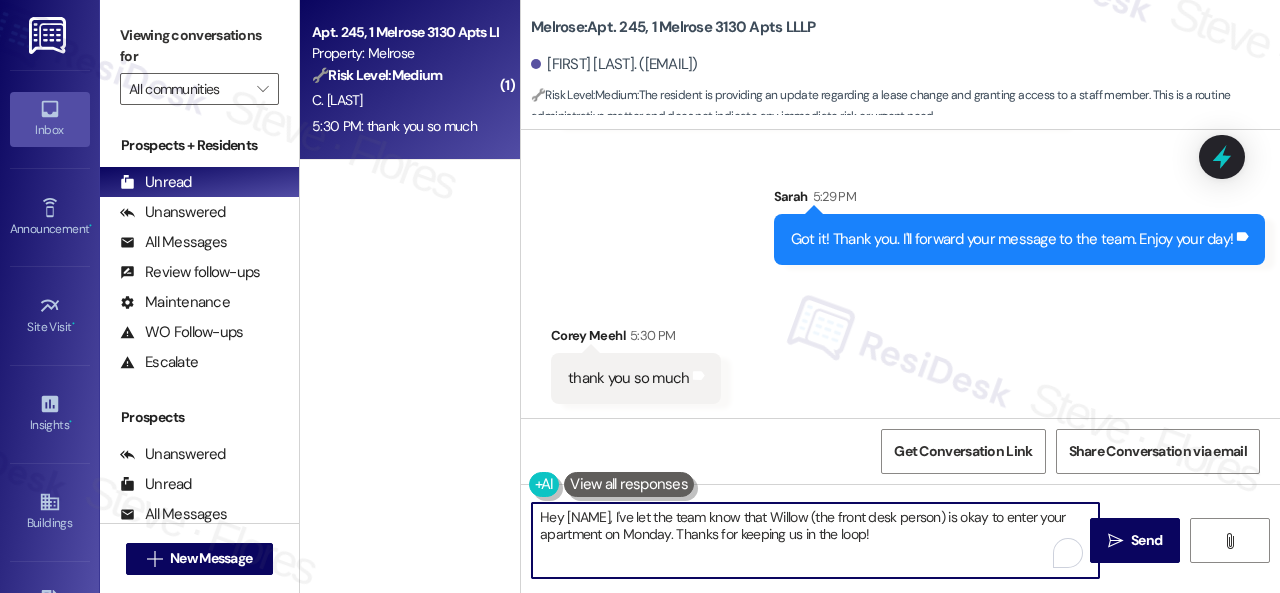 drag, startPoint x: 954, startPoint y: 528, endPoint x: 316, endPoint y: 453, distance: 642.3932 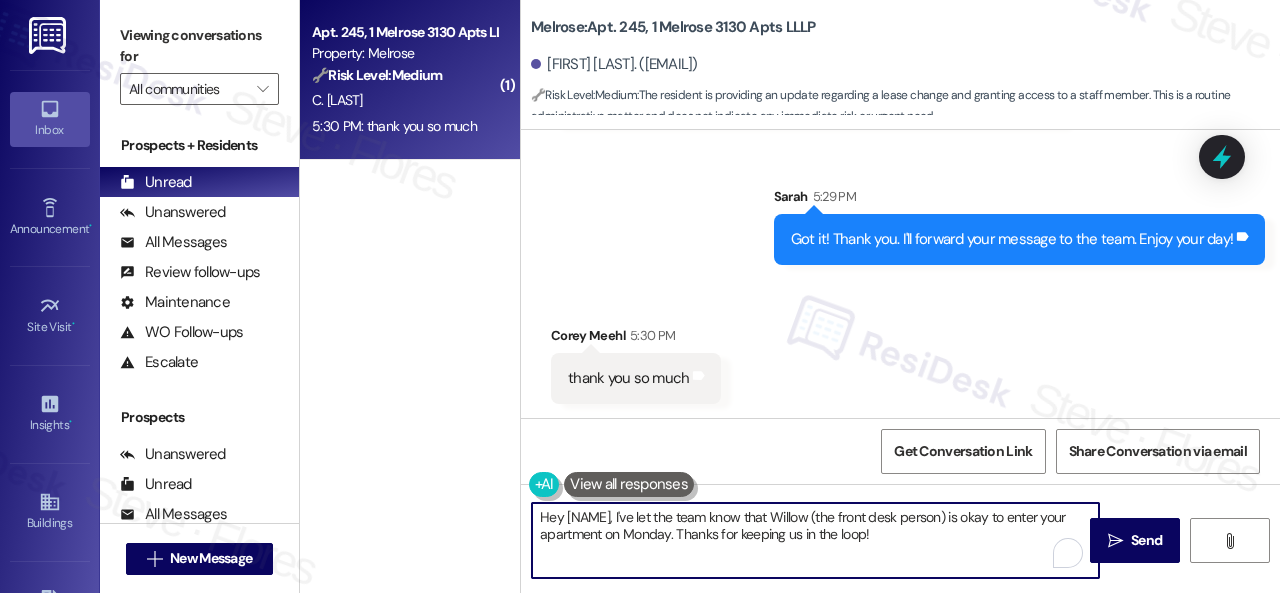 click on "( 1 ) Apt. 245, 1 Melrose 3130 Apts LLLP Property: Melrose 🔧 Risk Level: Medium The resident is confirming the removal of a tenant from the lease and providing authorization for property access. This involves lease changes and property access, but does not indicate urgency or risk. C. [LAST] 5:30 PM: thank you so much 5:30 PM: thank you so much Melrose: Apt. 245, 1 Melrose 3130 Apts LLLP [FIRST] [LAST]. ([EMAIL]) 🔧 Risk Level: Medium : The resident is providing an update regarding a lease change and granting access to a staff member. This is a routine administrative matter and does not indicate any immediate risk or urgent need. Lease started Jan 24, 2025 at 7:00 PM Received via SMS [FIRST] [LAST] Question 5:23 PM Tags and notes Tagged as: Lease , Click to highlight conversations about Lease Lease renewal , Click to highlight conversations about Lease renewal Apartment entry , Click to highlight conversations about Apartment entry Call request Related guidelines Sent via SMS" at bounding box center (790, 296) 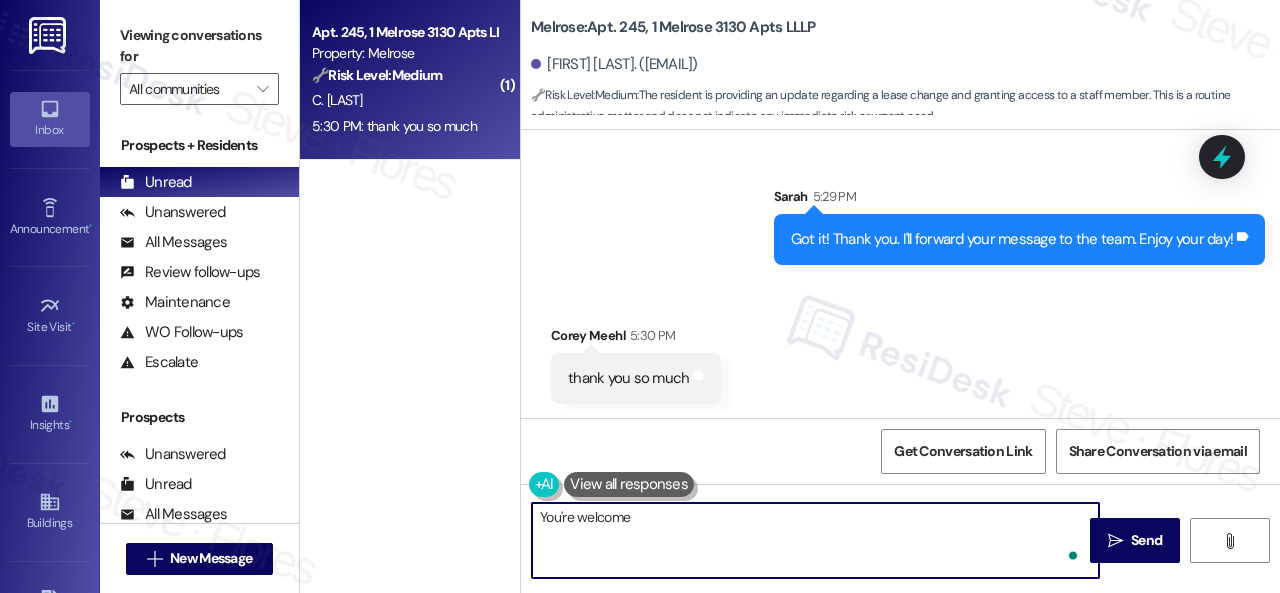 type on "You're welcome!" 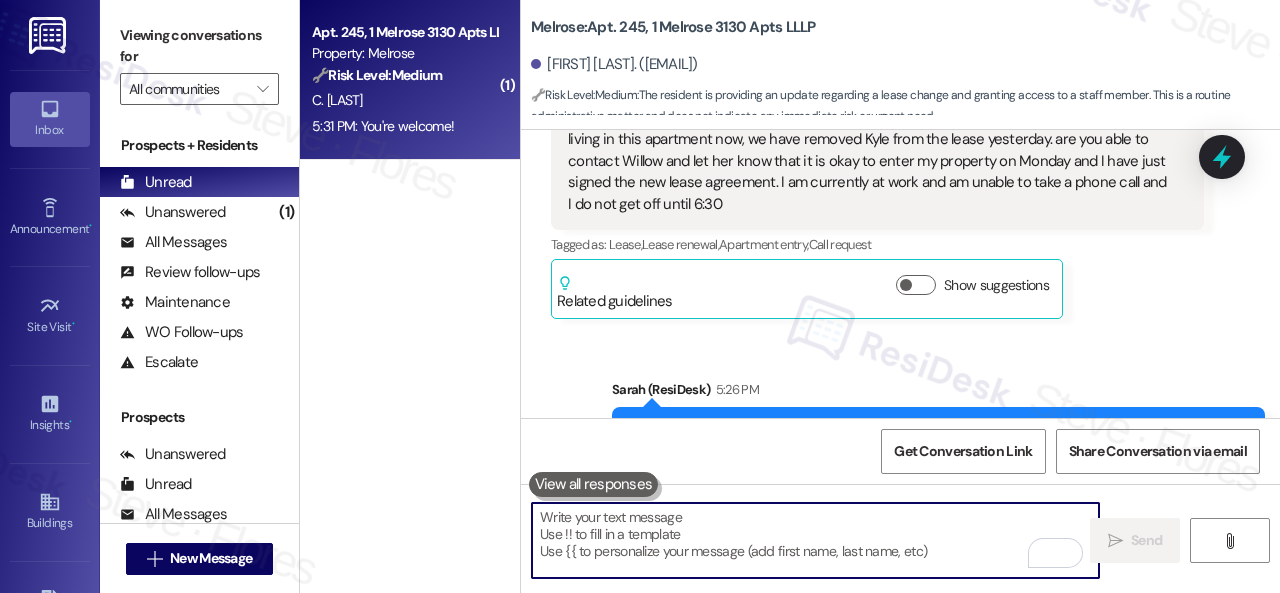 scroll, scrollTop: 80, scrollLeft: 0, axis: vertical 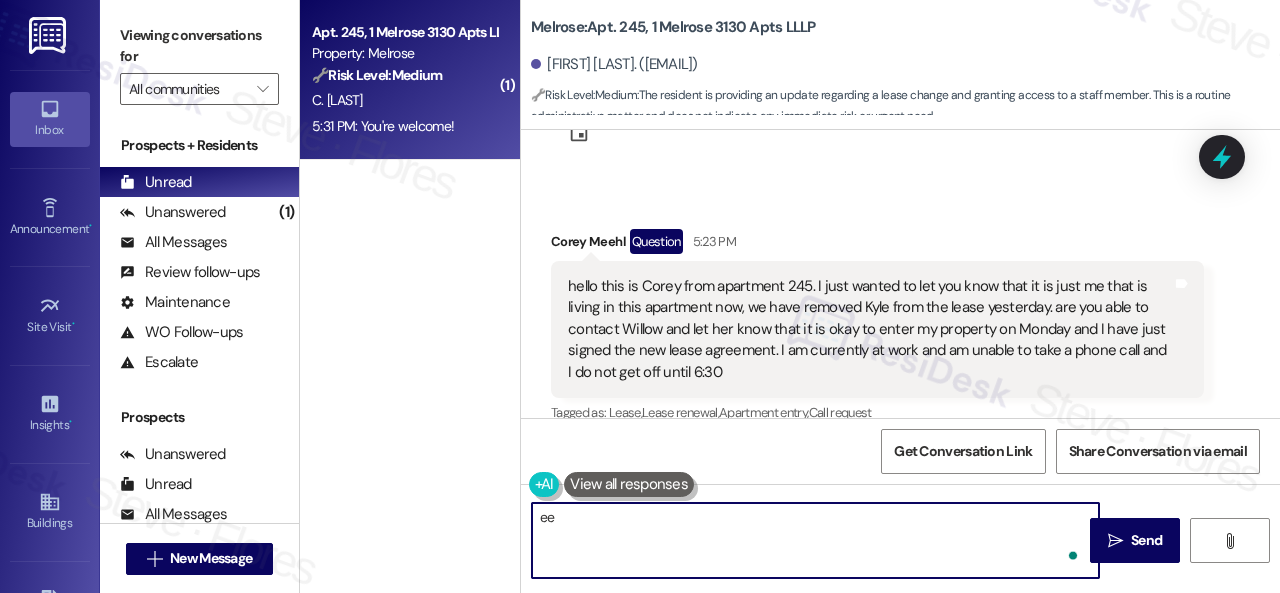 type on "ee" 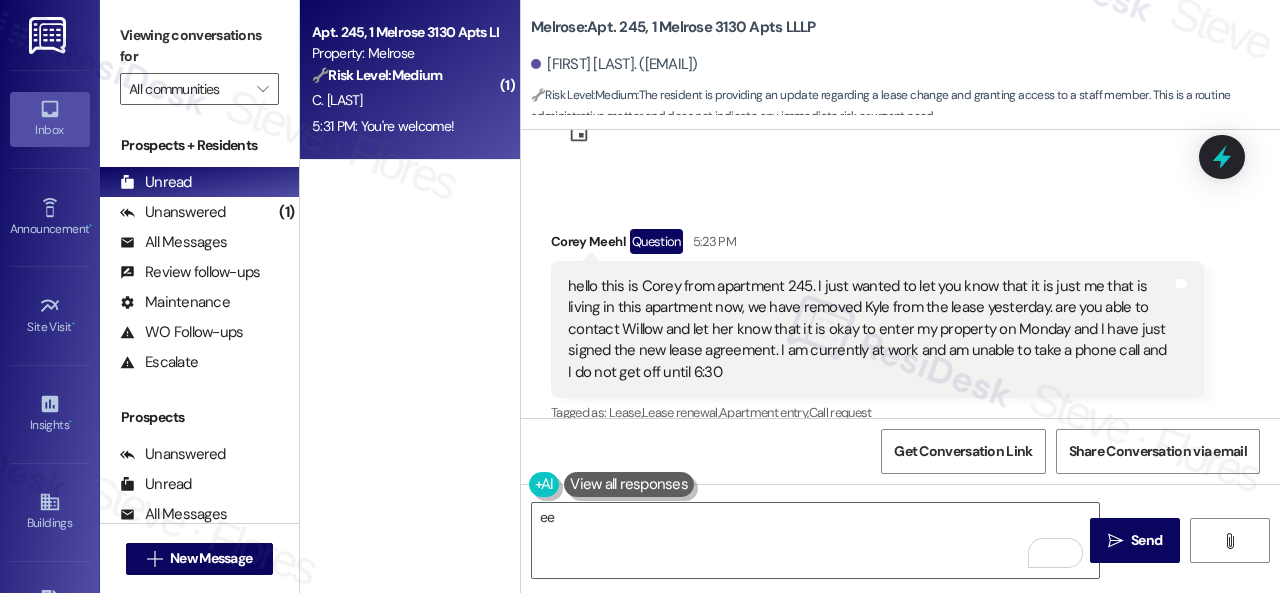 click on "Received via SMS Corey Meehl Question 5:23 PM hello this is Corey from apartment 245. I just wanted to let you know that it is just me that is living in this apartment now, we have removed Kyle from the lease yesterday. are you able to contact Willow and let her know that it is okay to enter my property on Monday and I have just signed the new lease agreement. I am currently at work and am unable to take a phone call and I do not get off until 6:30 Tags and notes Tagged as:   Lease ,  Click to highlight conversations about Lease Lease renewal ,  Click to highlight conversations about Lease renewal Apartment entry ,  Click to highlight conversations about Apartment entry Call request Click to highlight conversations about Call request  Related guidelines Show suggestions" at bounding box center [877, 358] 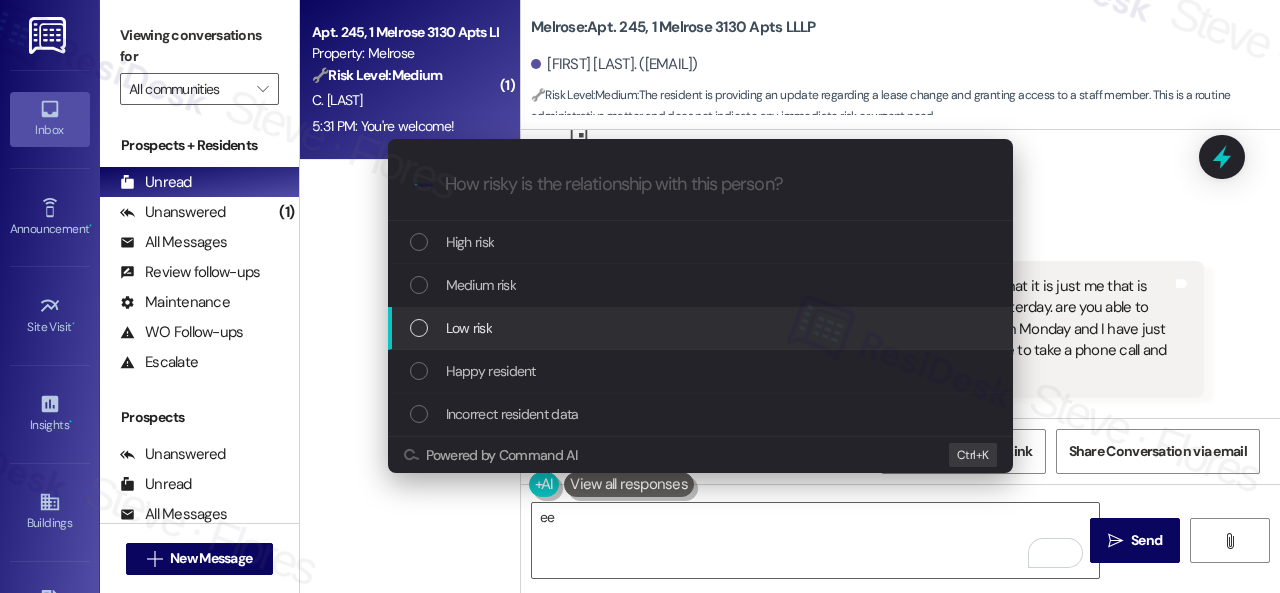 click on "Low risk" at bounding box center [469, 328] 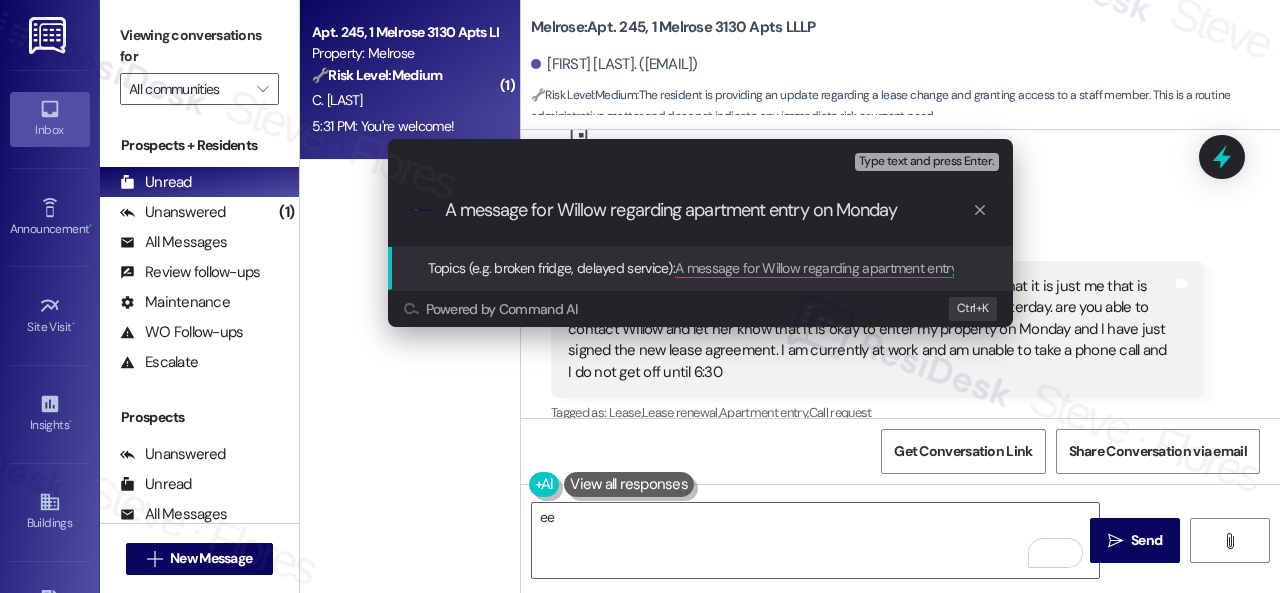 type on "A message for Willow regarding apartment entry on Monday." 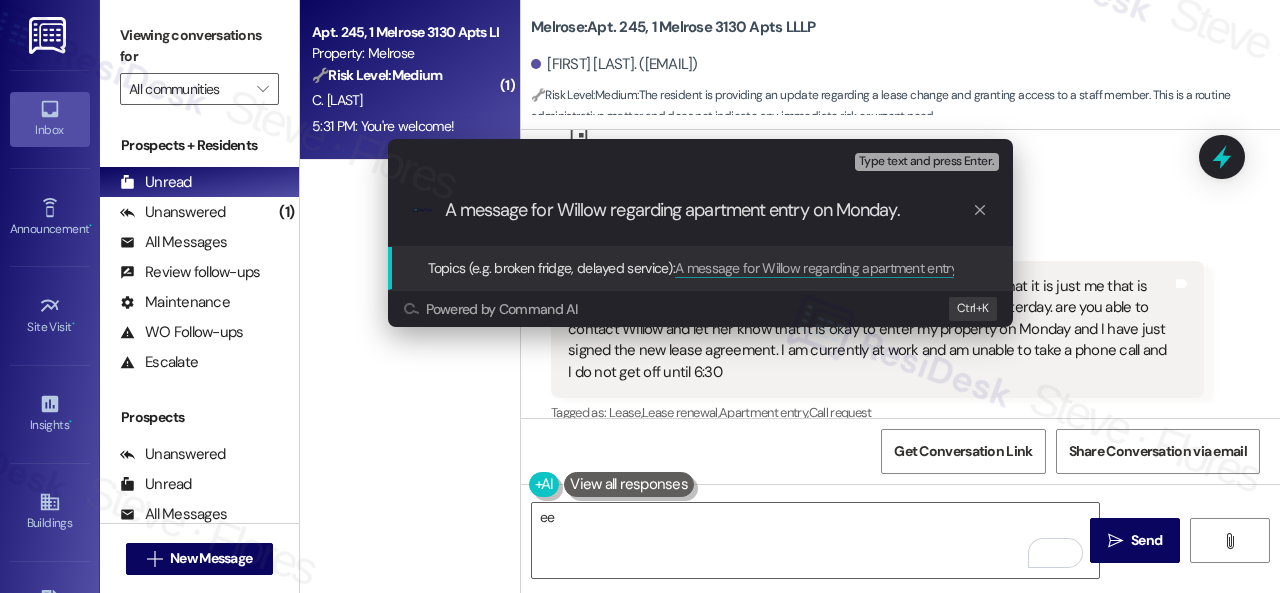 type 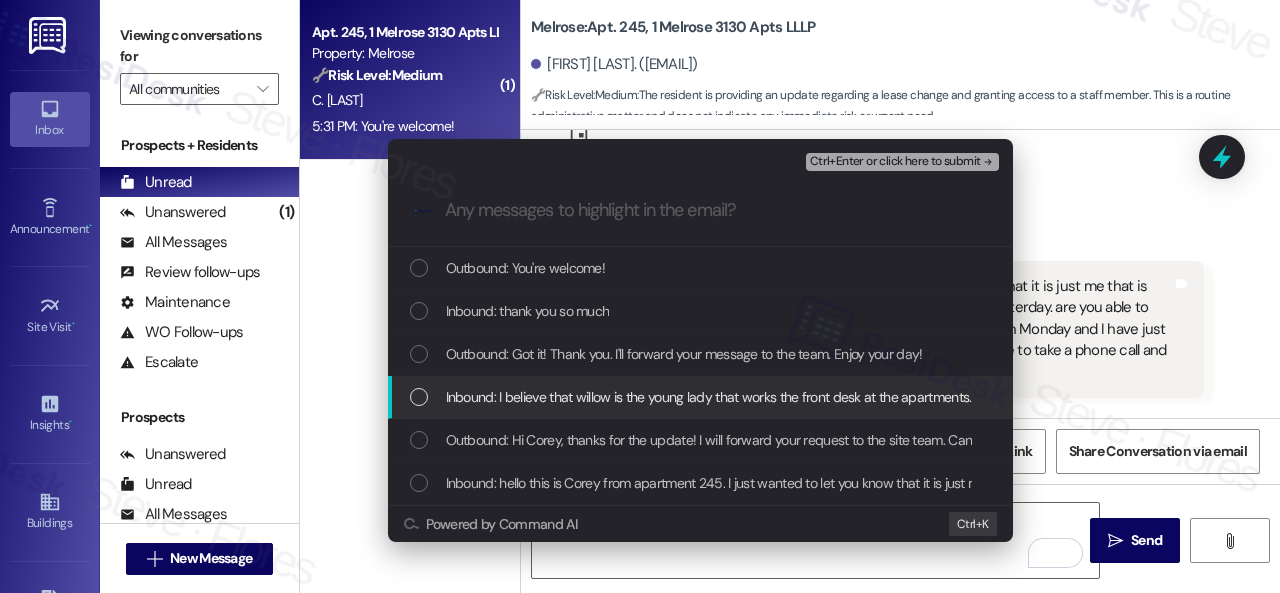 click on "Inbound: I believe that willow is the young lady that works the front desk at the apartments. I might have the wrong name so I am sorry if I do" at bounding box center [850, 397] 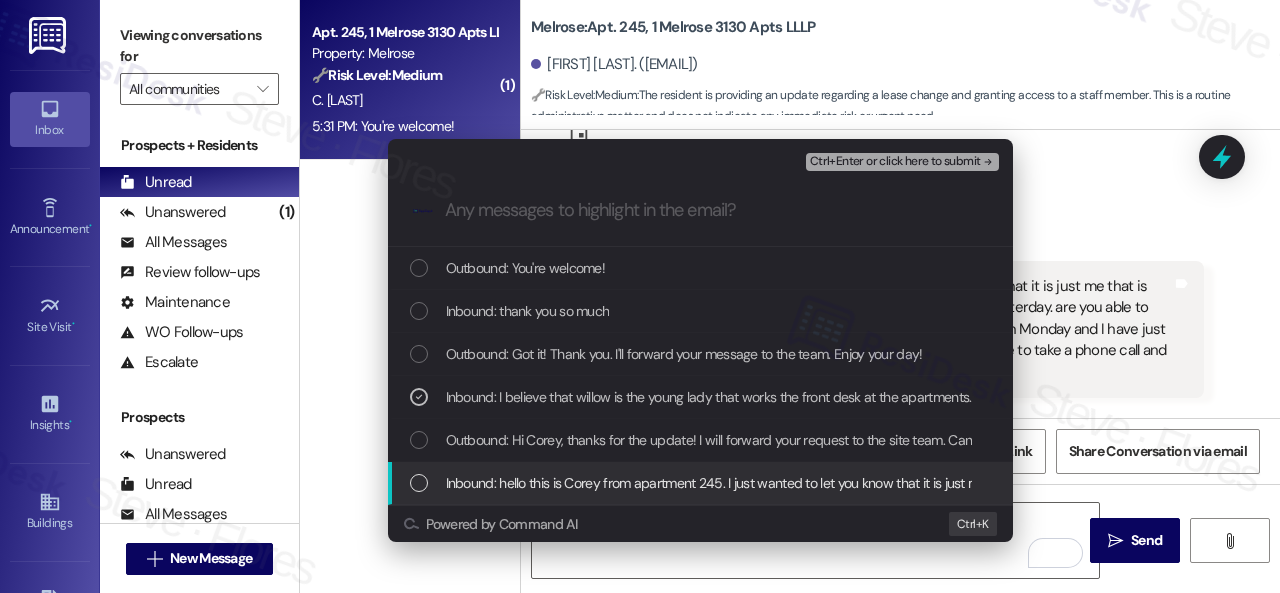 click on "Inbound: hello this is Corey from apartment 245. I just wanted to let you know that it is just me that is living in this apartment now, we have removed Kyle from the lease yesterday. are you able to contact Willow and let her know that it is okay to enter my property on Monday and I have just signed the new lease agreement. I am currently at work and am unable to take a phone call and I do not get off until 6:30" at bounding box center (1632, 483) 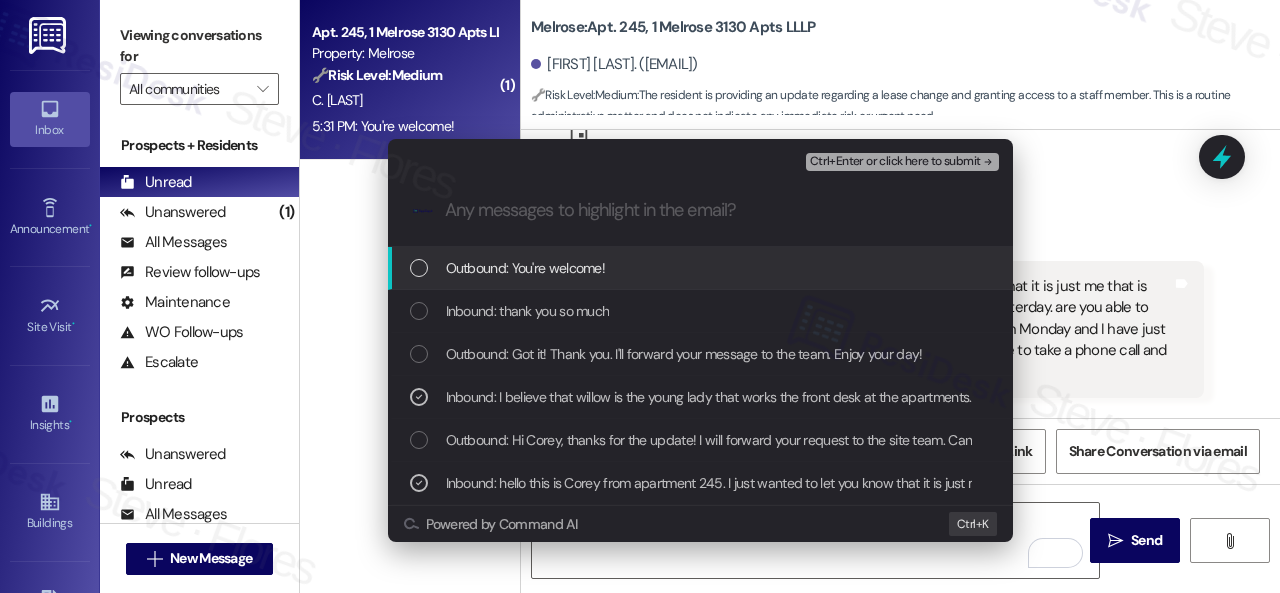 click on "Ctrl+Enter or click here to submit" at bounding box center [895, 162] 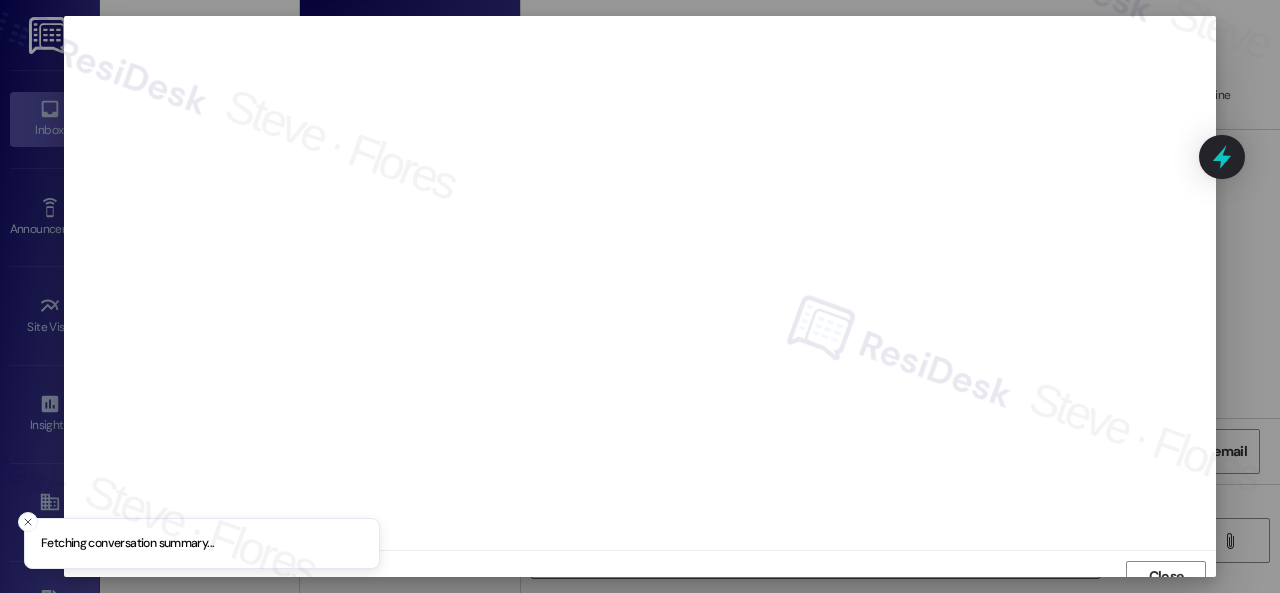 scroll, scrollTop: 15, scrollLeft: 0, axis: vertical 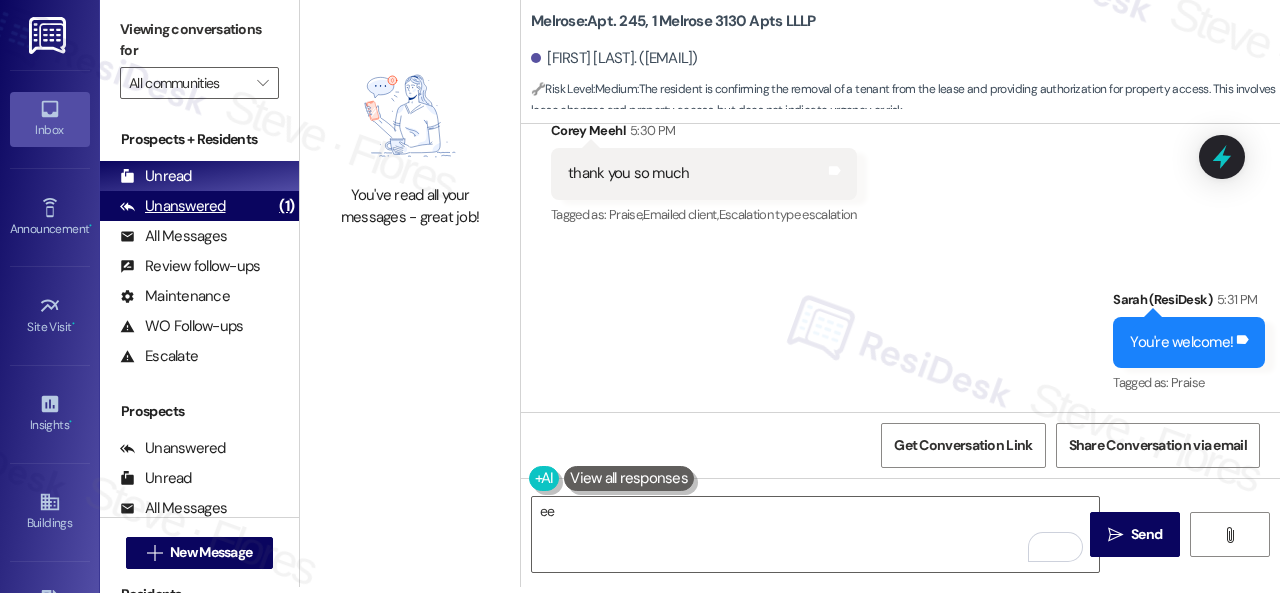 click on "Unanswered" at bounding box center [173, 206] 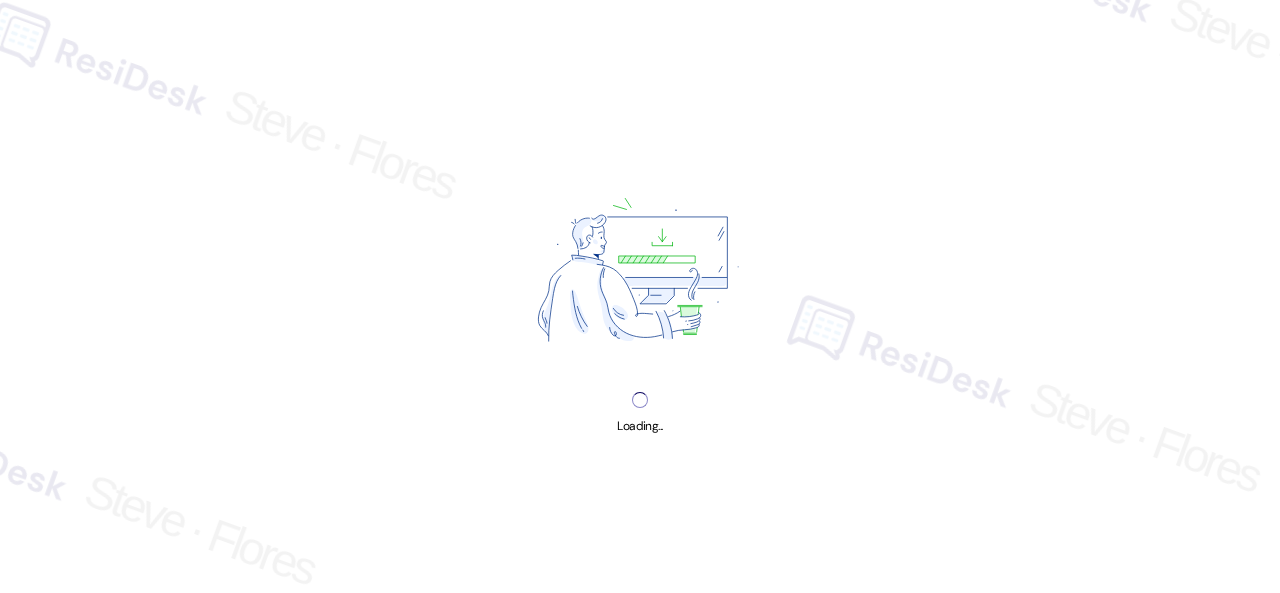 scroll, scrollTop: 0, scrollLeft: 0, axis: both 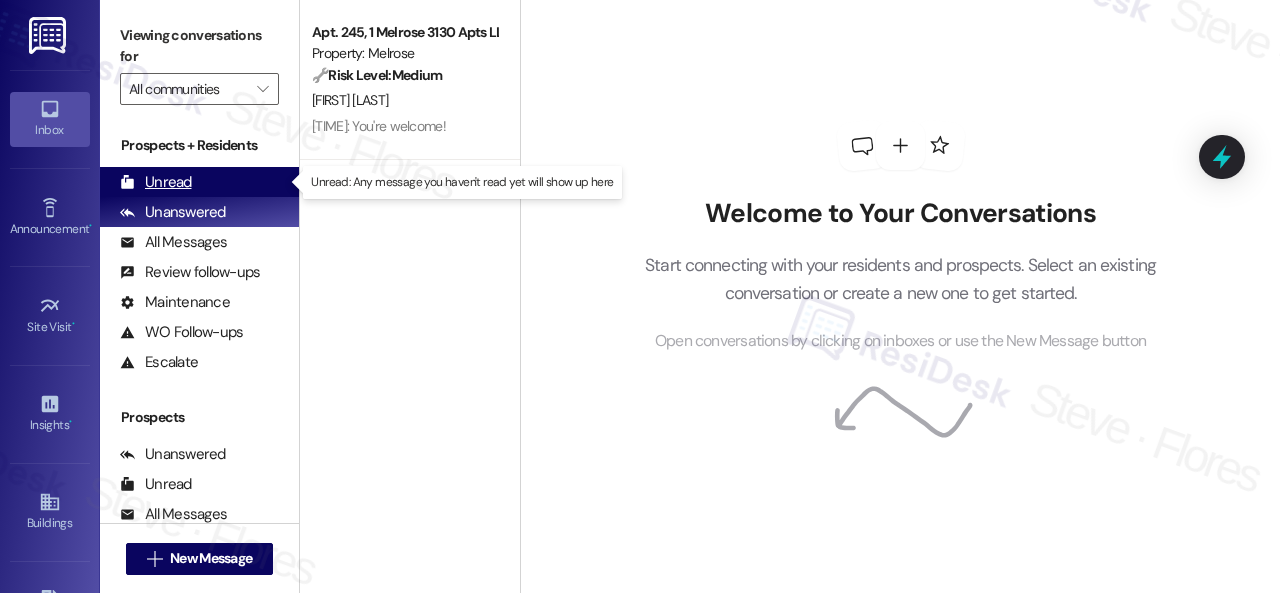 click on "Unread" at bounding box center (156, 182) 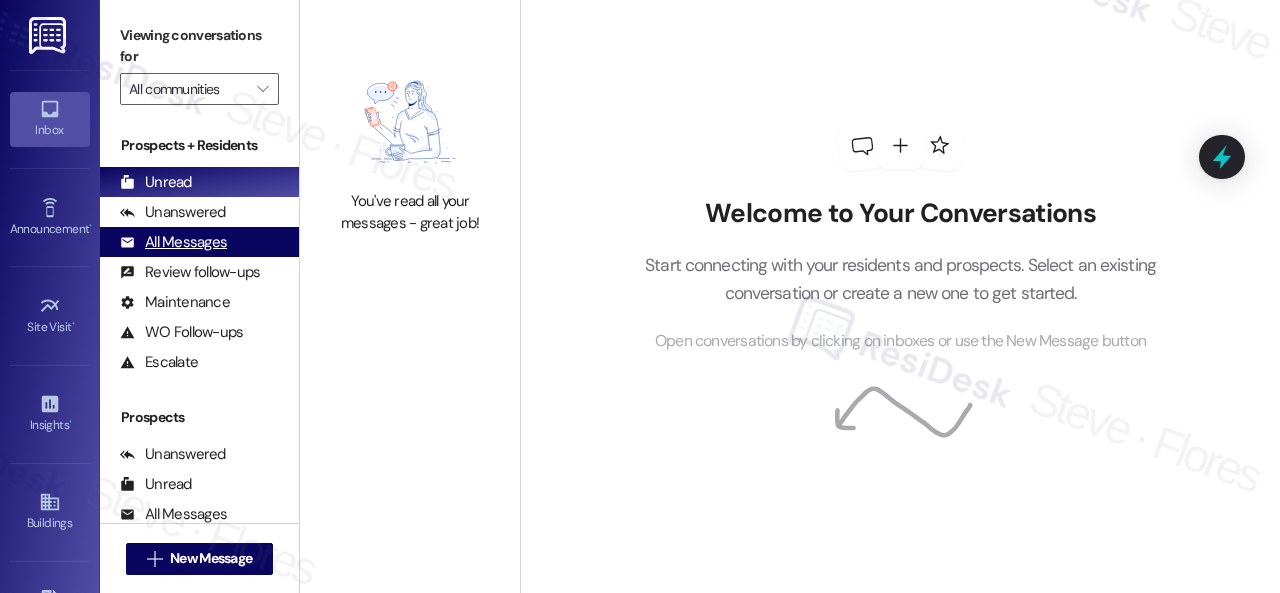 click on "All Messages" at bounding box center (173, 242) 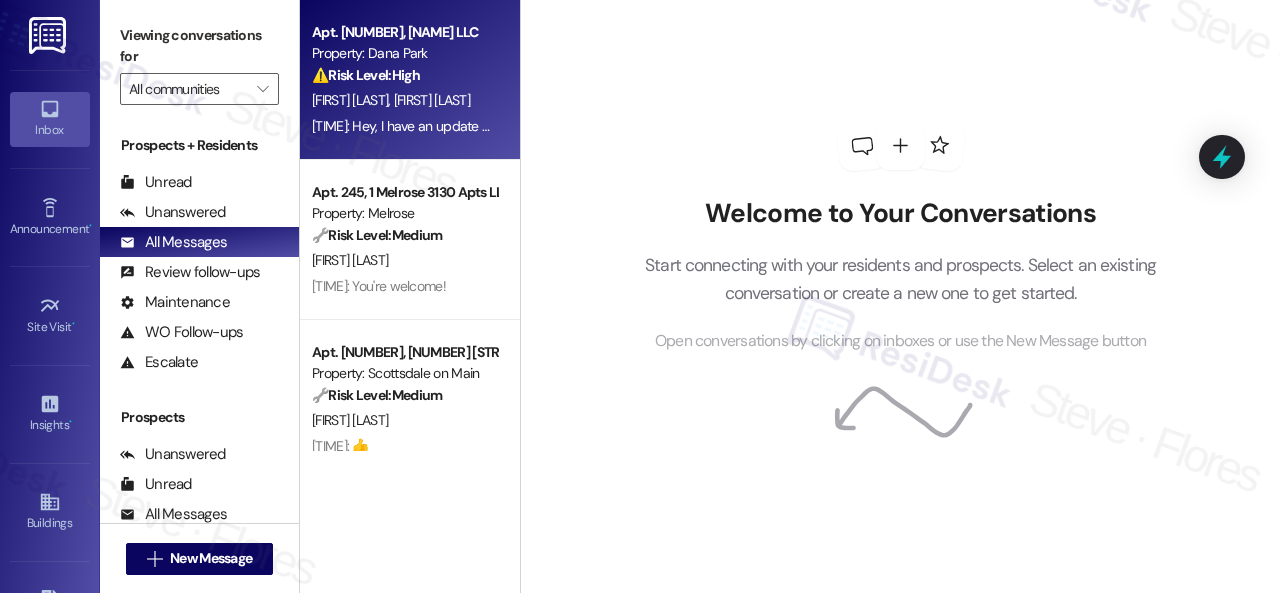 click on "⚠️  Risk Level:  High The resident is requesting to remove Brian Porter from the lease and add Traci's boyfriend. This requires immediate action to update the lease agreement and ensure compliance with property policies. Additionally, the resident states that rent has already been paid, which needs to be verified." at bounding box center [404, 75] 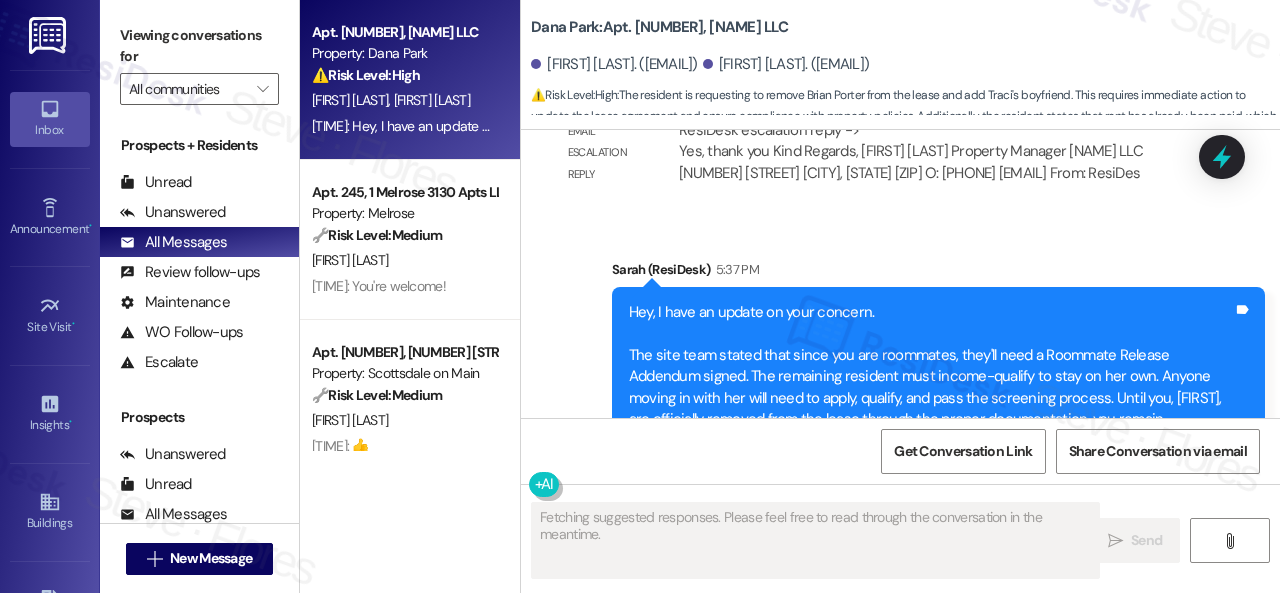 scroll, scrollTop: 8772, scrollLeft: 0, axis: vertical 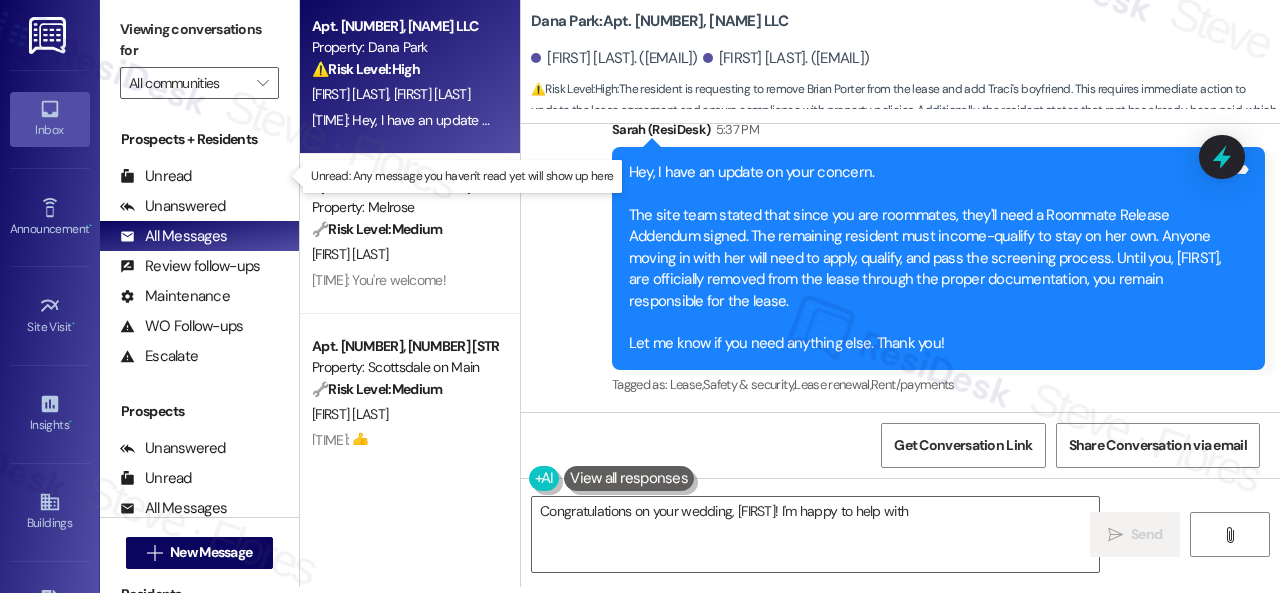 drag, startPoint x: 151, startPoint y: 176, endPoint x: 180, endPoint y: 109, distance: 73.00685 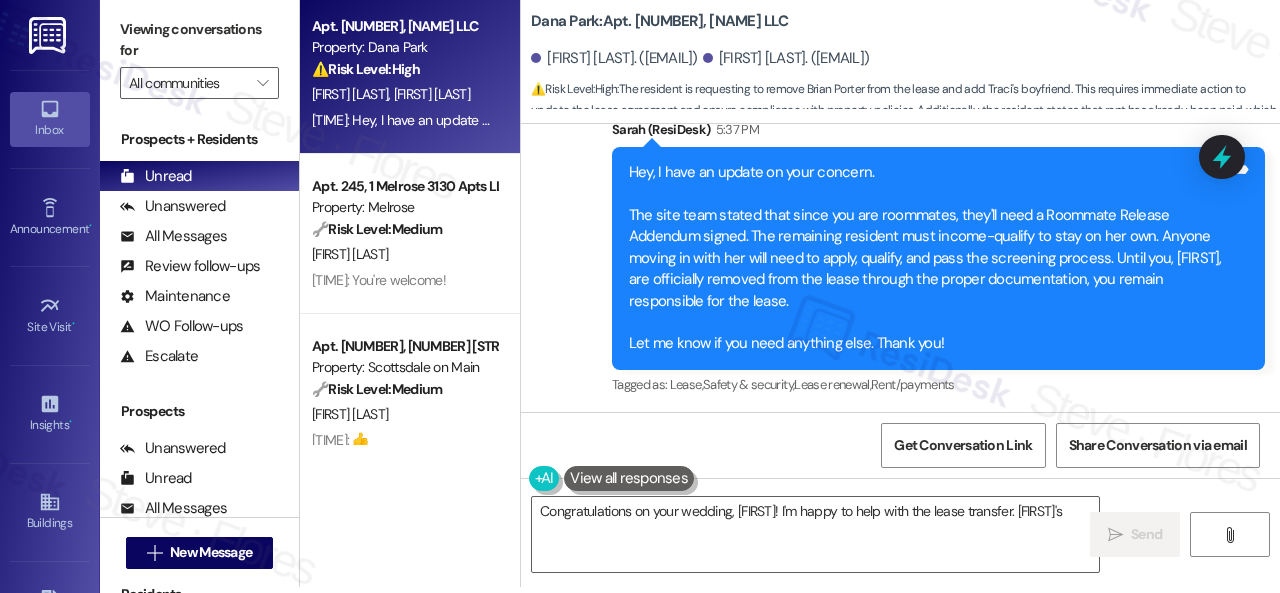 type on "Congratulations on your wedding, Brian! I'm happy to help with the lease transfer. Traci's" 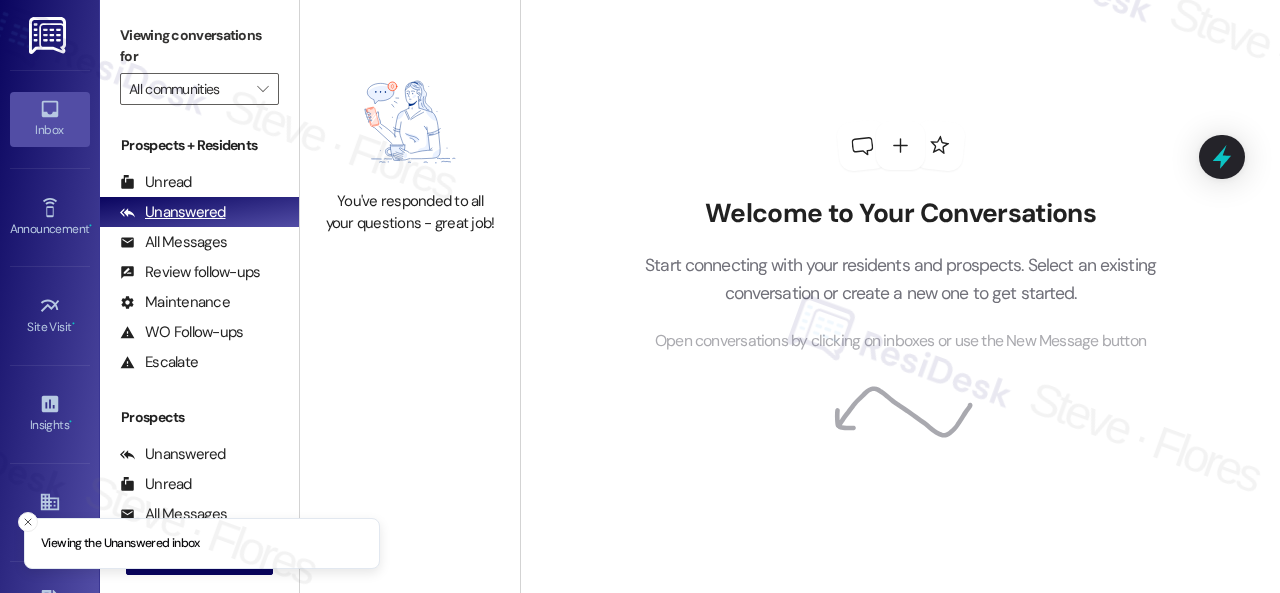 scroll, scrollTop: 0, scrollLeft: 0, axis: both 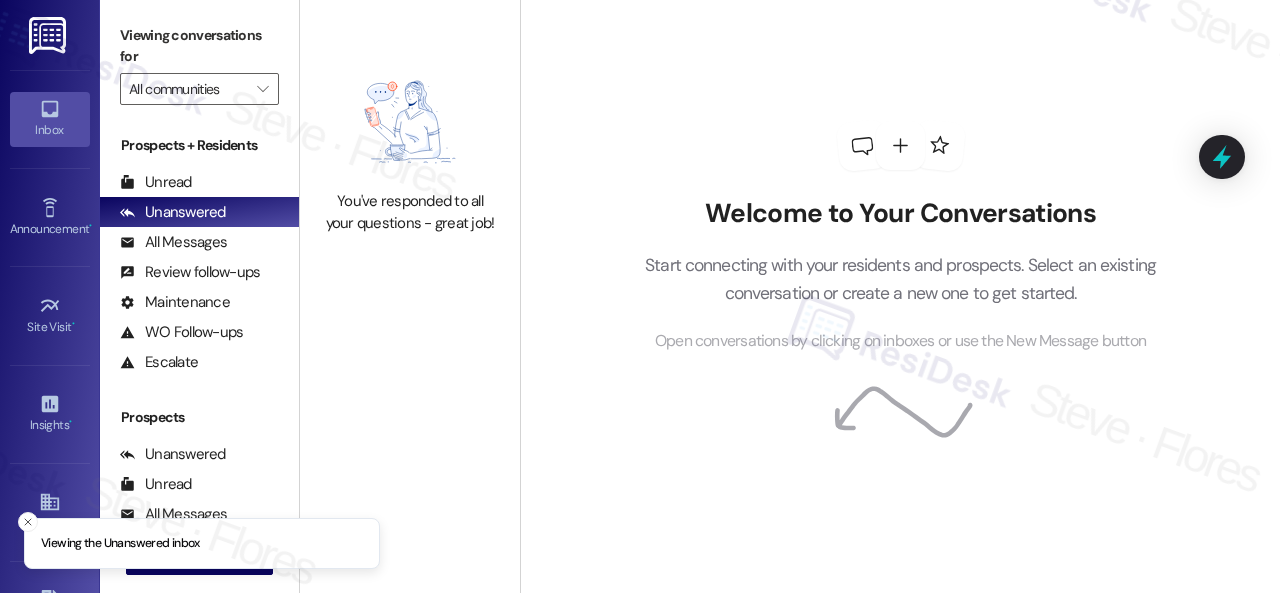 click on "Unread" at bounding box center (156, 182) 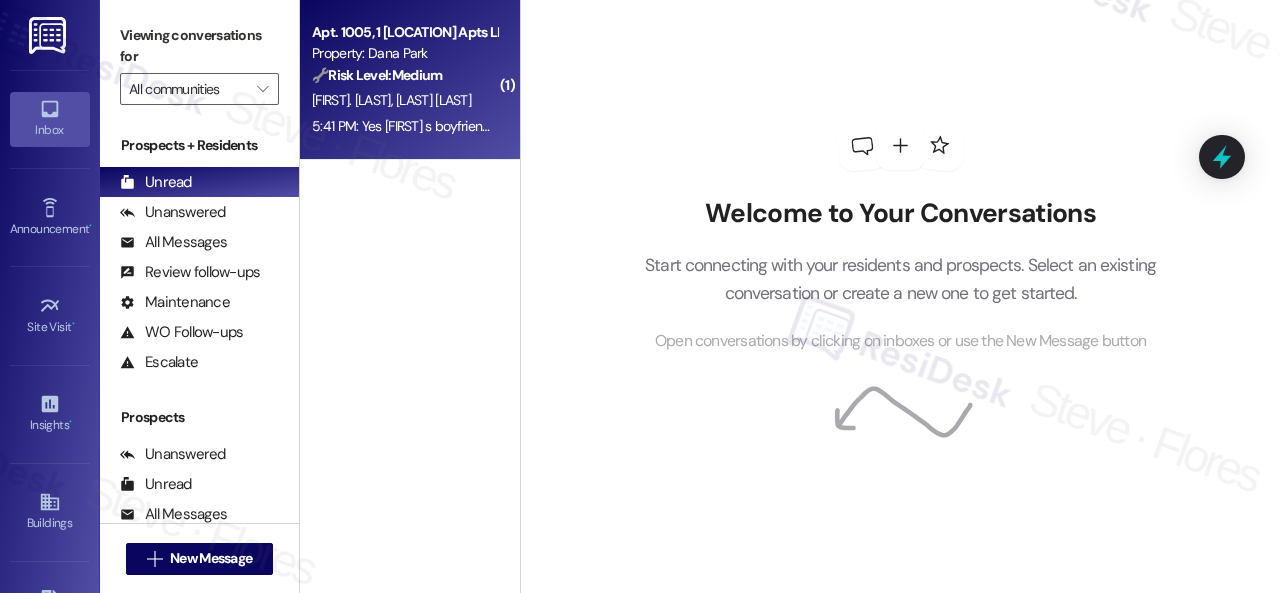 click on "[FIRST]. [LAST] [FIRST]. [LAST]" at bounding box center [404, 100] 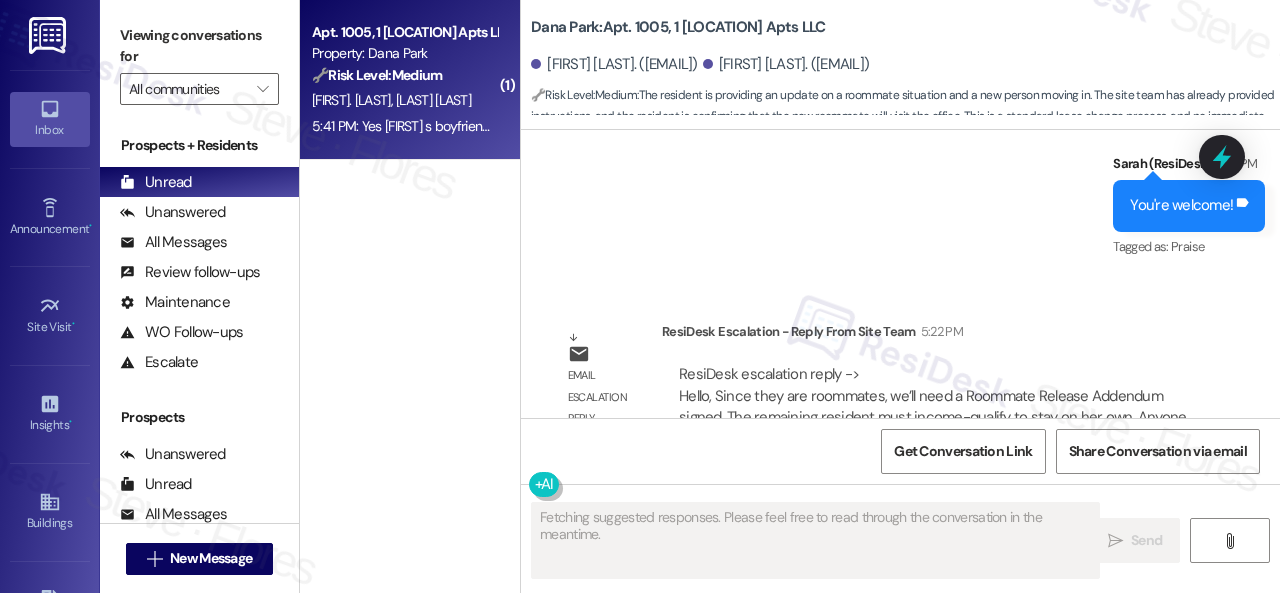 scroll, scrollTop: 9047, scrollLeft: 0, axis: vertical 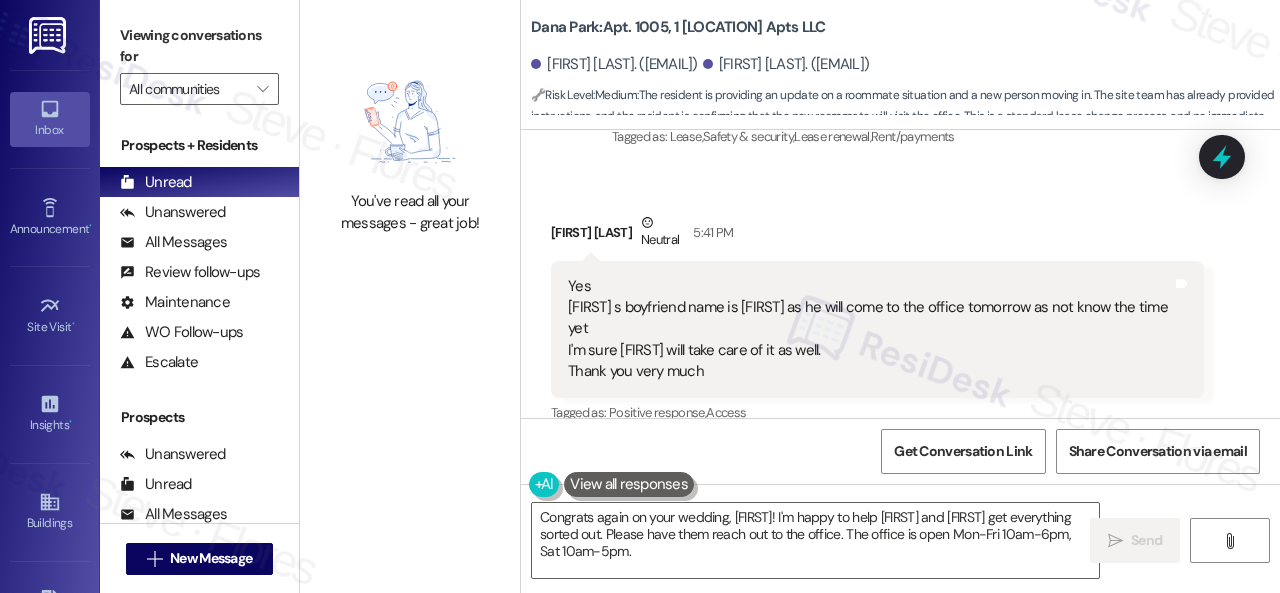 click on "You've read all your messages - great job! [LOCATION]:  Apt. 1005, 1 [LOCATION] Apts LLC       [FIRST] [LAST]. ([EMAIL])     [FIRST] [LAST]. ([EMAIL])   🔧  Risk Level:  Medium :  The resident is providing an update on a roommate situation and a new person moving in. The site team has already provided instructions, and the resident is confirming that the new roommate will visit the office. This is a standard lease change process, and no immediate issues are apparent. WO Lease started Mar 03, 2025 at 7:00 PM Show details Survey, sent via SMS ResiDesk Automated Survey Mar 17, 2025 at 12:18 PM Hi [FIRST] and [FIRST], I'm on the new offsite Resident Support Team for [LOCATION]! My job is to work with your on-site management team to improve your experience at the property. Text us here at any time for assistance or questions. We will also reach out periodically for feedback. (Standard text messaging rates may apply) (You can always reply STOP to opt out of future messages) Tags and notes" at bounding box center [790, 296] 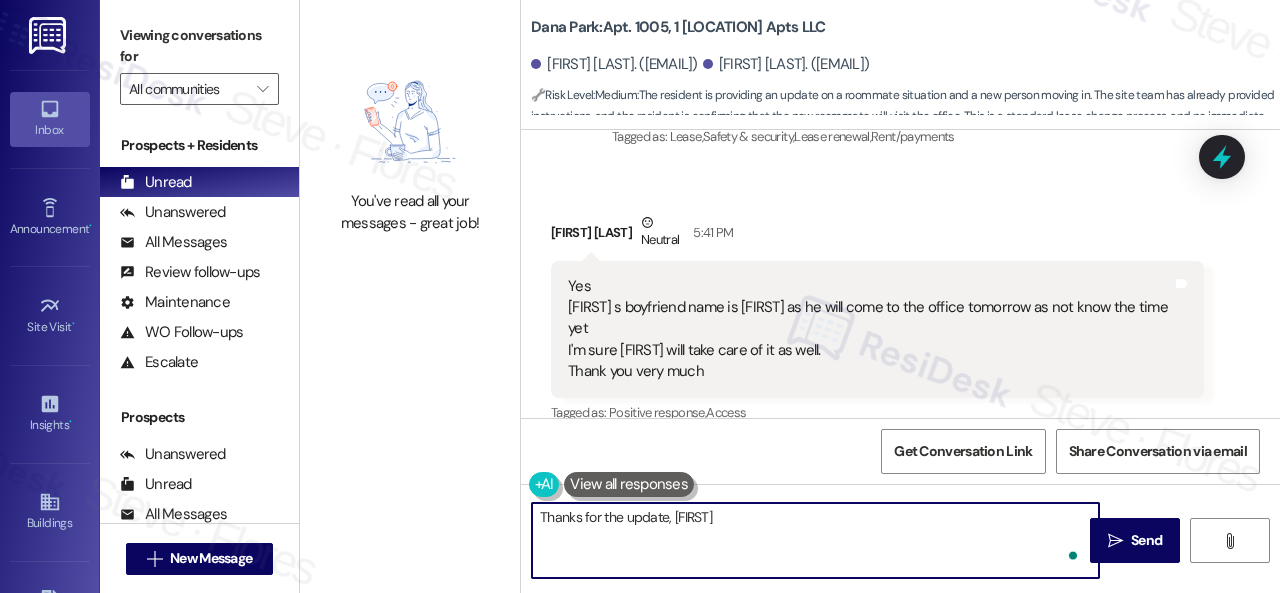 type on "Thanks for the update, [FIRST]!" 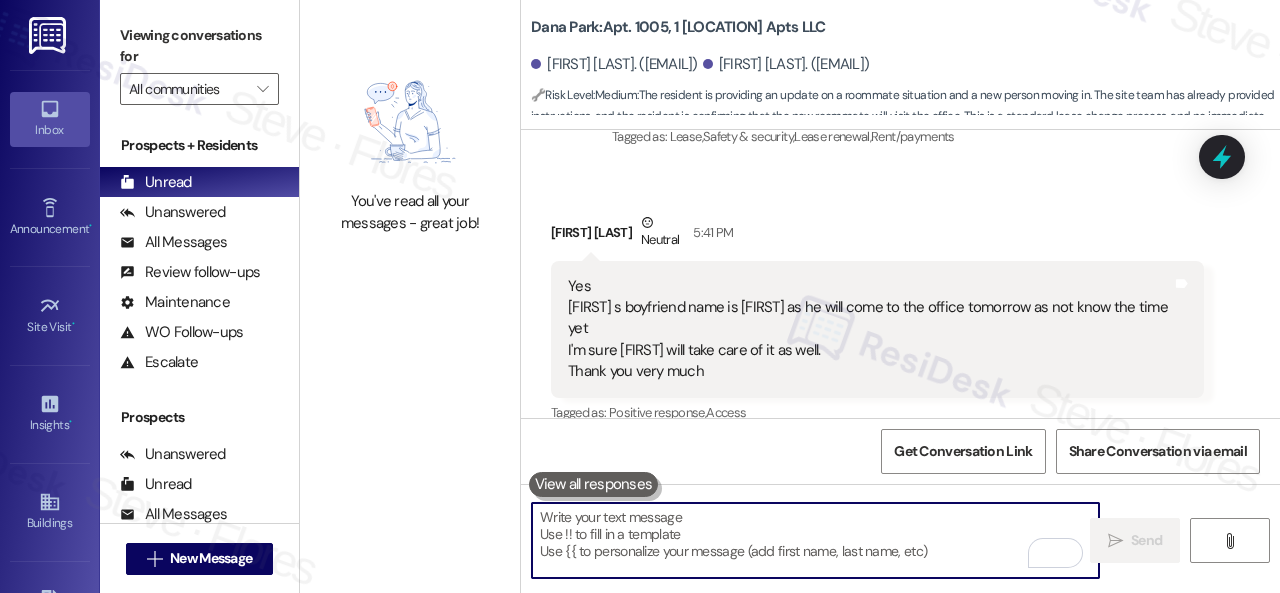 type 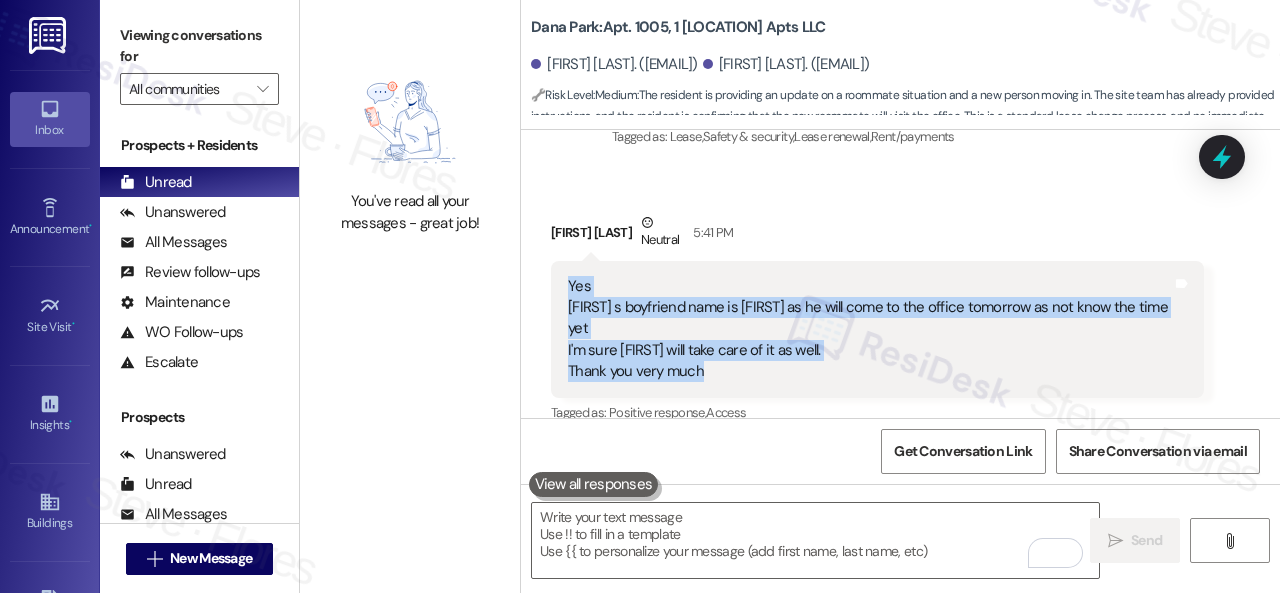 drag, startPoint x: 568, startPoint y: 255, endPoint x: 676, endPoint y: 322, distance: 127.09445 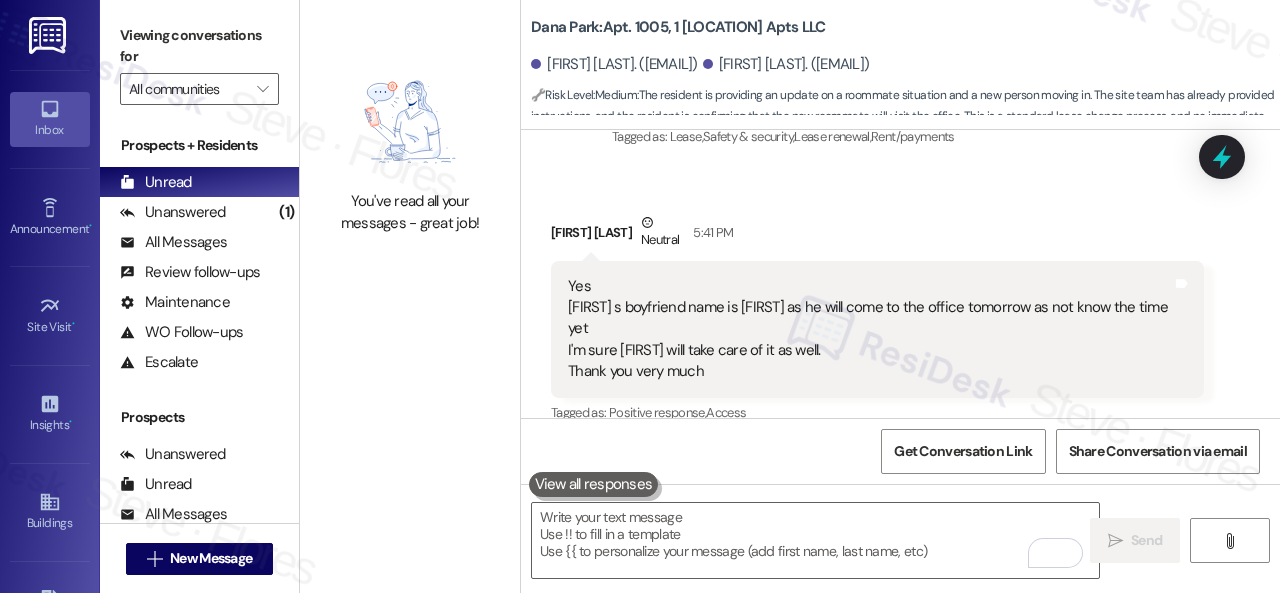click on "Received via SMS [FIRST] [LAST] Neutral 5:41 PM Yes
[FIRST] s boyfriend name is [FIRST] as he will come to the office tomorrow as not know the time yet
I'm sure [FIRST] will take care of it as well.
Thank you very much Tags and notes Tagged as:   Positive response ,  Click to highlight conversations about Positive response Access Click to highlight conversations about Access" at bounding box center [900, 304] 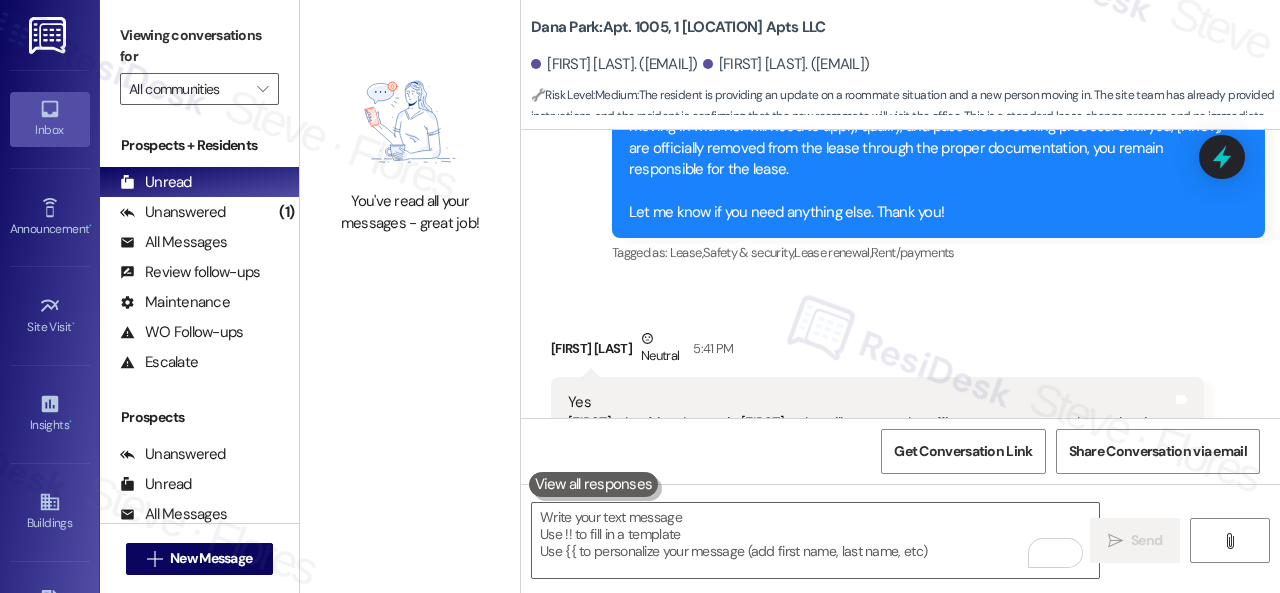 scroll, scrollTop: 8847, scrollLeft: 0, axis: vertical 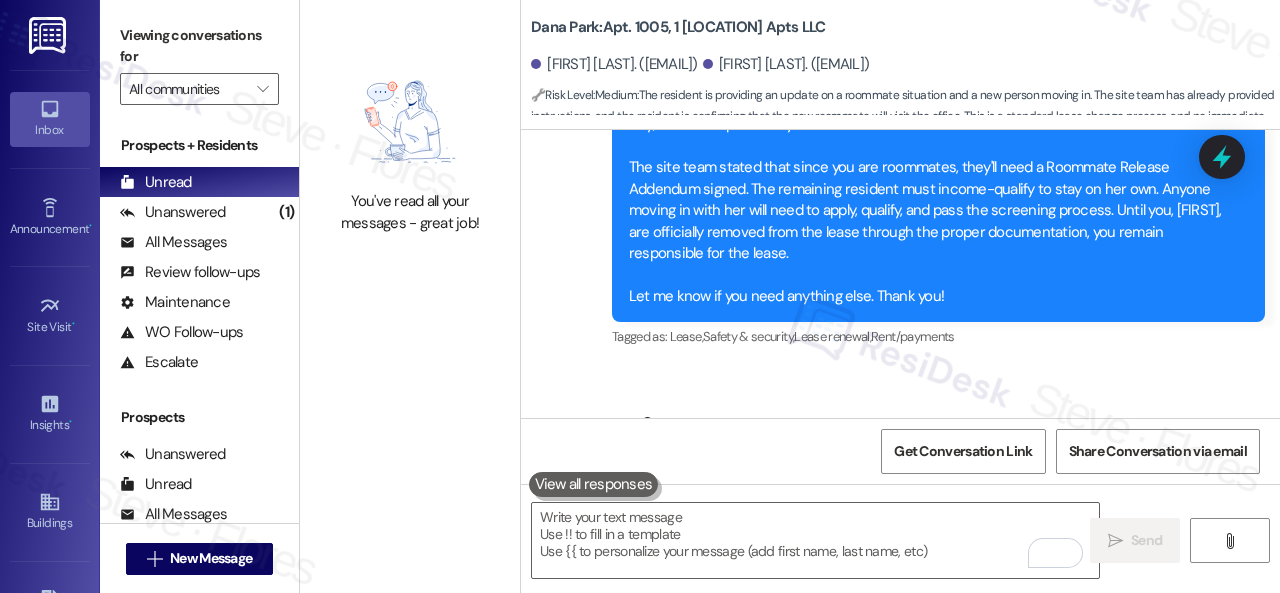 click on "You've read all your messages - great job!" at bounding box center [410, 148] 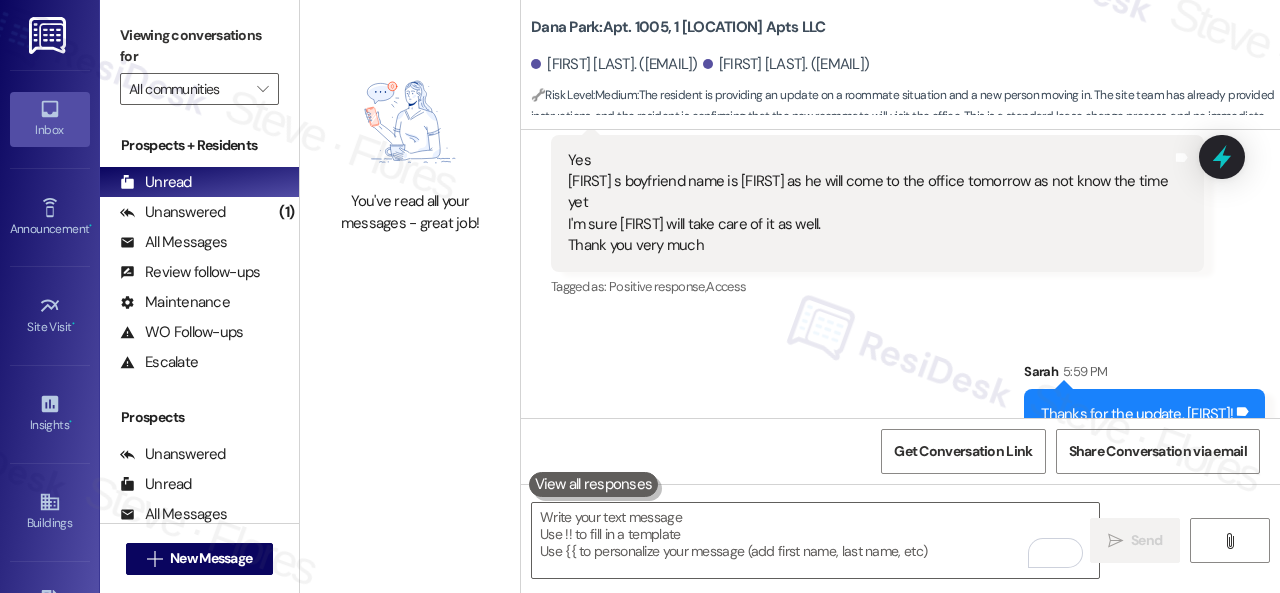 scroll, scrollTop: 9188, scrollLeft: 0, axis: vertical 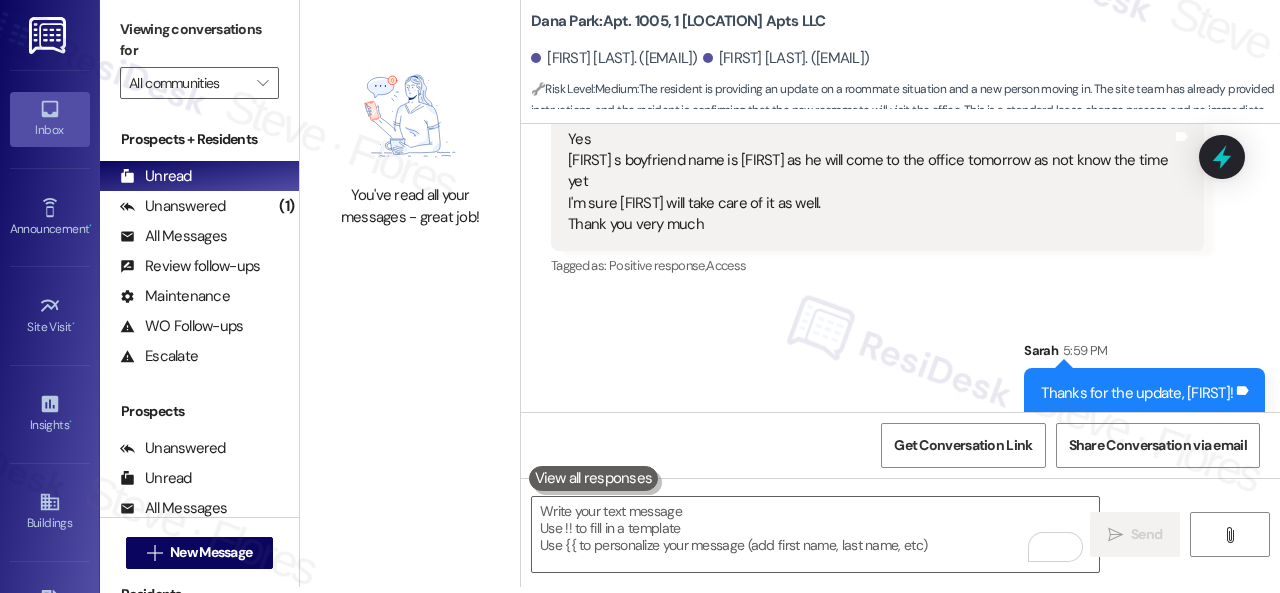 click on "You've read all your messages - great job!" at bounding box center (410, 142) 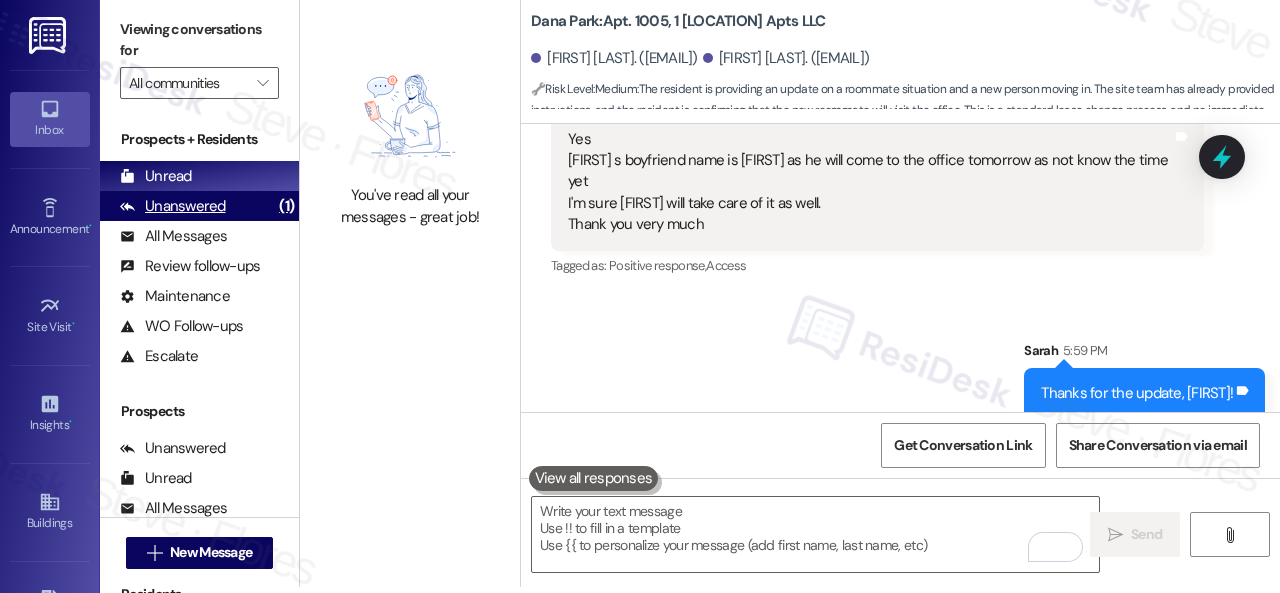 click on "Unanswered" at bounding box center [173, 206] 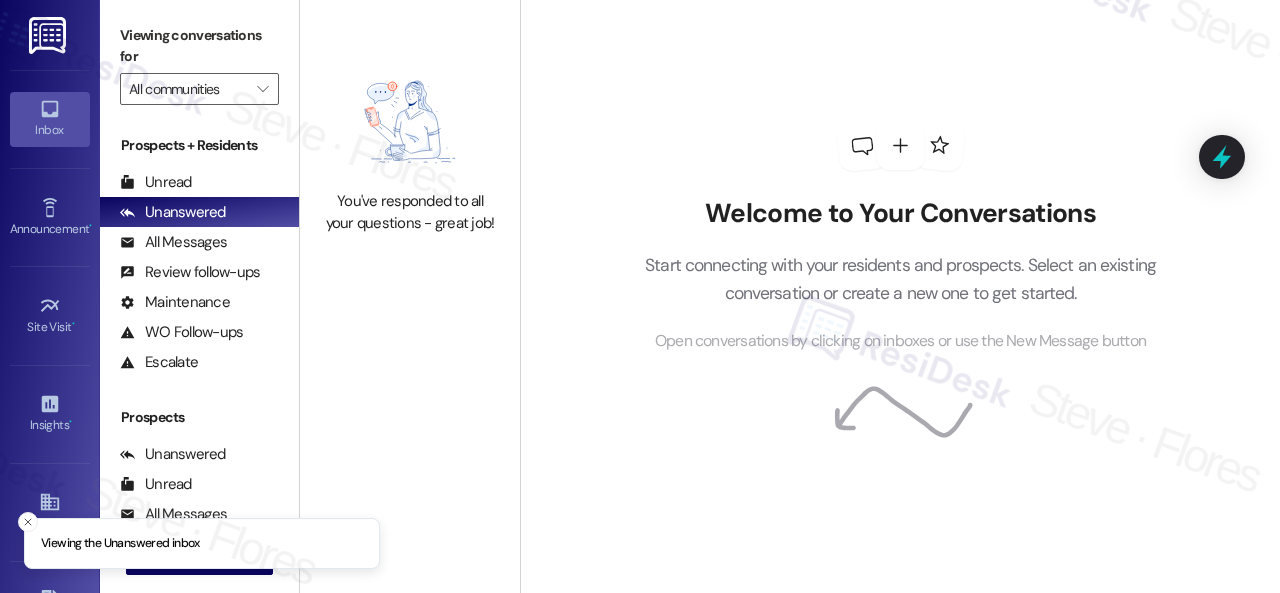 scroll, scrollTop: 0, scrollLeft: 0, axis: both 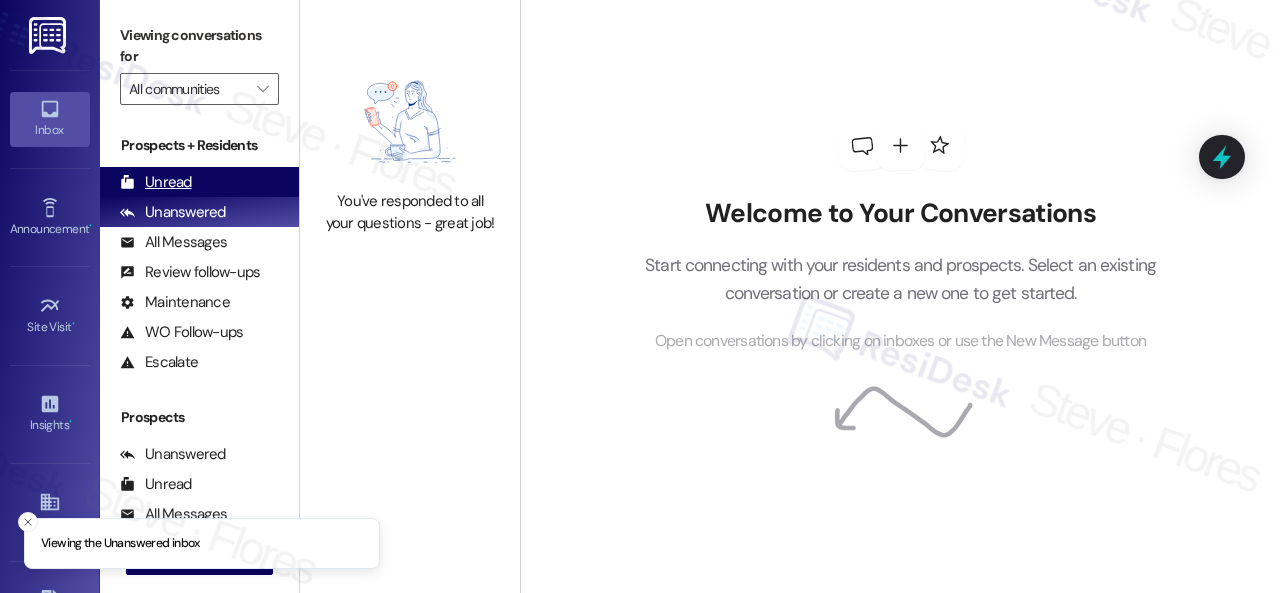 click on "Unread" at bounding box center [156, 182] 